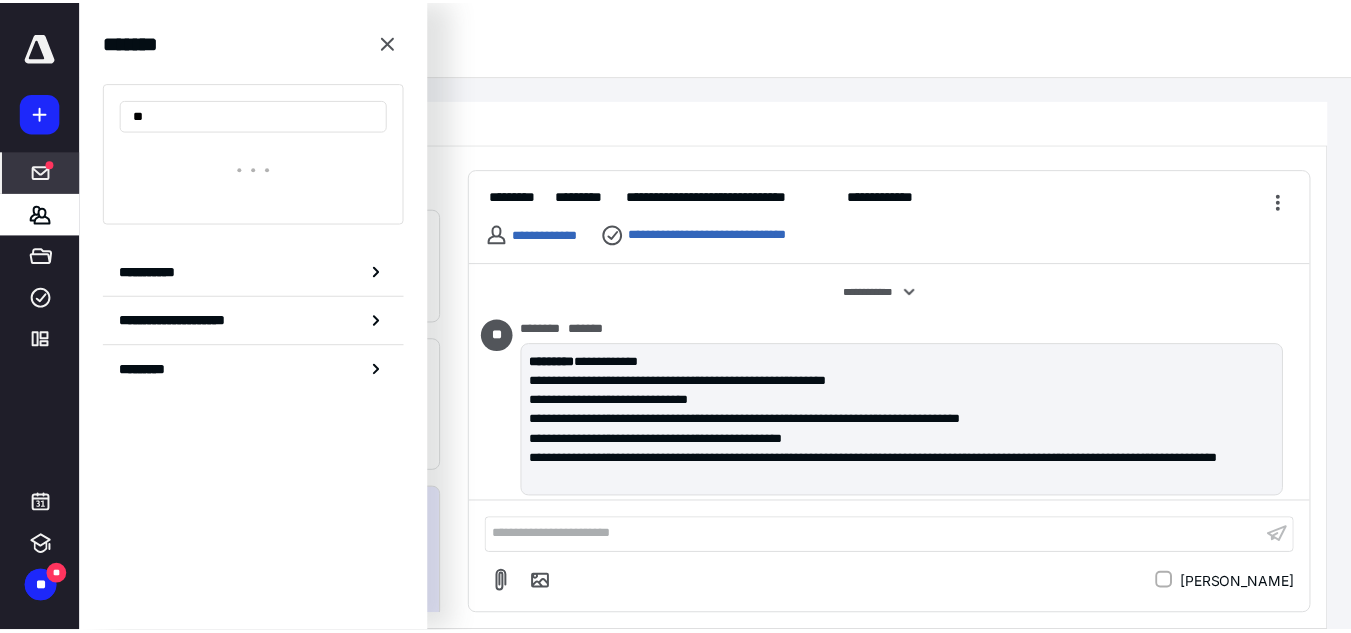 scroll, scrollTop: 0, scrollLeft: 0, axis: both 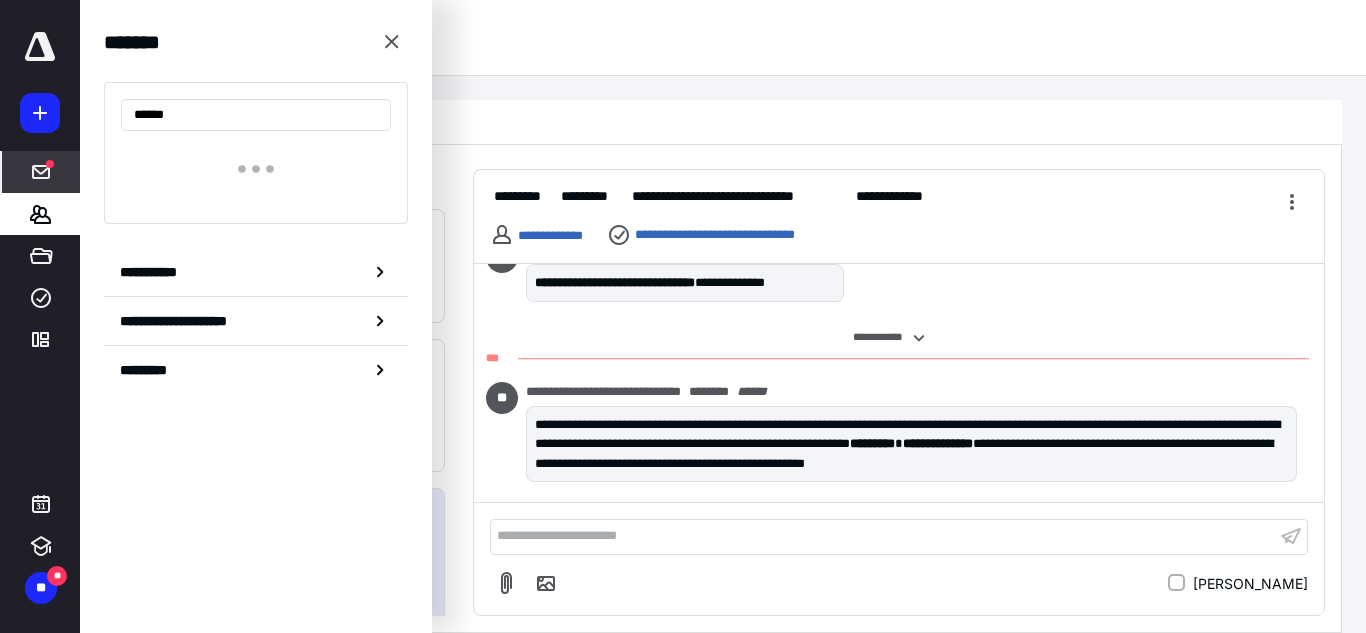 type on "******" 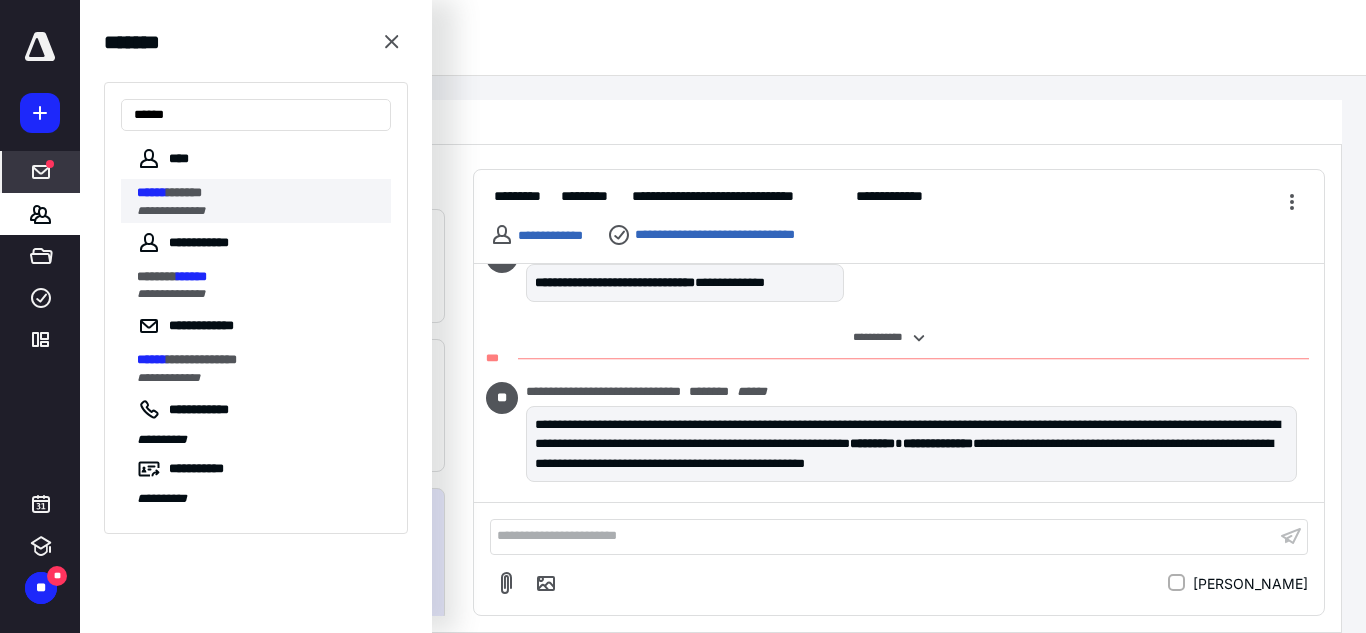 click on "**********" at bounding box center (171, 211) 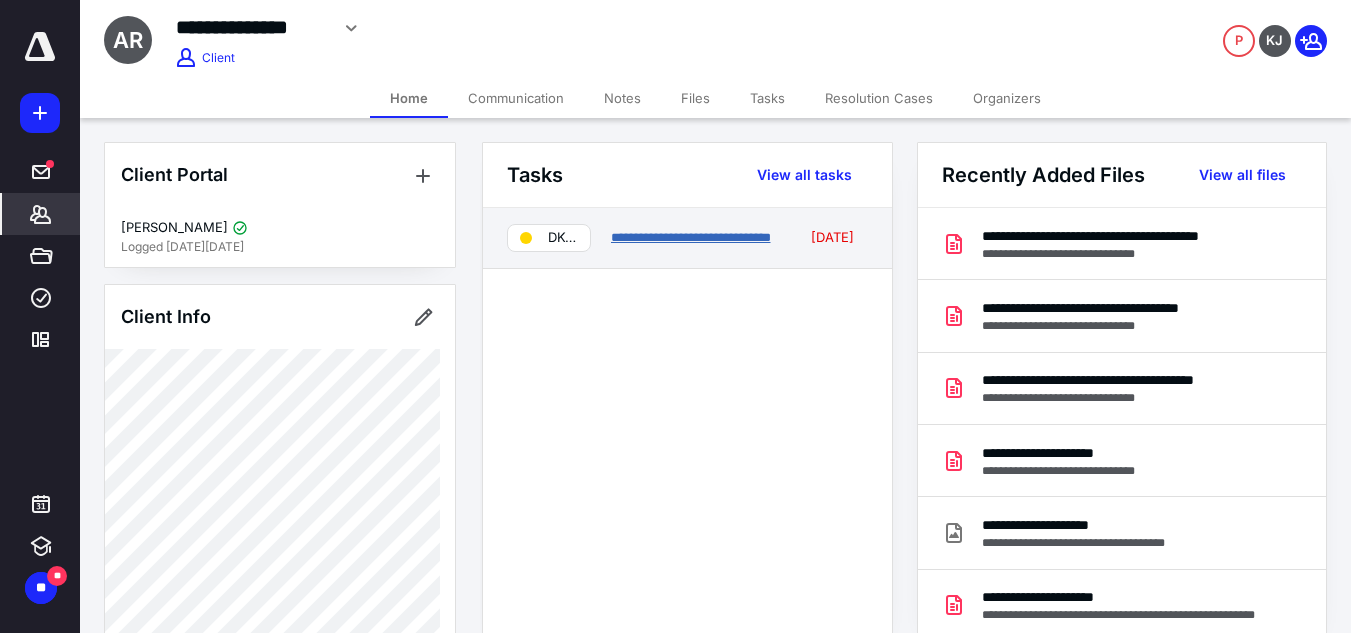click on "**********" at bounding box center (691, 237) 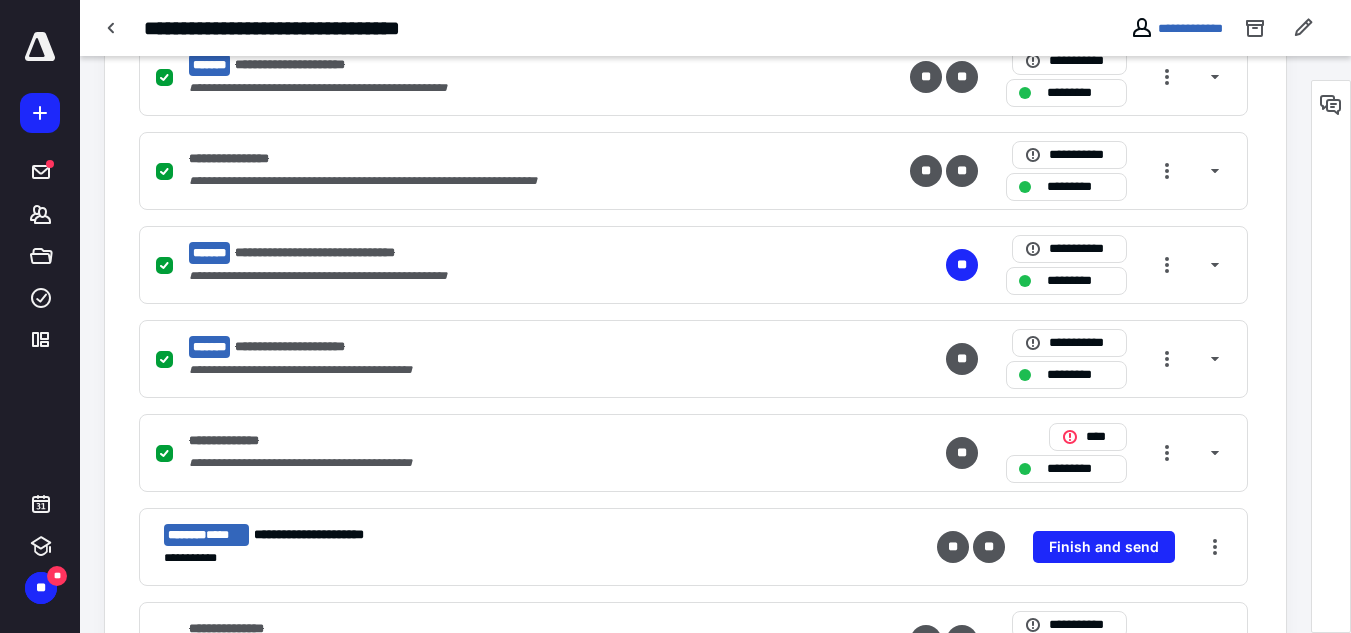 scroll, scrollTop: 900, scrollLeft: 0, axis: vertical 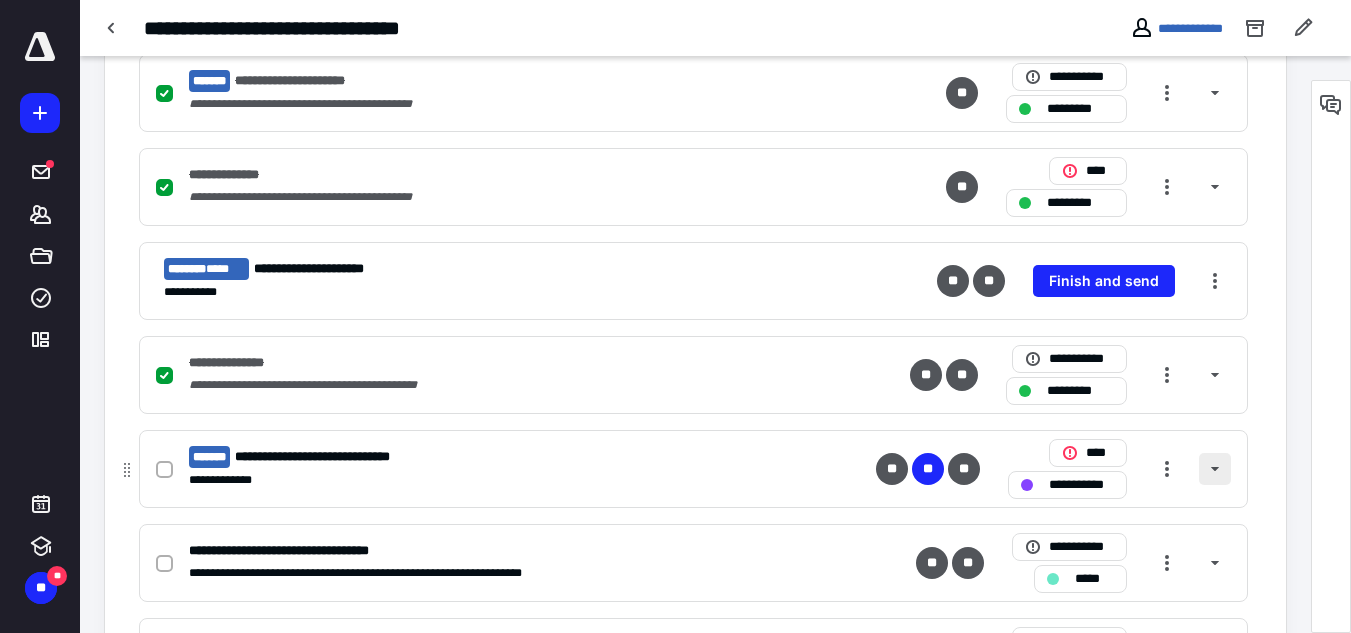 click at bounding box center [1215, 469] 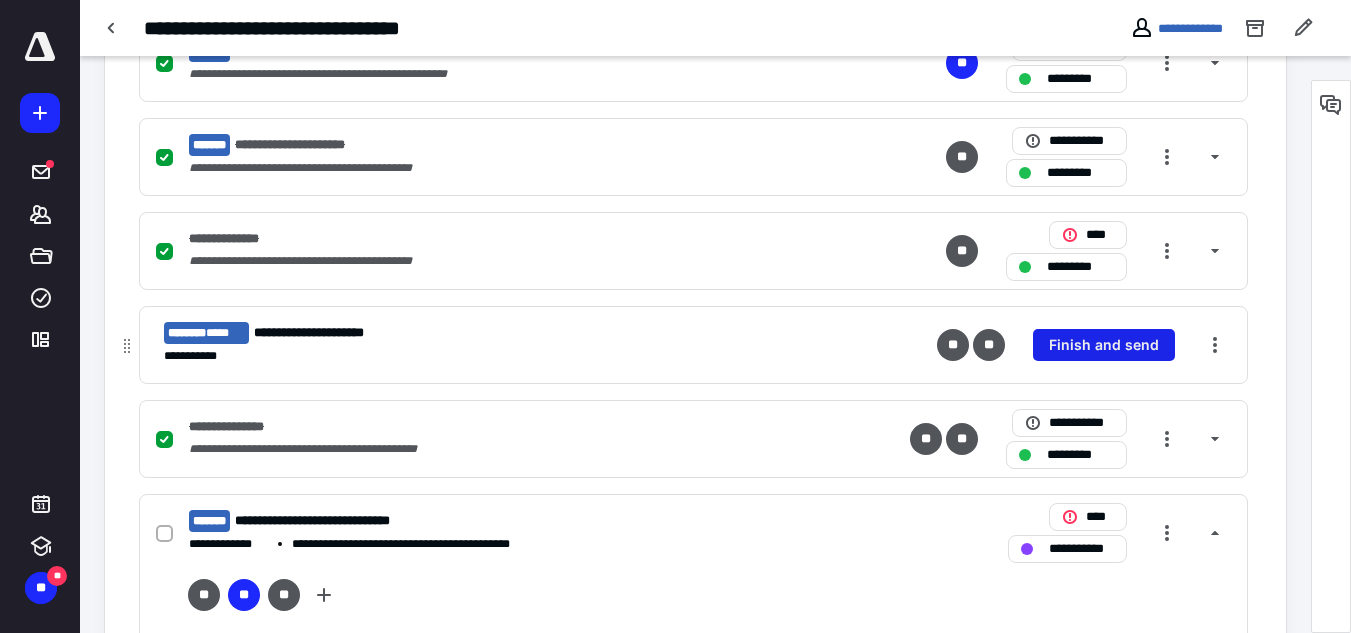scroll, scrollTop: 800, scrollLeft: 0, axis: vertical 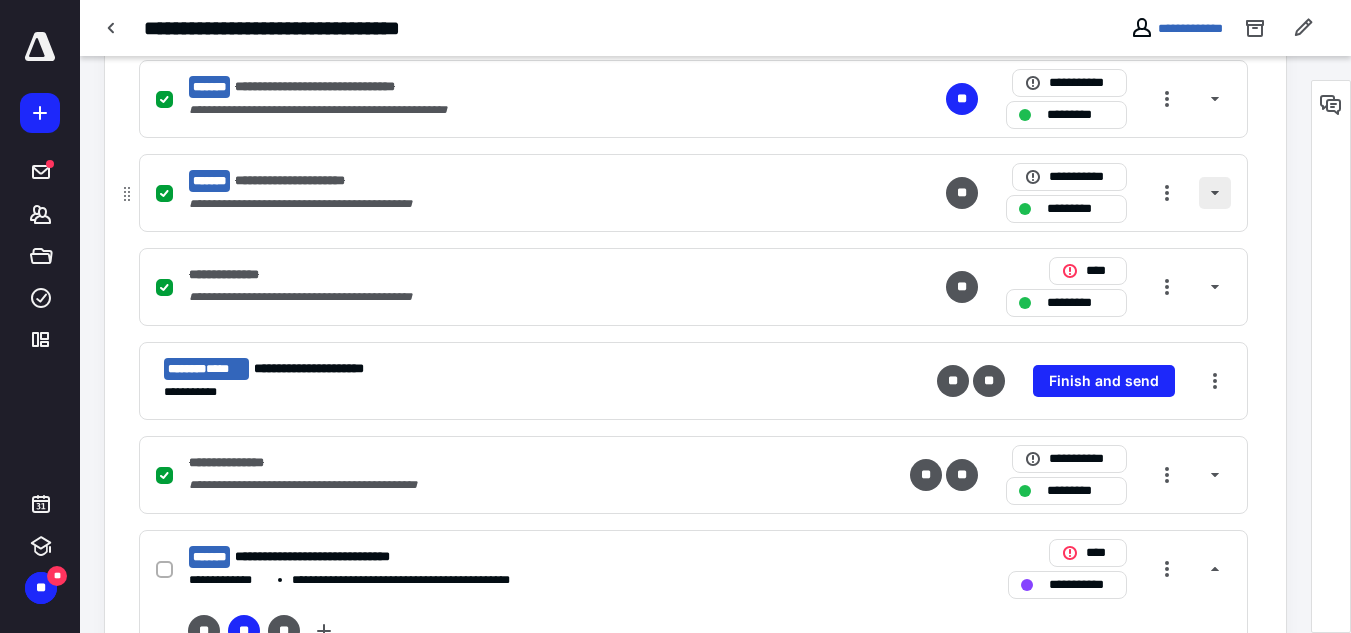 click at bounding box center [1215, 193] 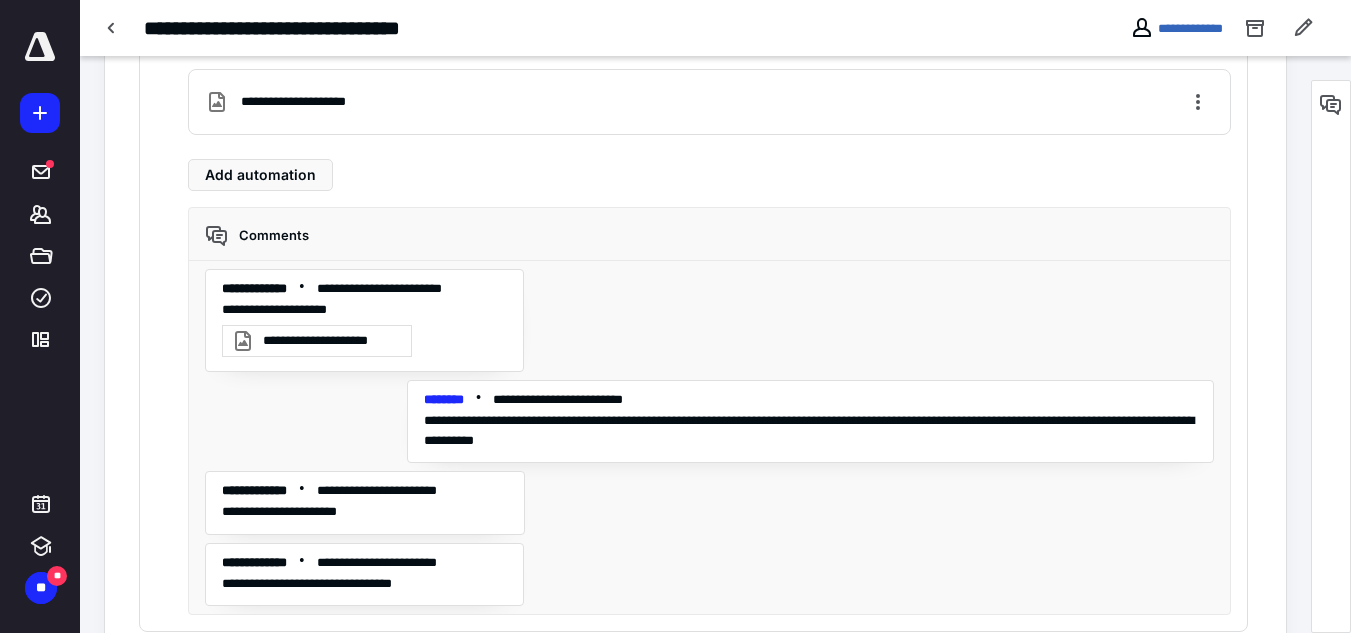 scroll, scrollTop: 1200, scrollLeft: 0, axis: vertical 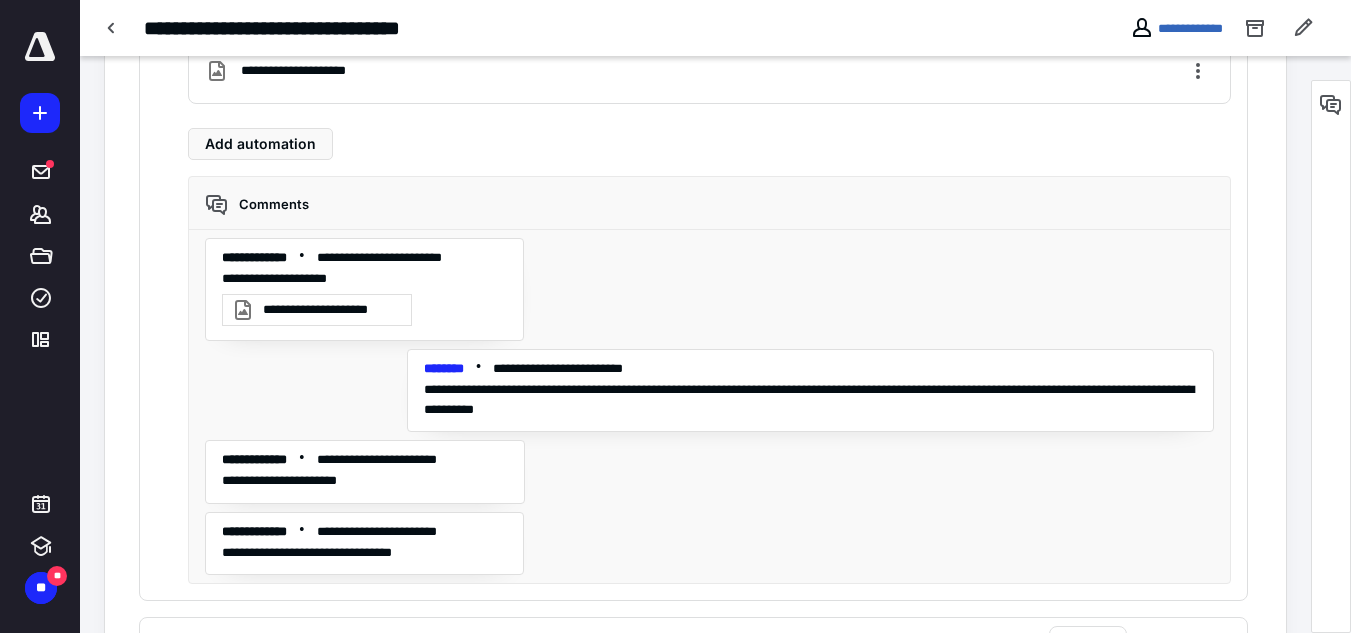 type 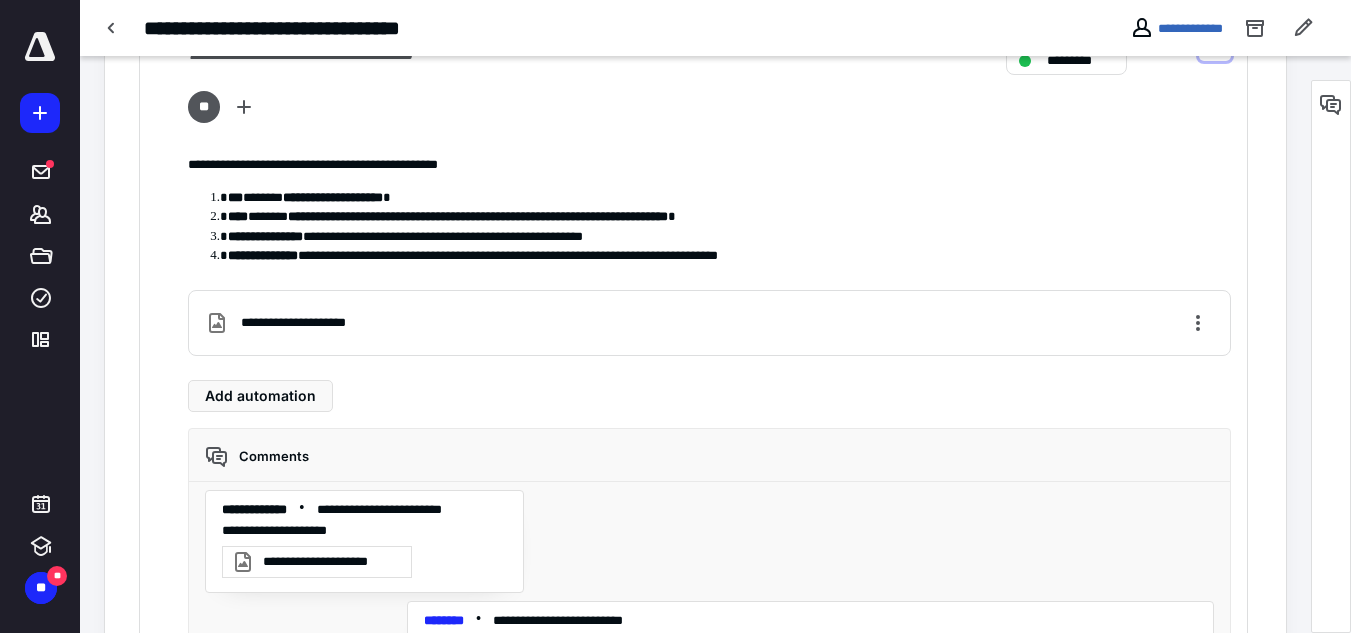 scroll, scrollTop: 900, scrollLeft: 0, axis: vertical 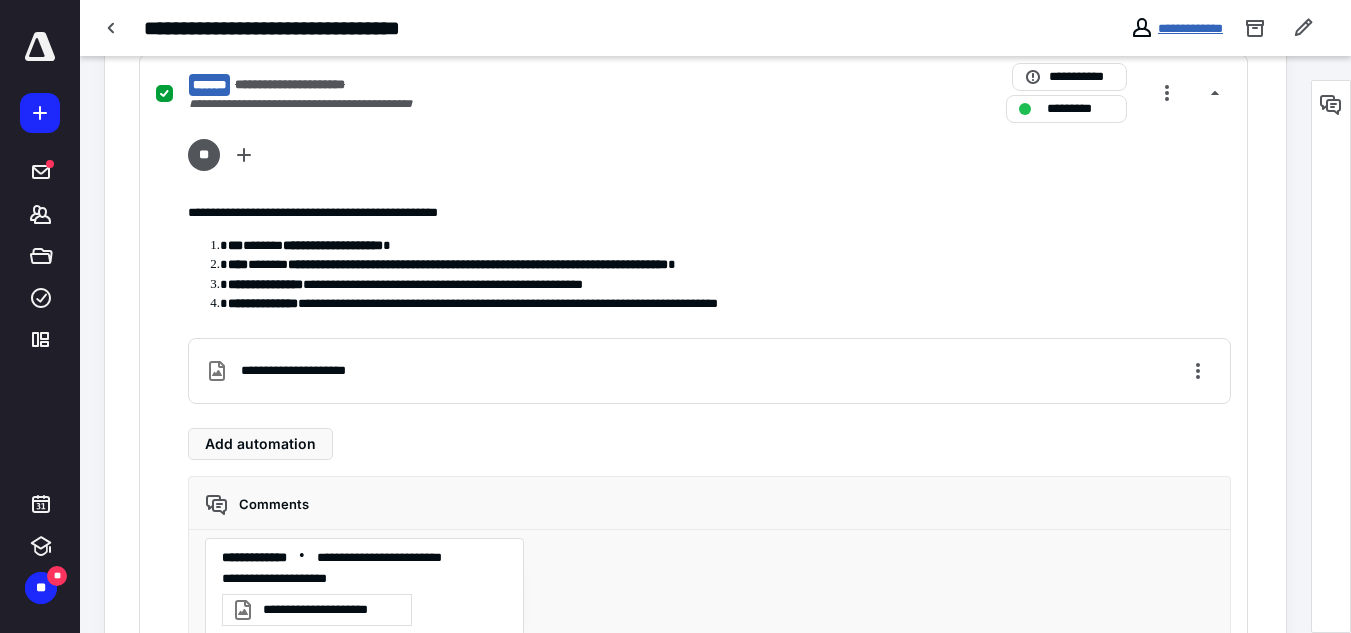 click on "**********" at bounding box center [1190, 28] 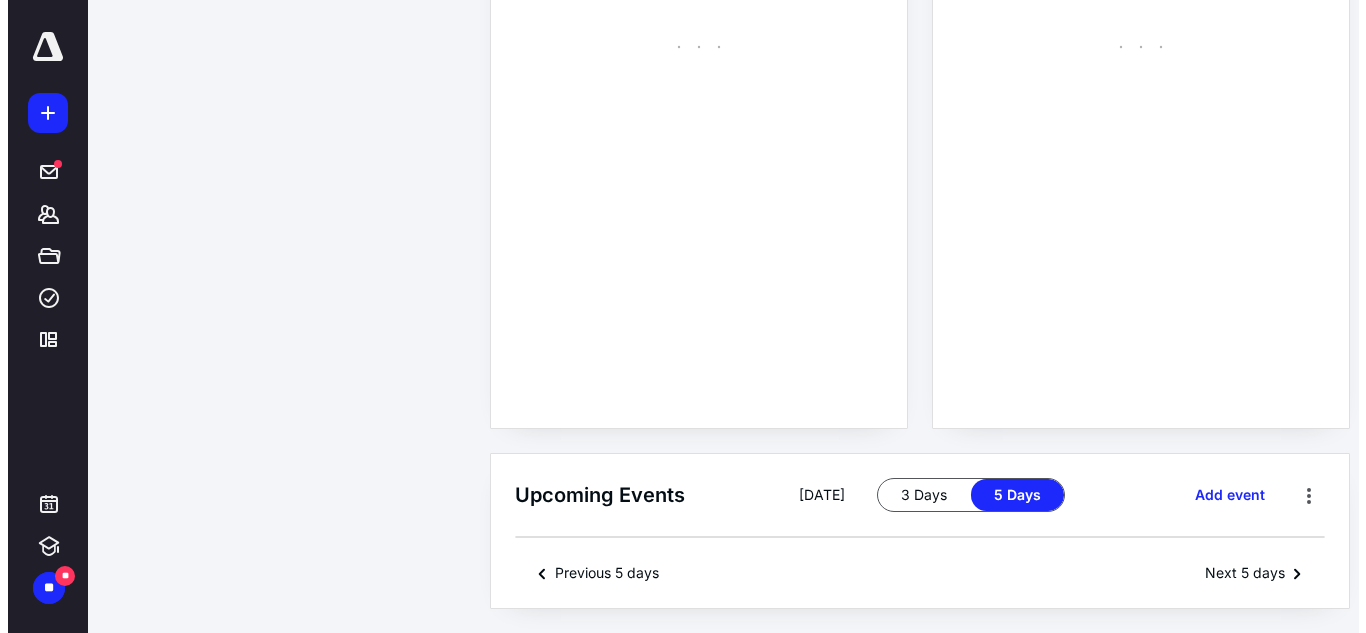 scroll, scrollTop: 0, scrollLeft: 0, axis: both 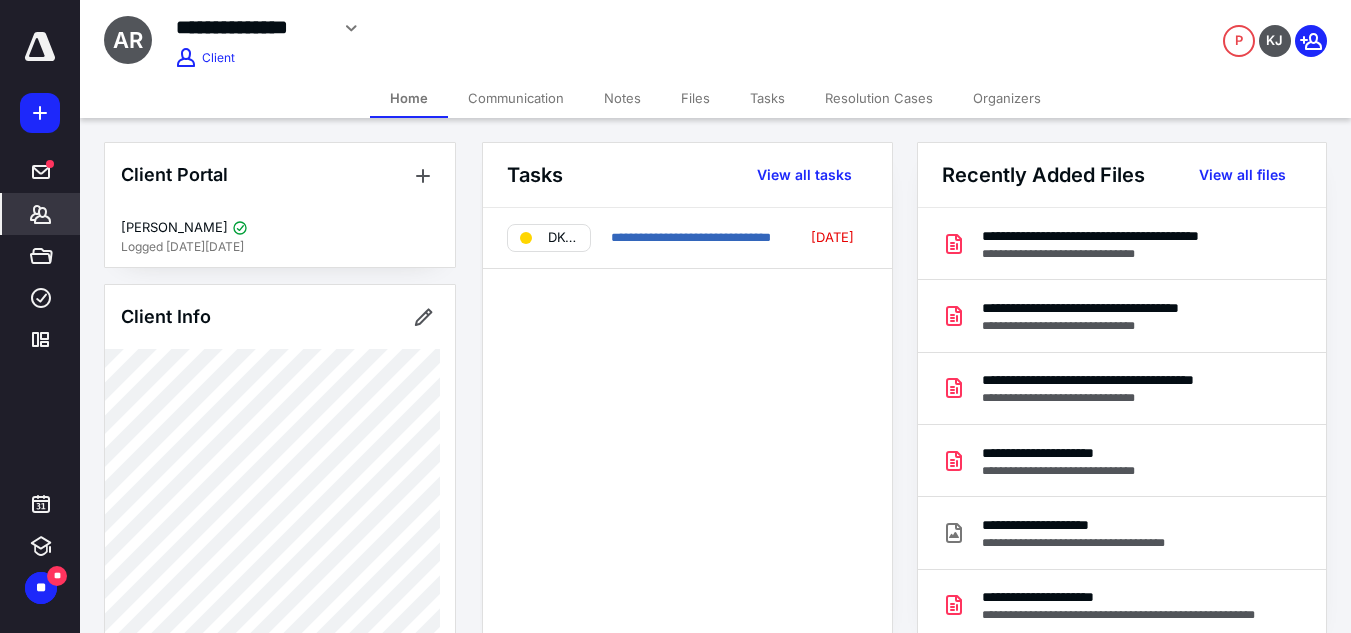 click on "Files" at bounding box center (695, 98) 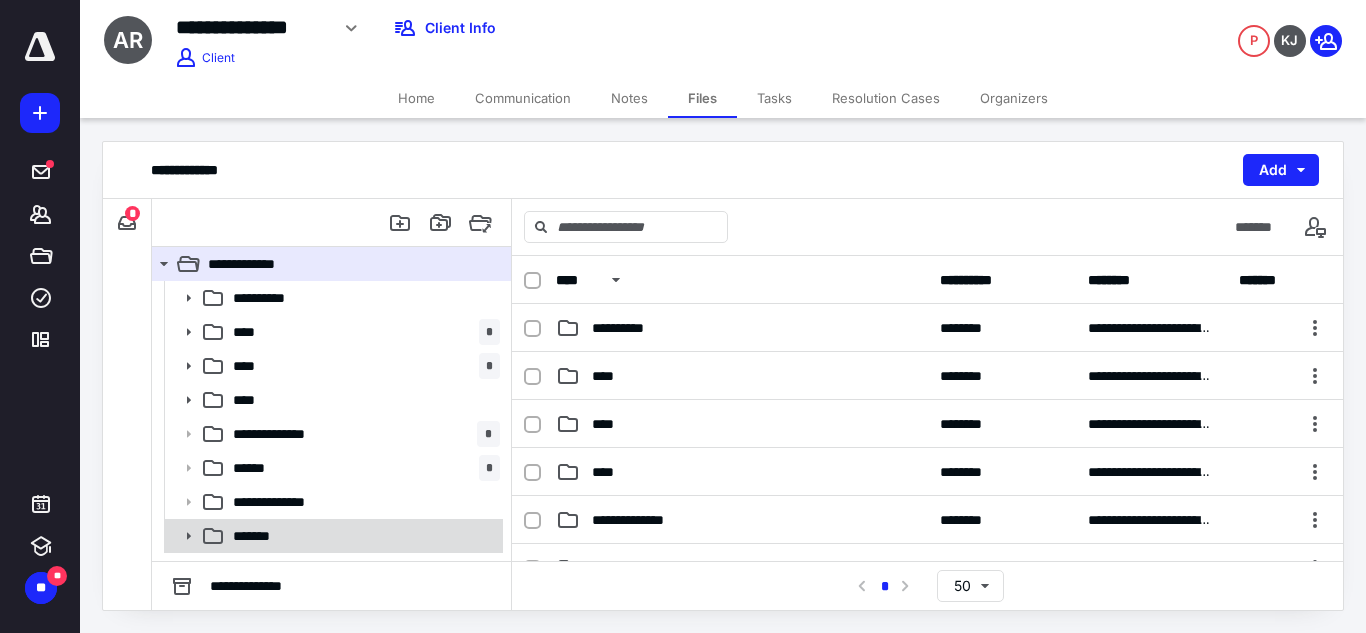 click 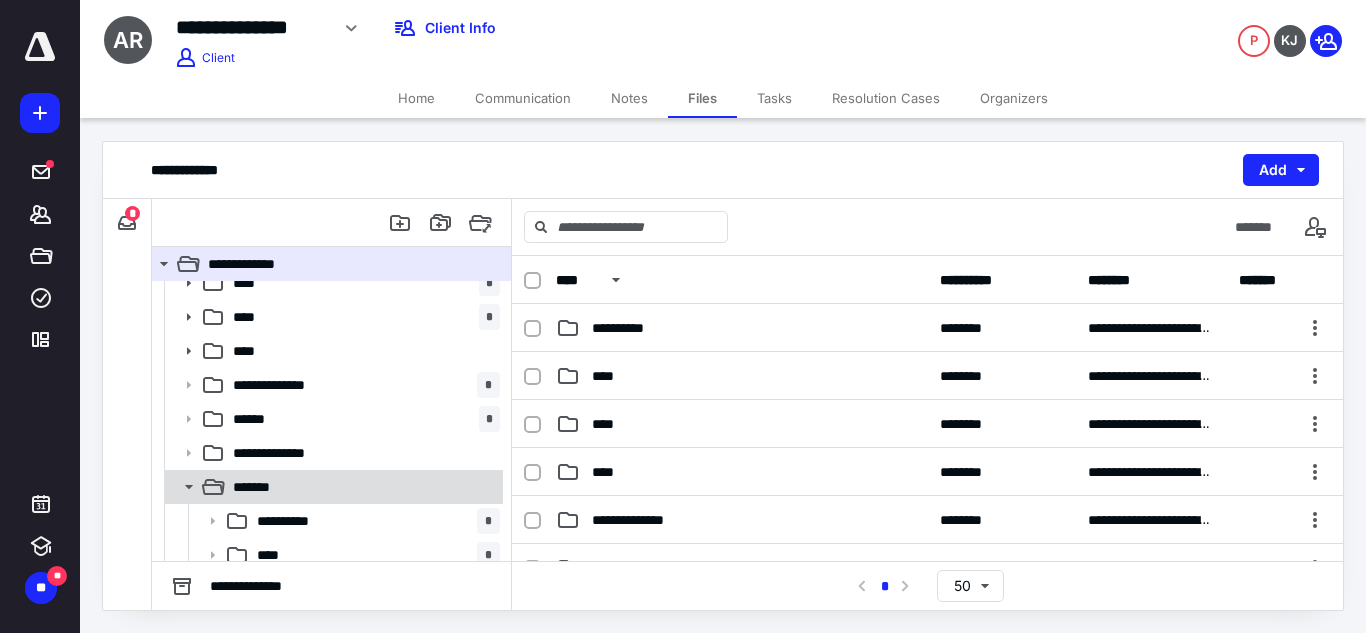 scroll, scrollTop: 94, scrollLeft: 0, axis: vertical 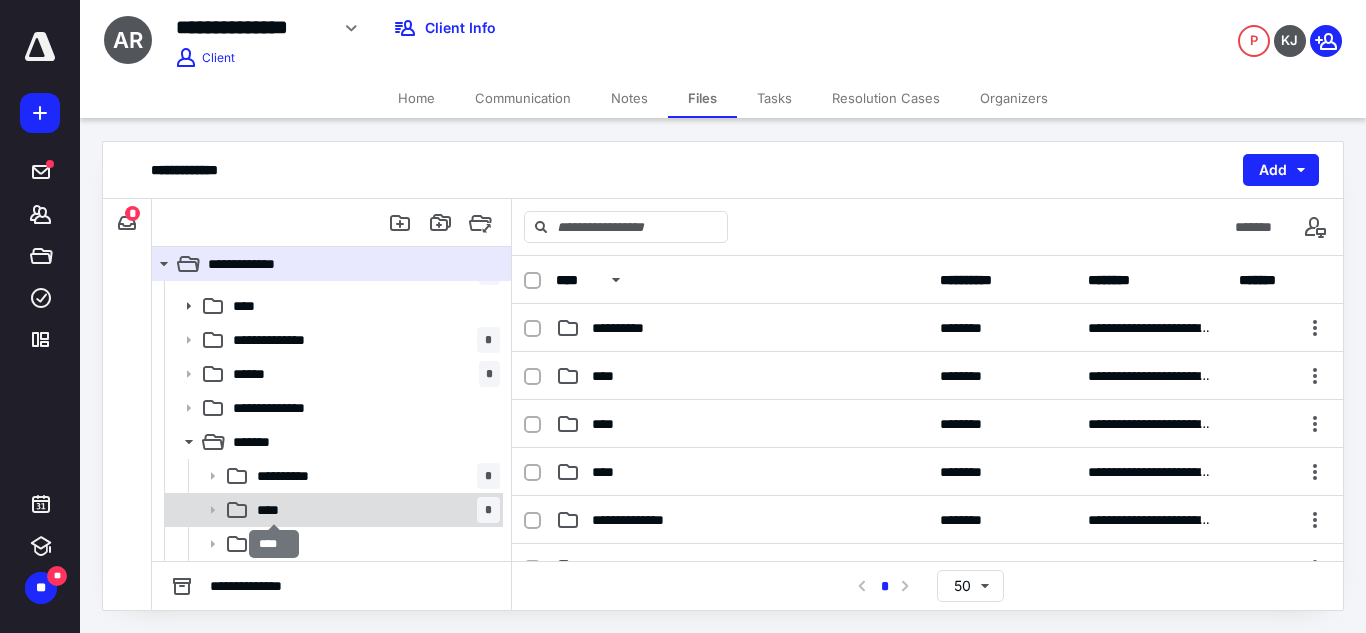 click on "****" at bounding box center [274, 510] 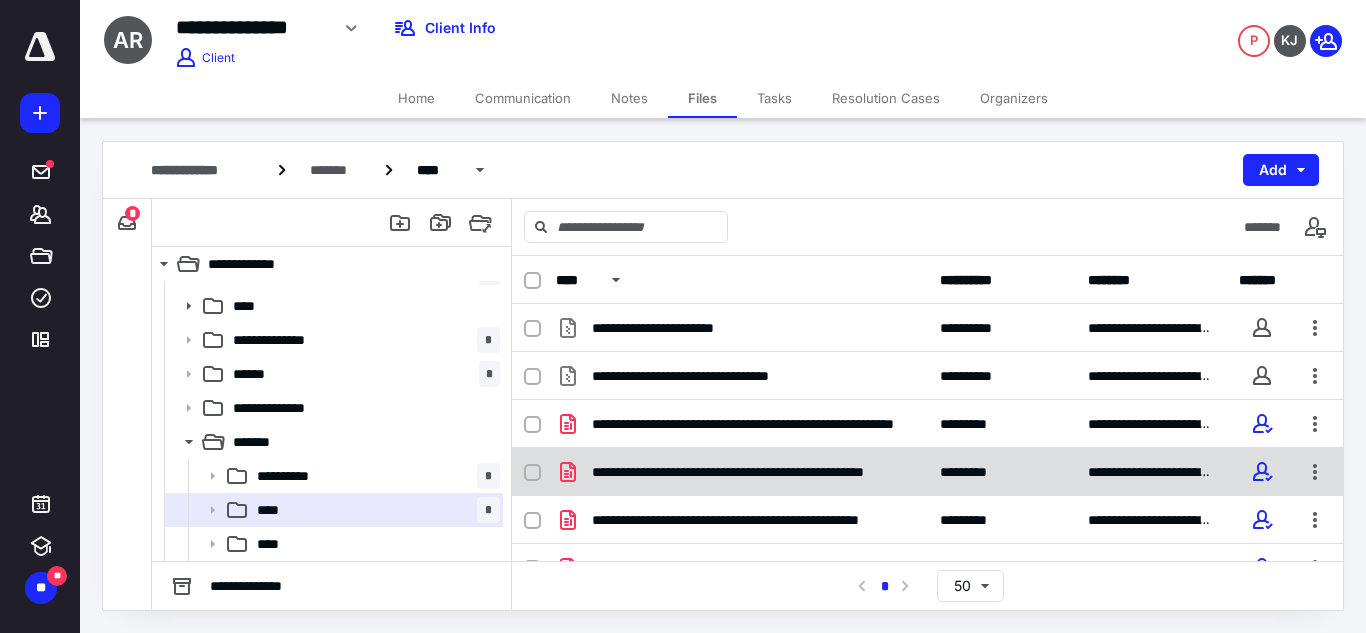 scroll, scrollTop: 79, scrollLeft: 0, axis: vertical 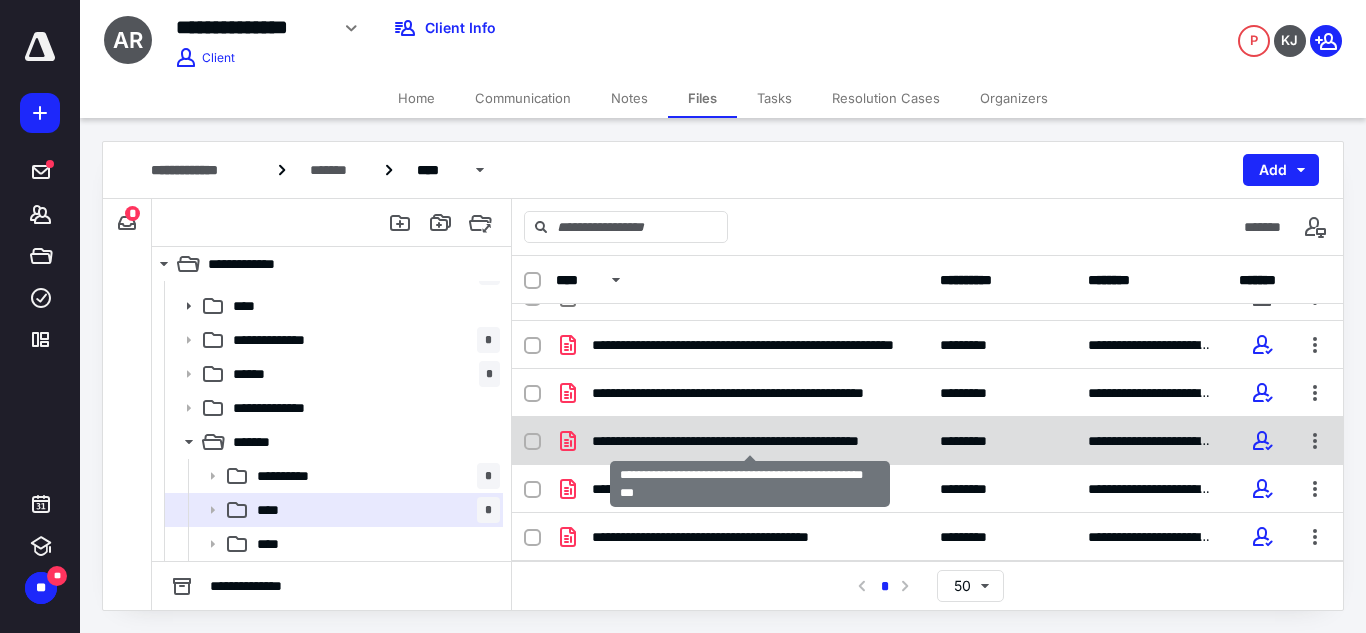 click on "**********" at bounding box center [750, 441] 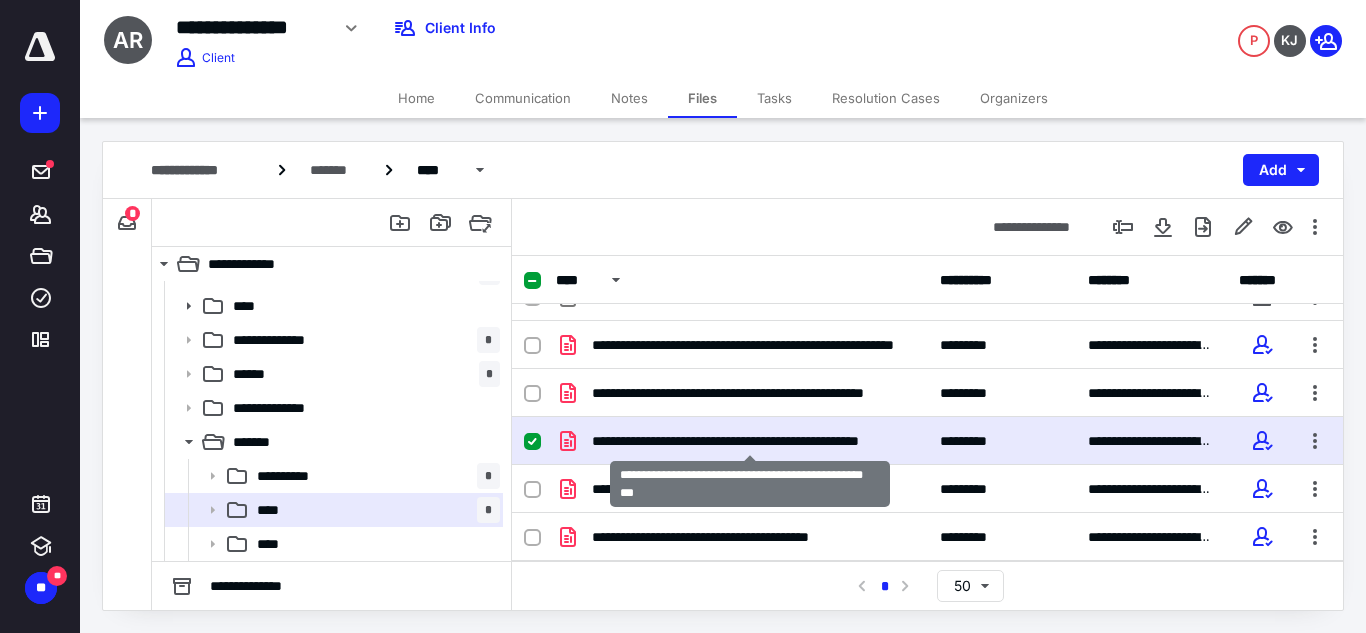 click on "**********" at bounding box center (750, 441) 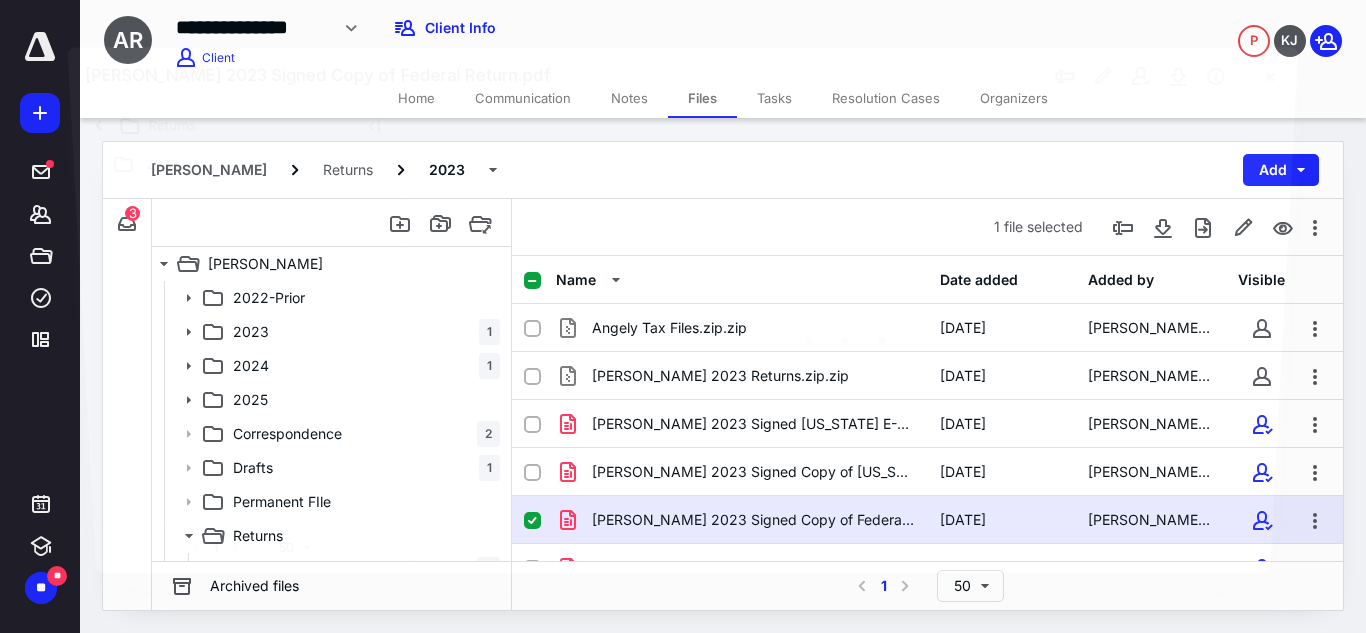scroll, scrollTop: 94, scrollLeft: 0, axis: vertical 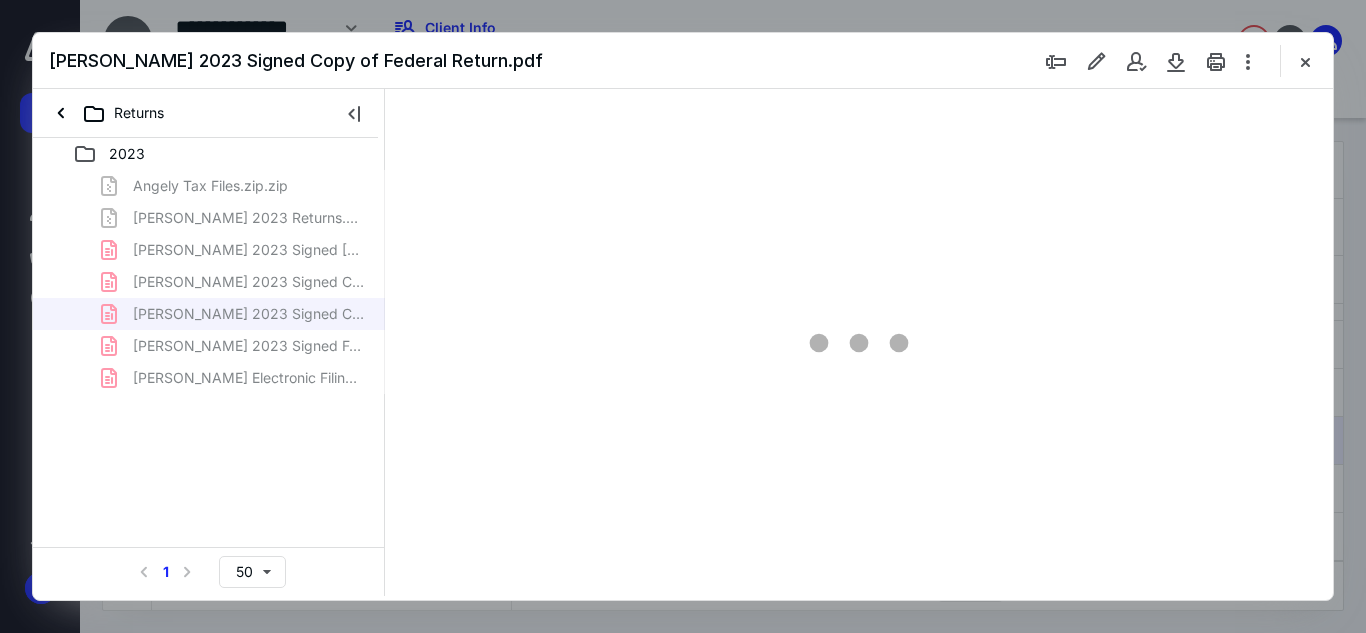 type on "152" 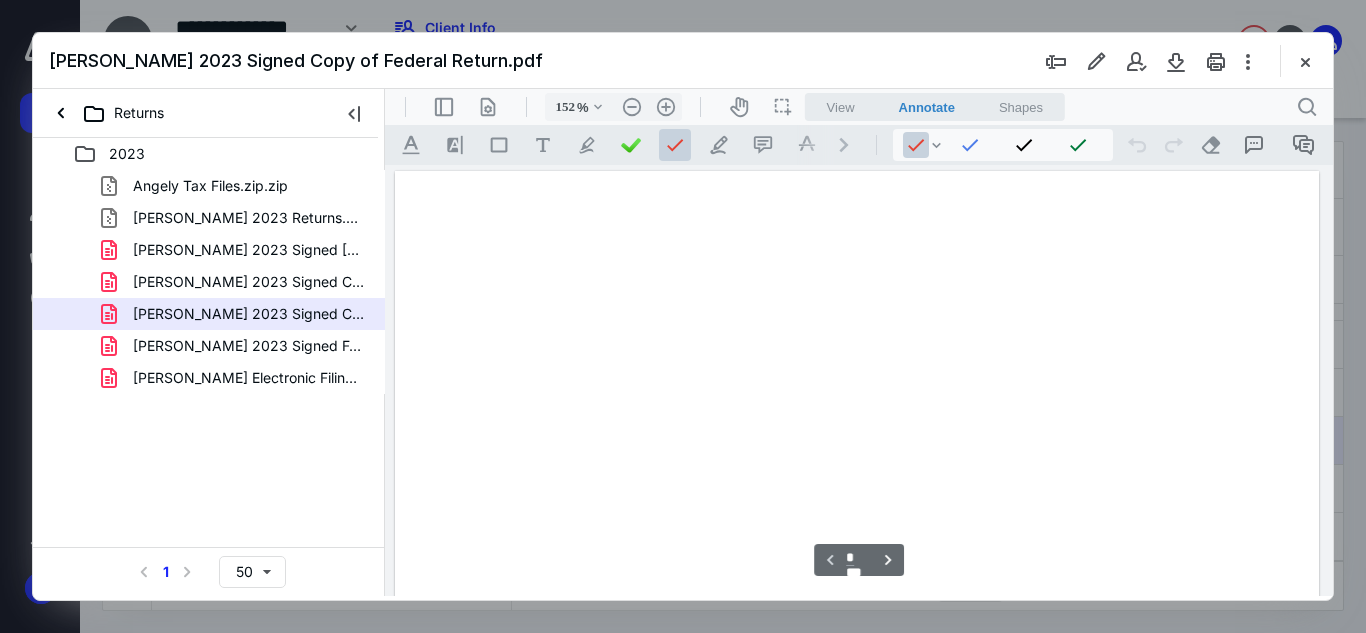scroll, scrollTop: 82, scrollLeft: 0, axis: vertical 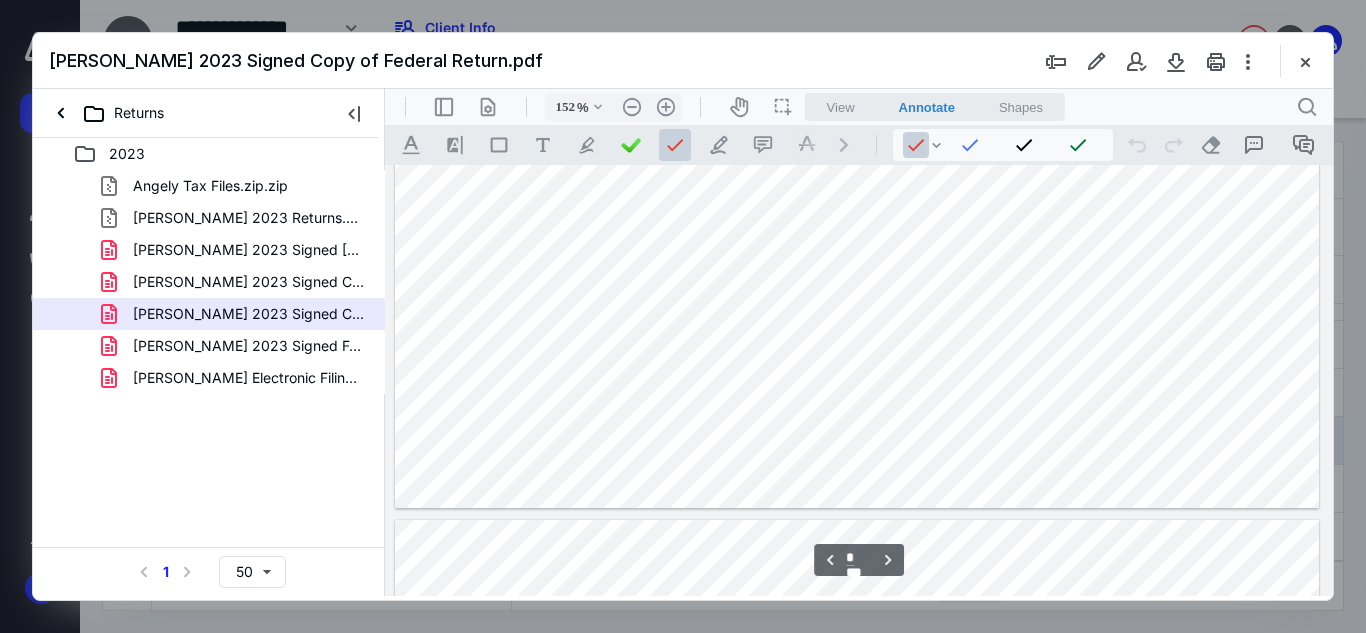 type on "*" 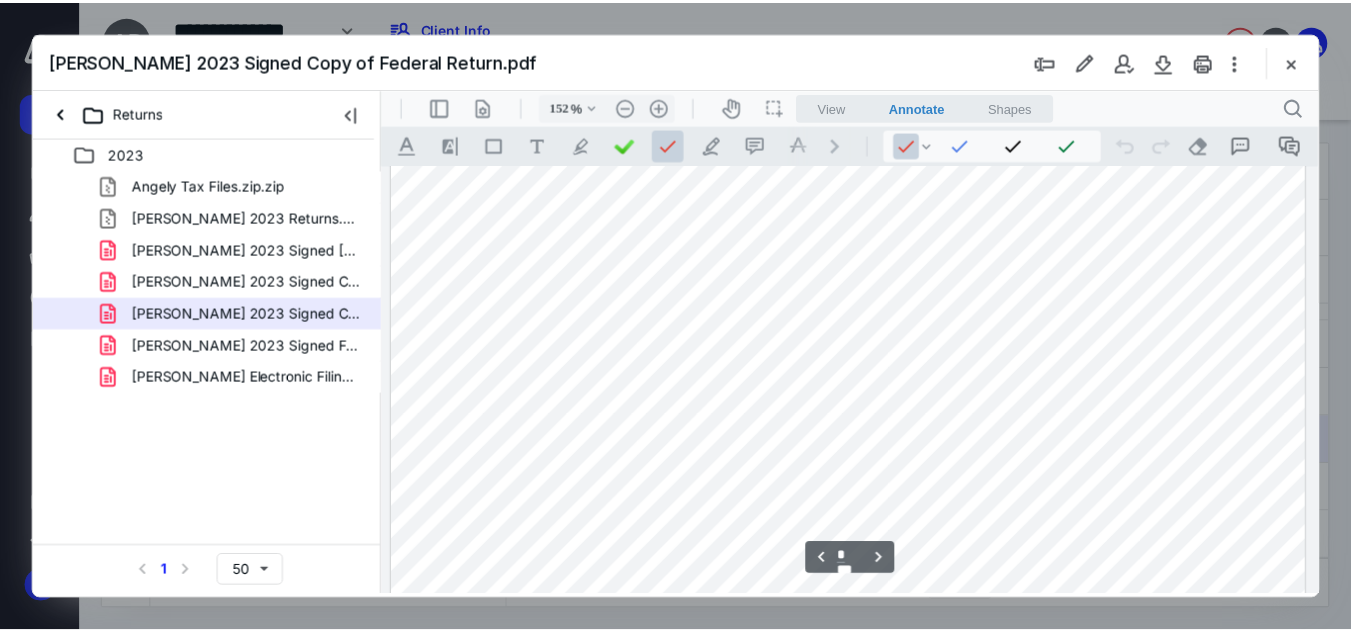 scroll, scrollTop: 3682, scrollLeft: 0, axis: vertical 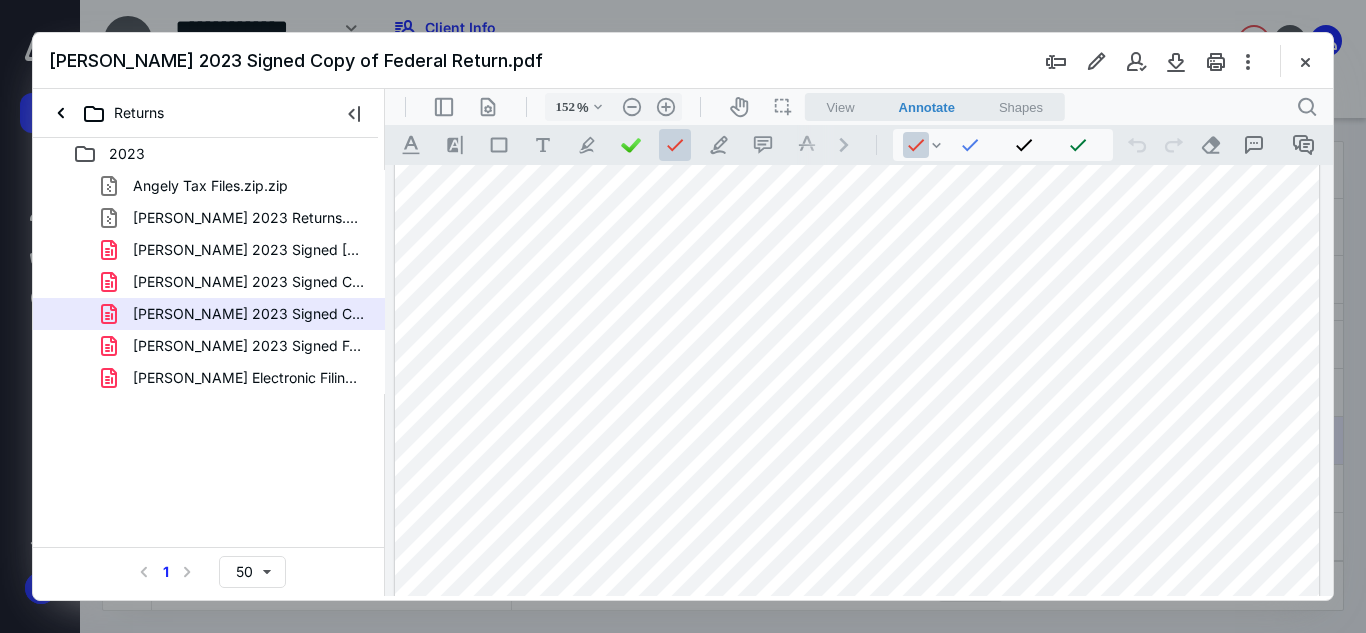 click on "2023 Angely Tax Files.zip.zip [PERSON_NAME] 2023 Returns.zip.zip [PERSON_NAME] 2023 Signed [US_STATE] E-File Authorization.pdf [PERSON_NAME] 2023 Signed Copy of [US_STATE] Return.pdf [PERSON_NAME] 2023 Signed Copy of Federal Return.pdf [PERSON_NAME] 2023 Signed Federal Form 8879.pdf [PERSON_NAME] Electronic Filing Status.pdf Select a page number for more results 1 50" at bounding box center (209, 367) 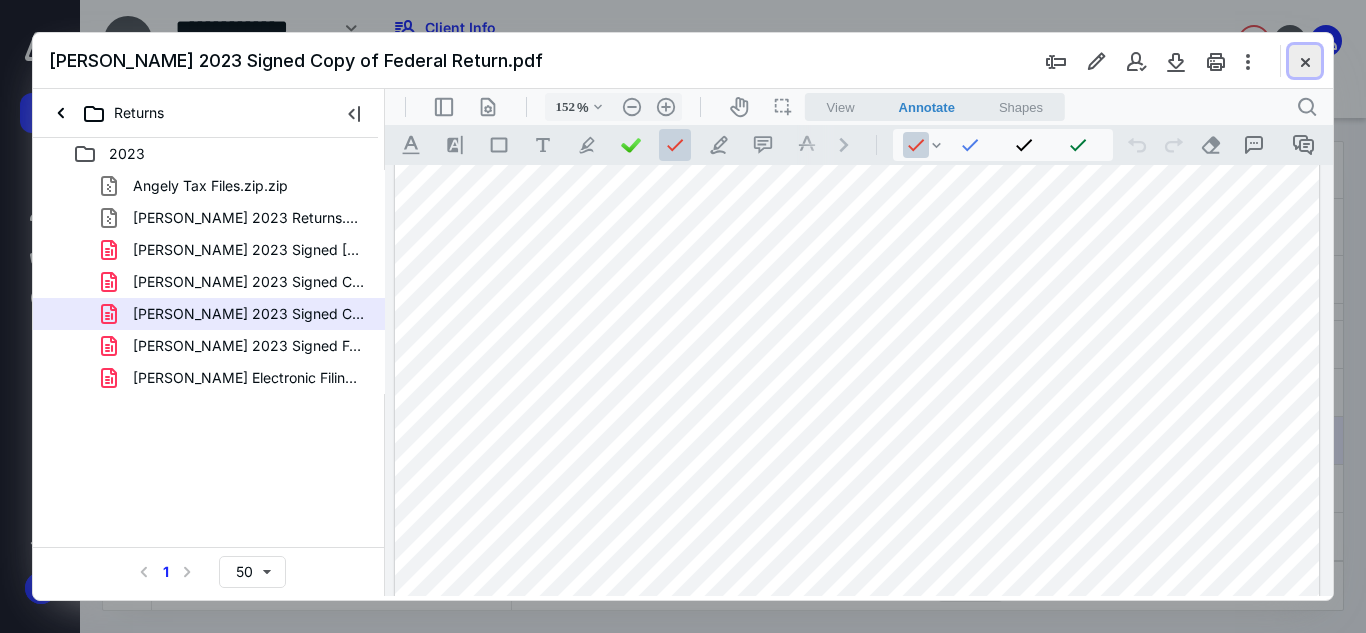 click at bounding box center (1305, 61) 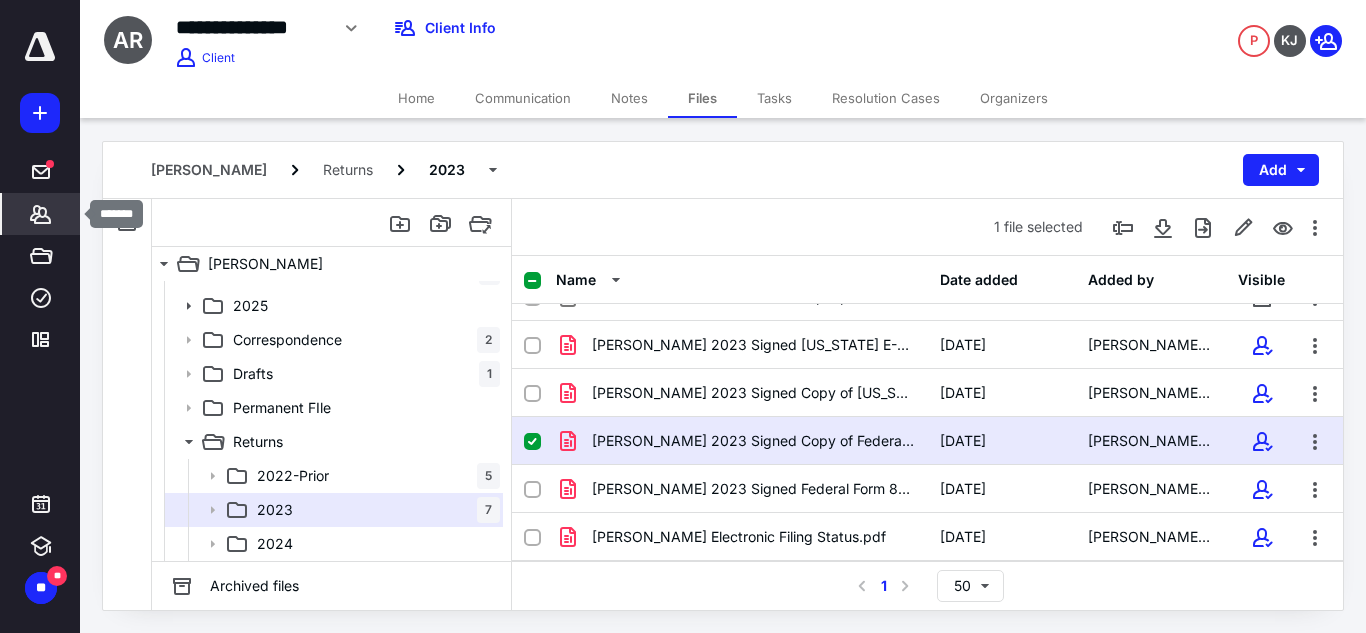 click 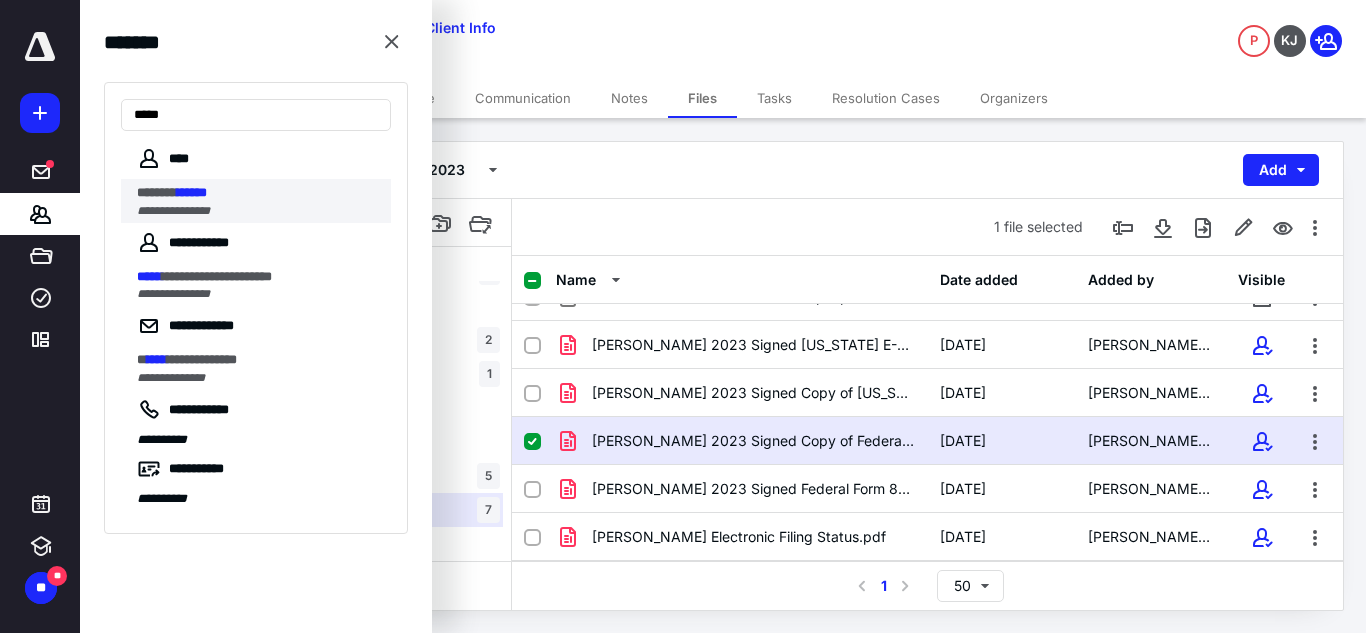type on "*****" 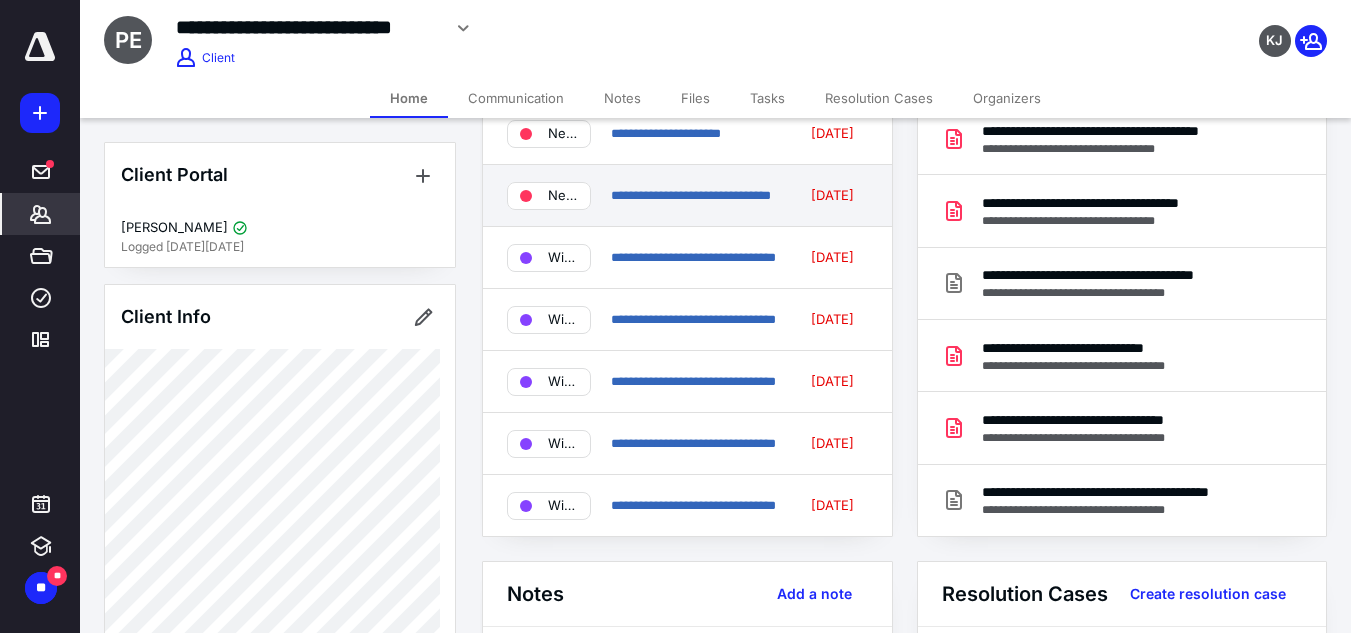 scroll, scrollTop: 100, scrollLeft: 0, axis: vertical 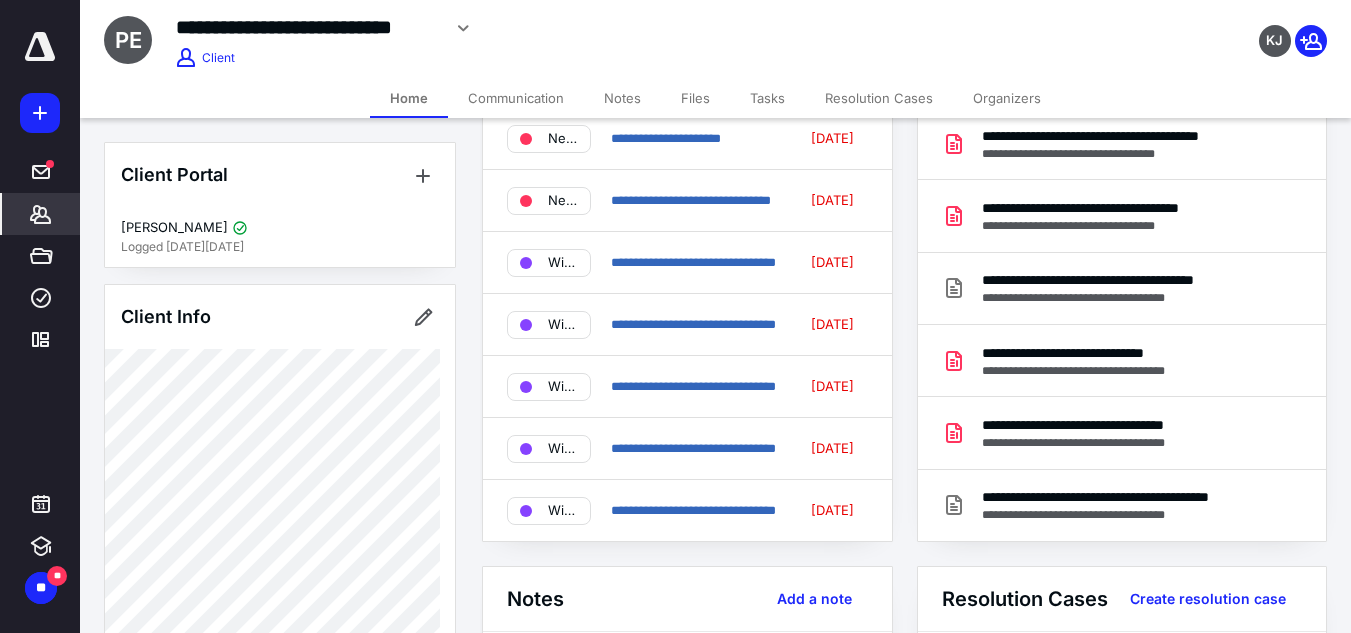 click on "Files" at bounding box center [695, 98] 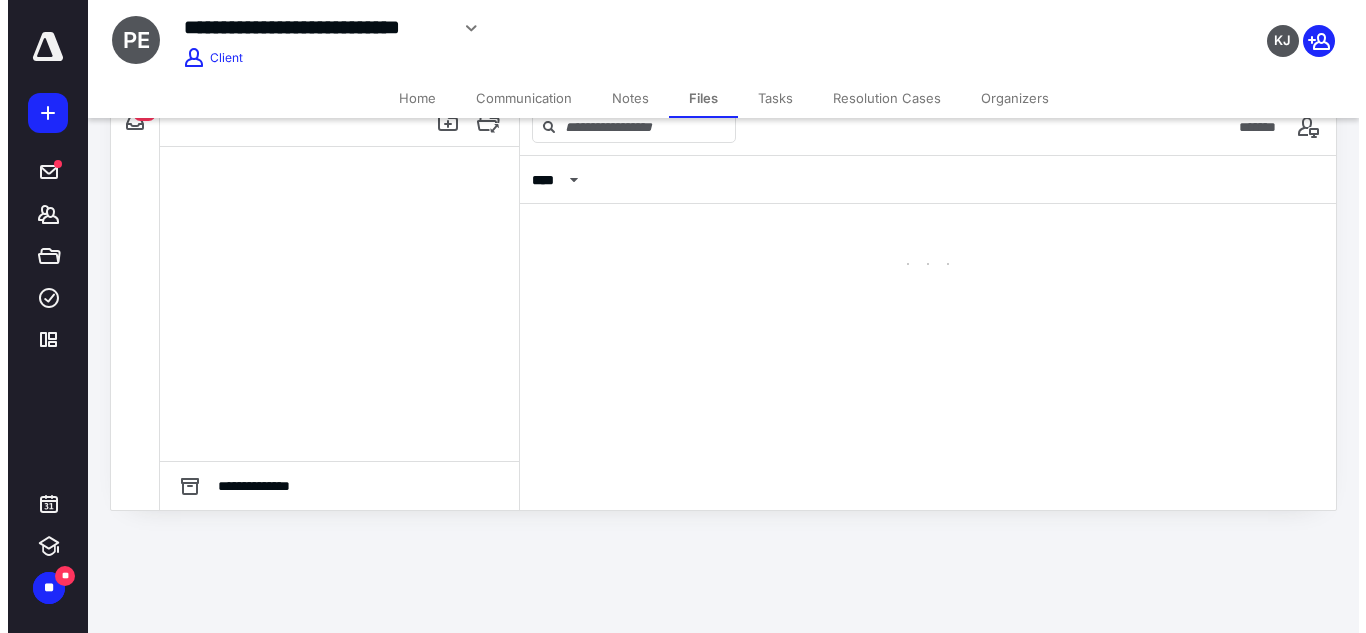 scroll, scrollTop: 0, scrollLeft: 0, axis: both 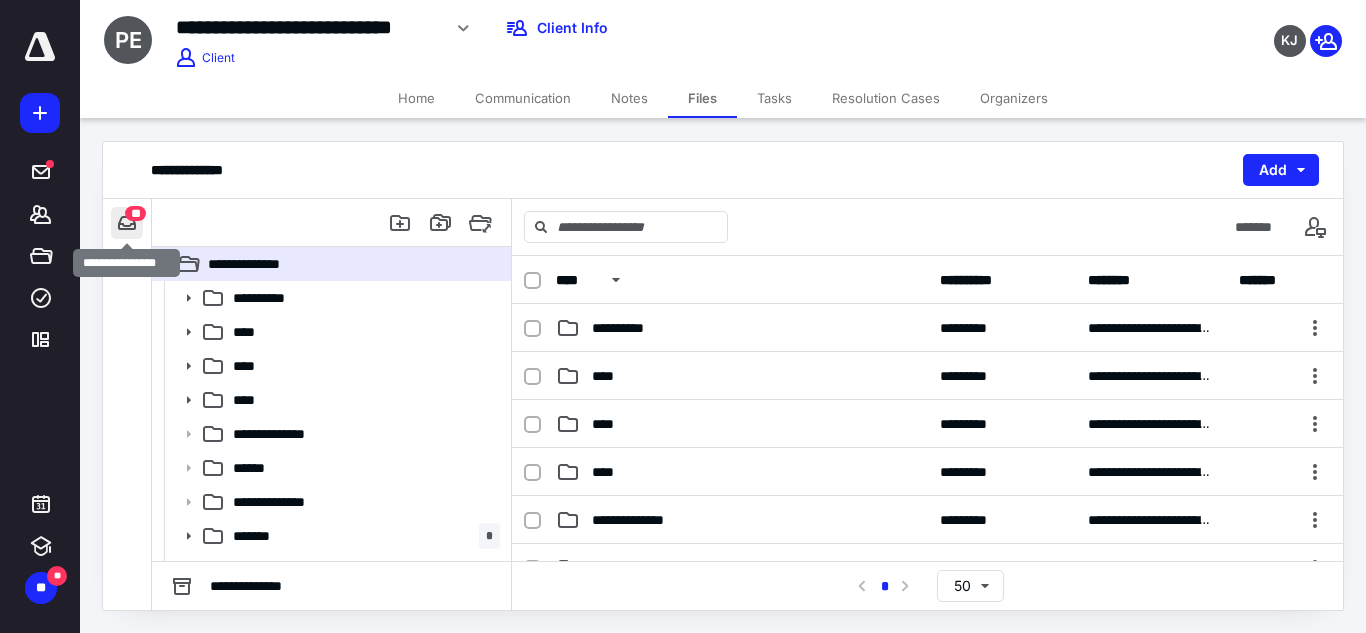click at bounding box center [127, 223] 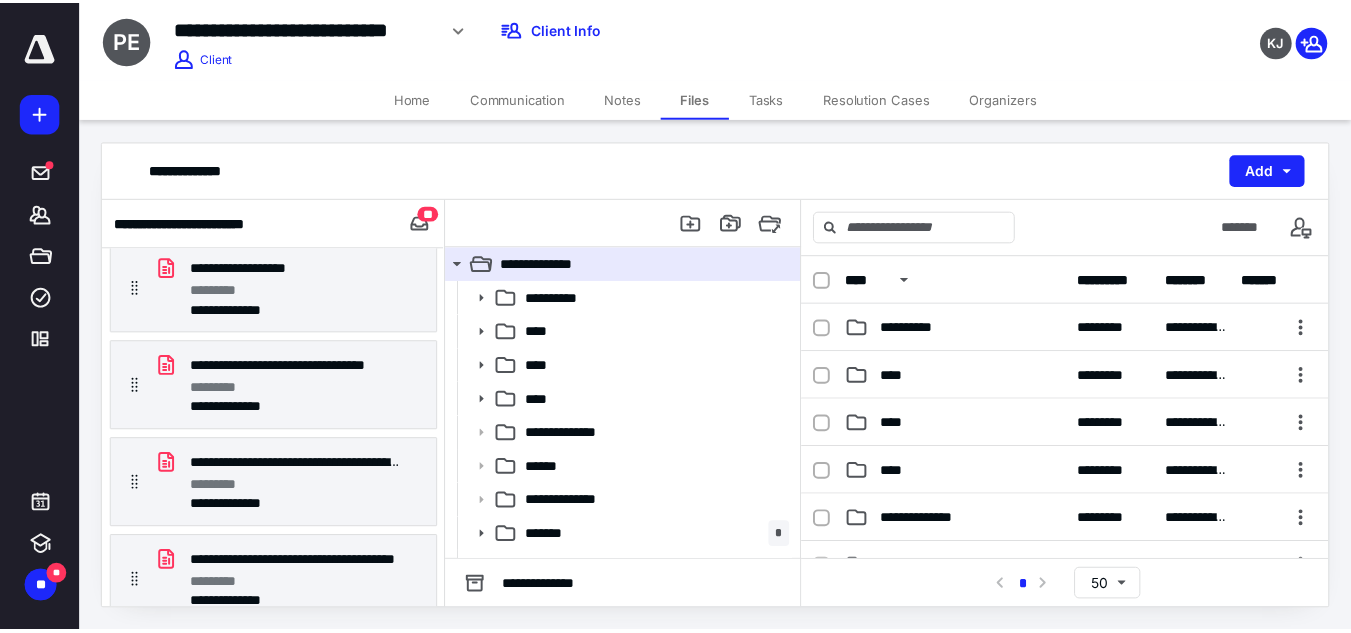 scroll, scrollTop: 800, scrollLeft: 0, axis: vertical 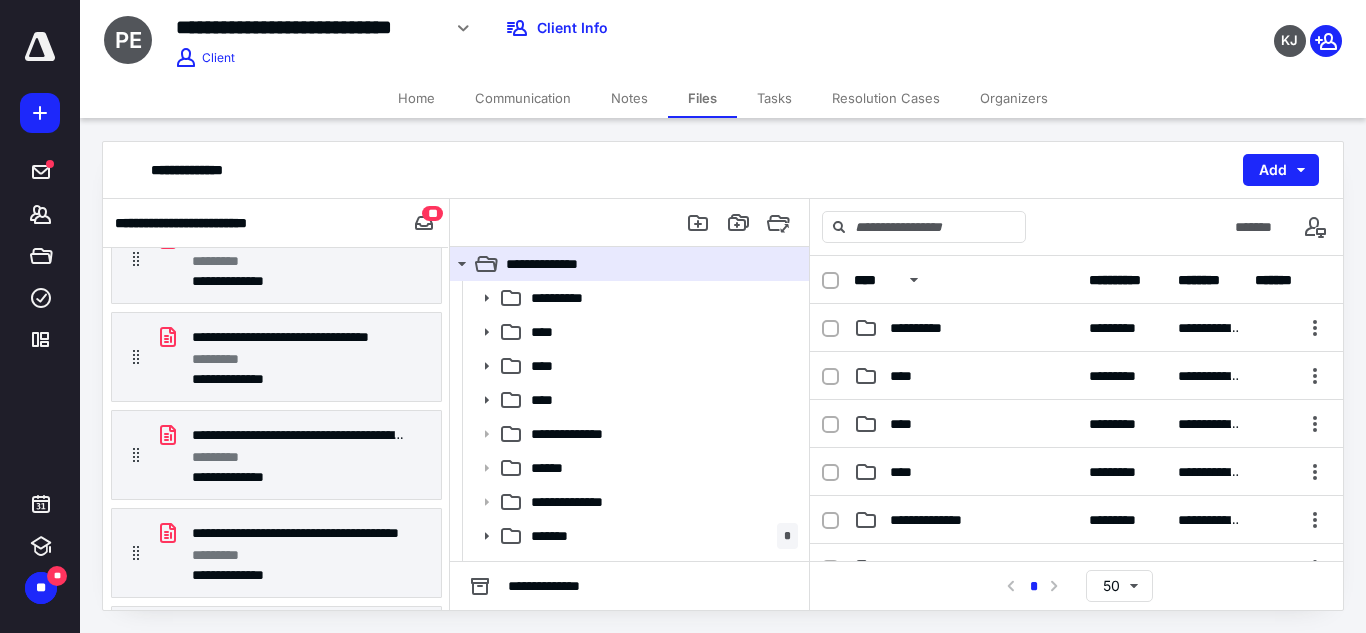 click on "Tasks" at bounding box center (774, 98) 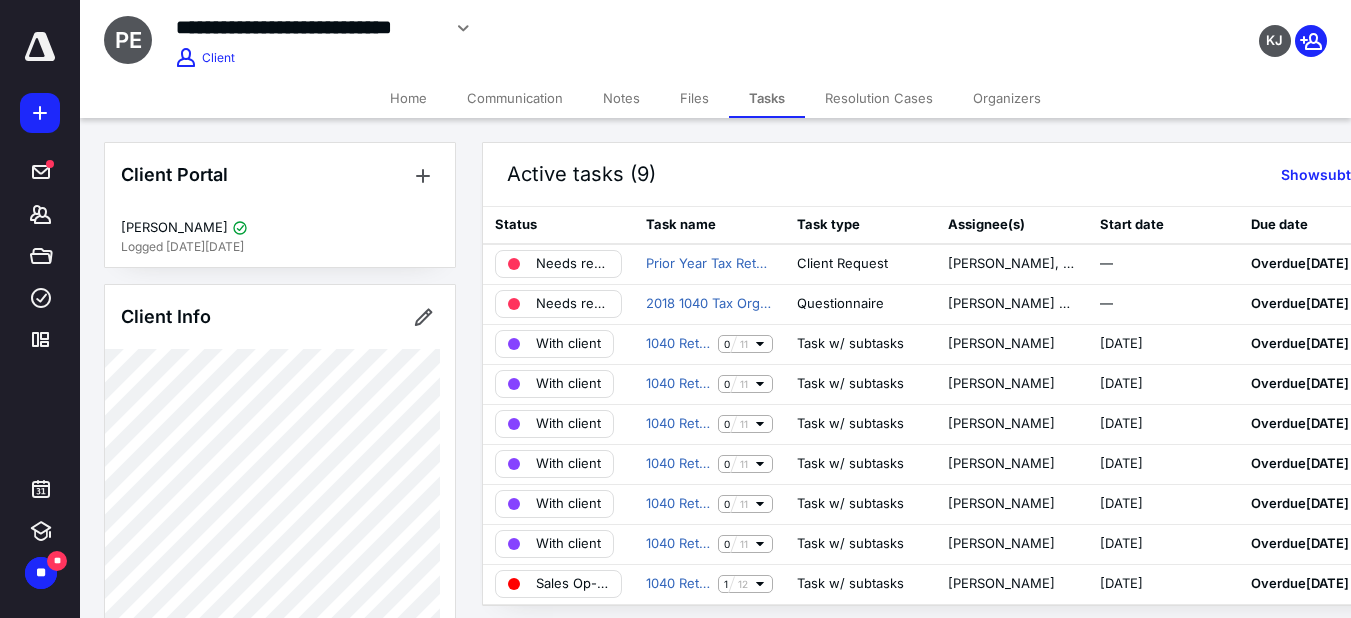 click on "Organizers" at bounding box center (1007, 98) 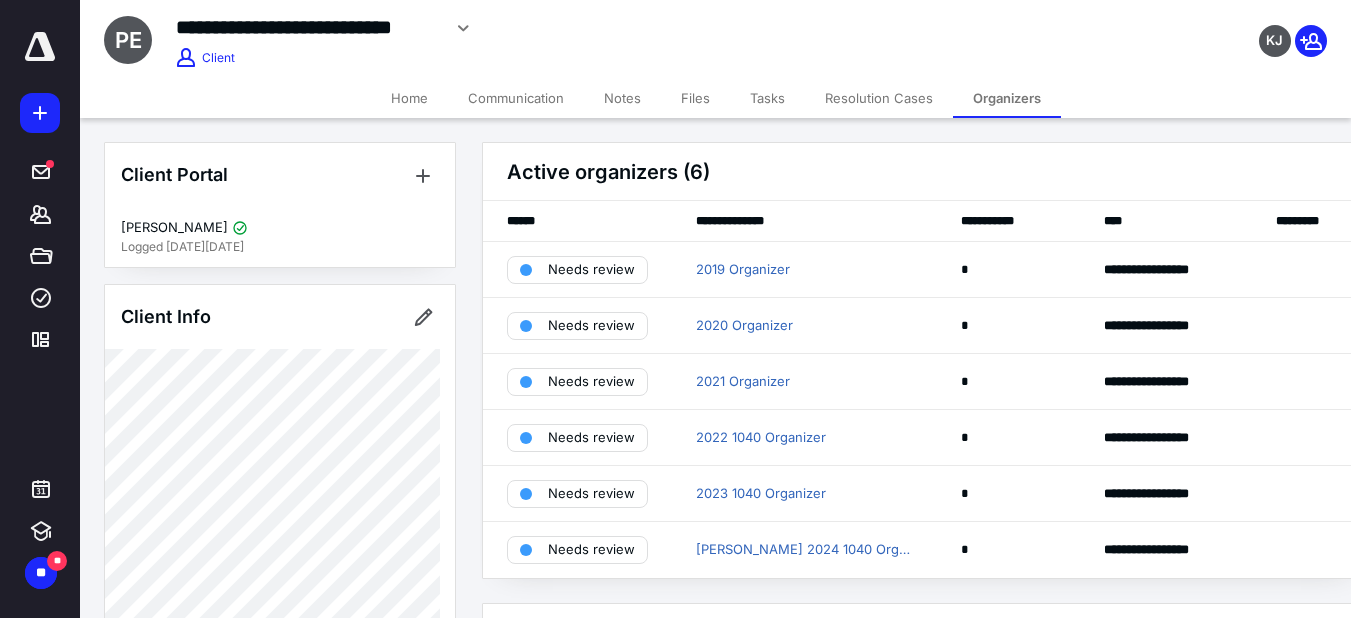 click on "Tasks" at bounding box center [767, 98] 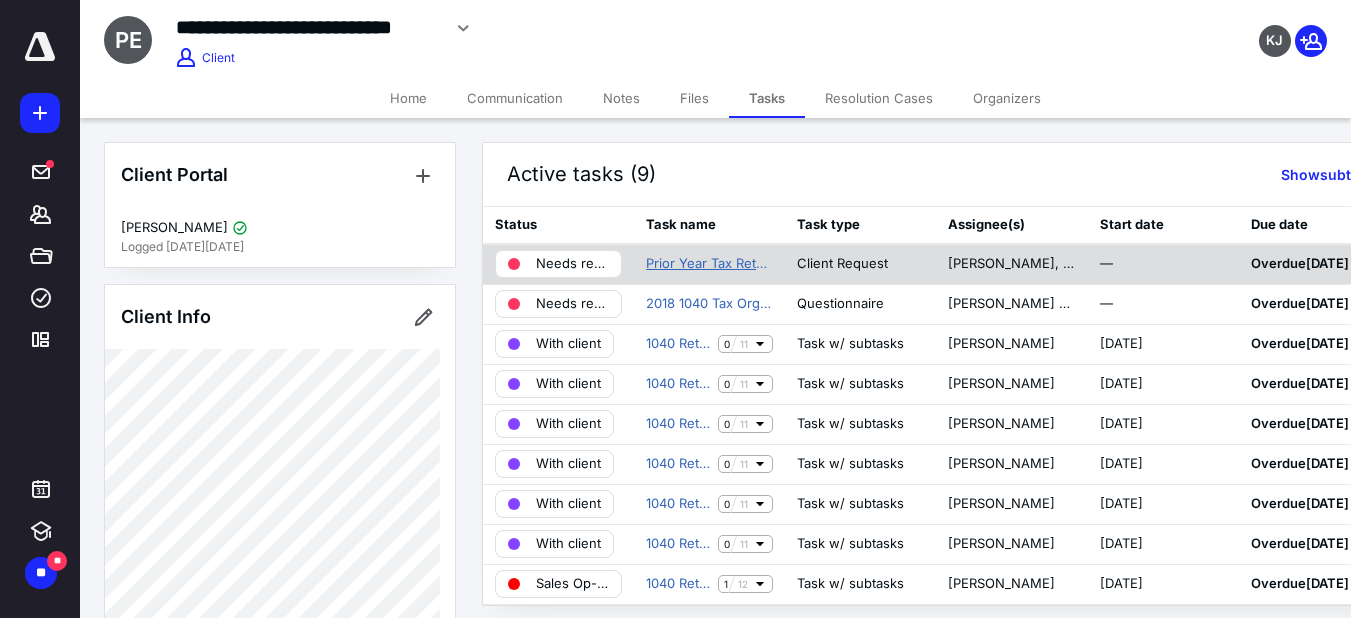 click on "Prior Year Tax Returns" at bounding box center (709, 264) 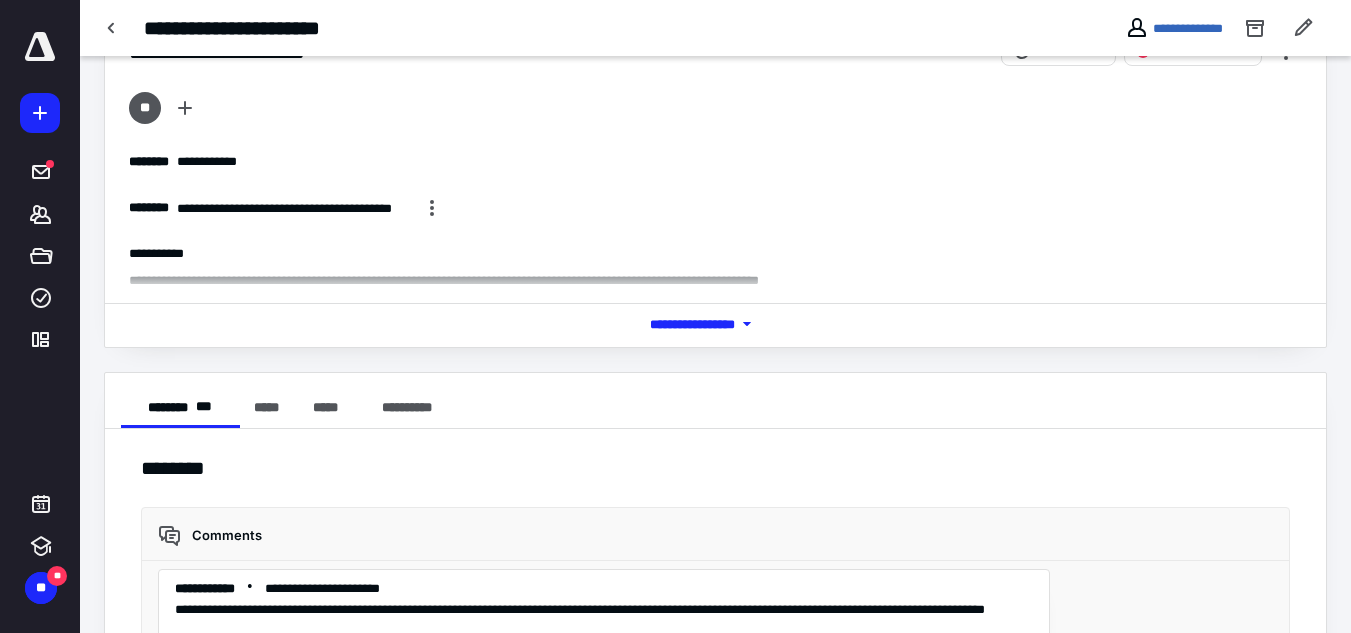 scroll, scrollTop: 34, scrollLeft: 0, axis: vertical 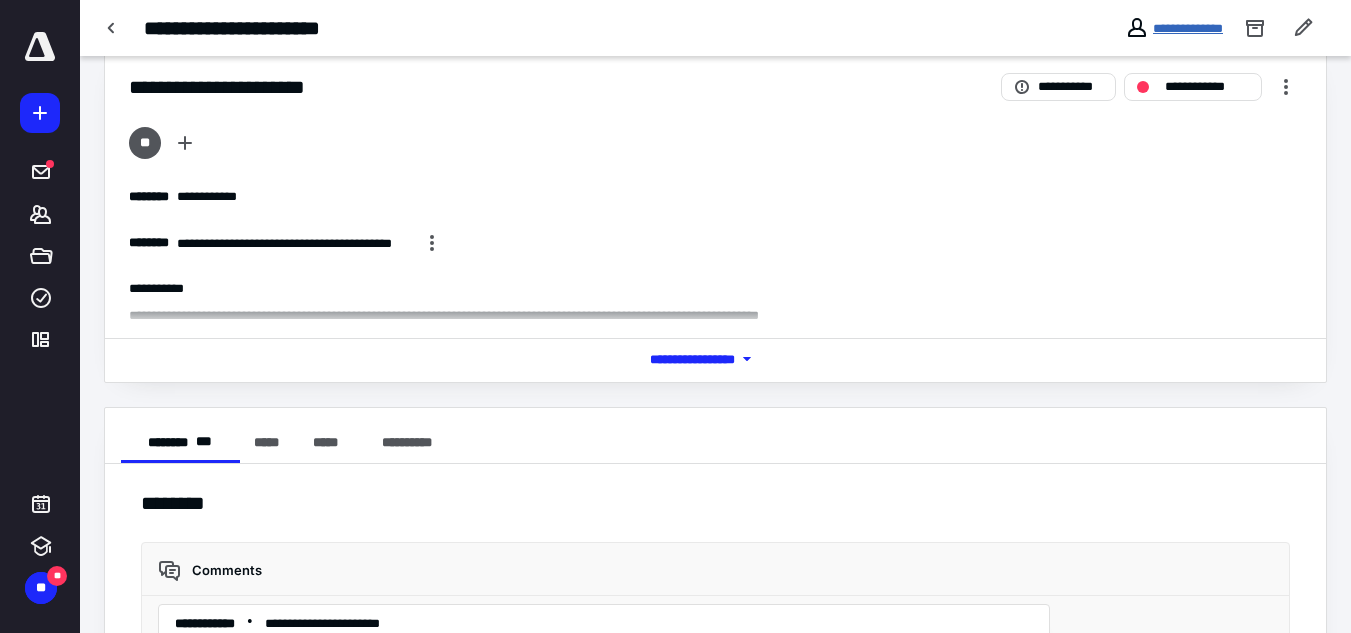 click on "**********" at bounding box center (1188, 28) 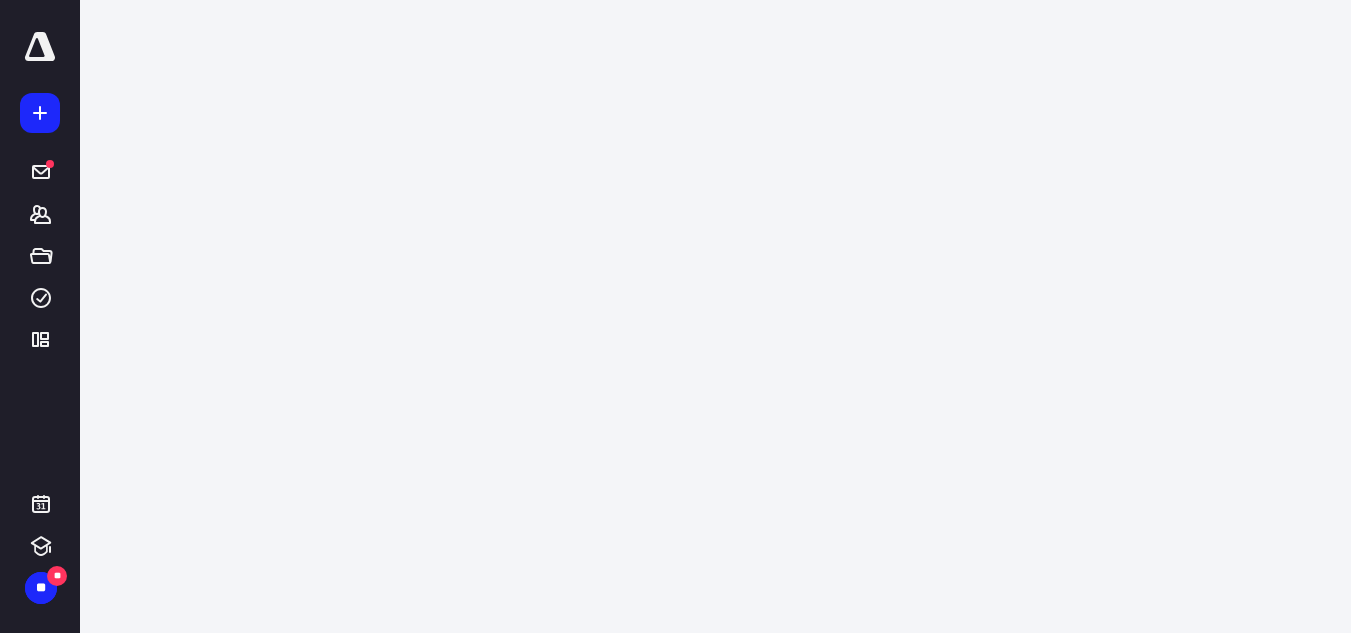 scroll, scrollTop: 0, scrollLeft: 0, axis: both 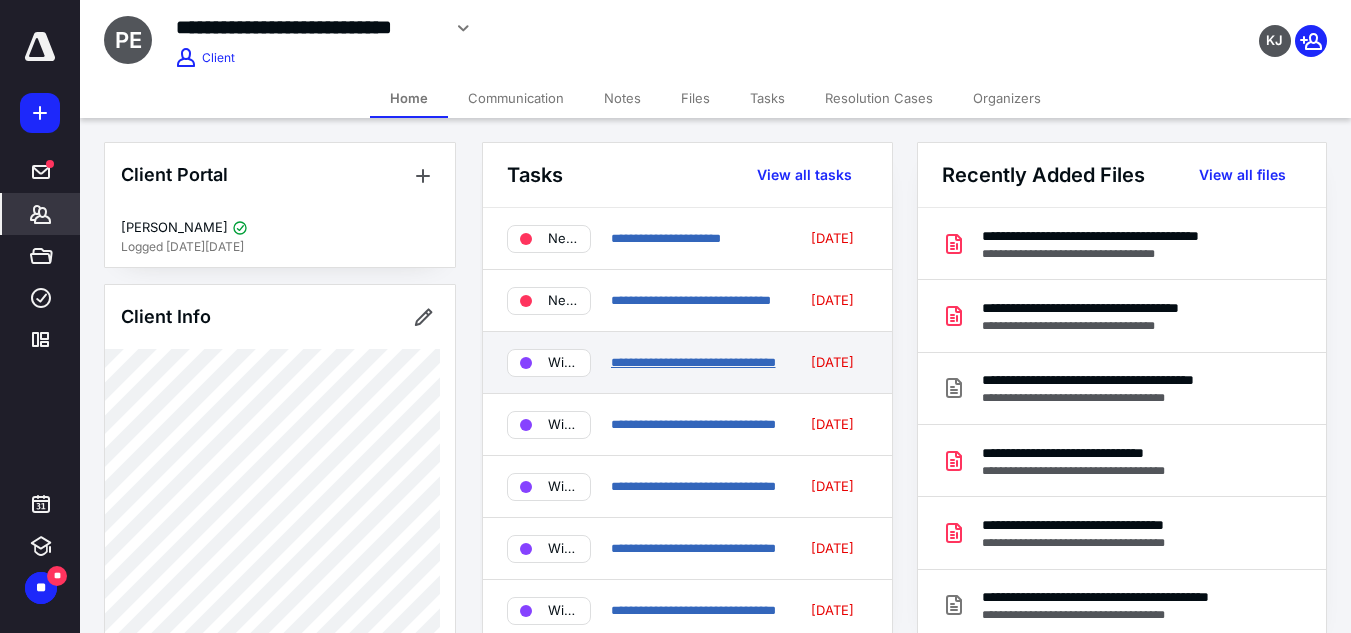 click on "**********" at bounding box center [693, 362] 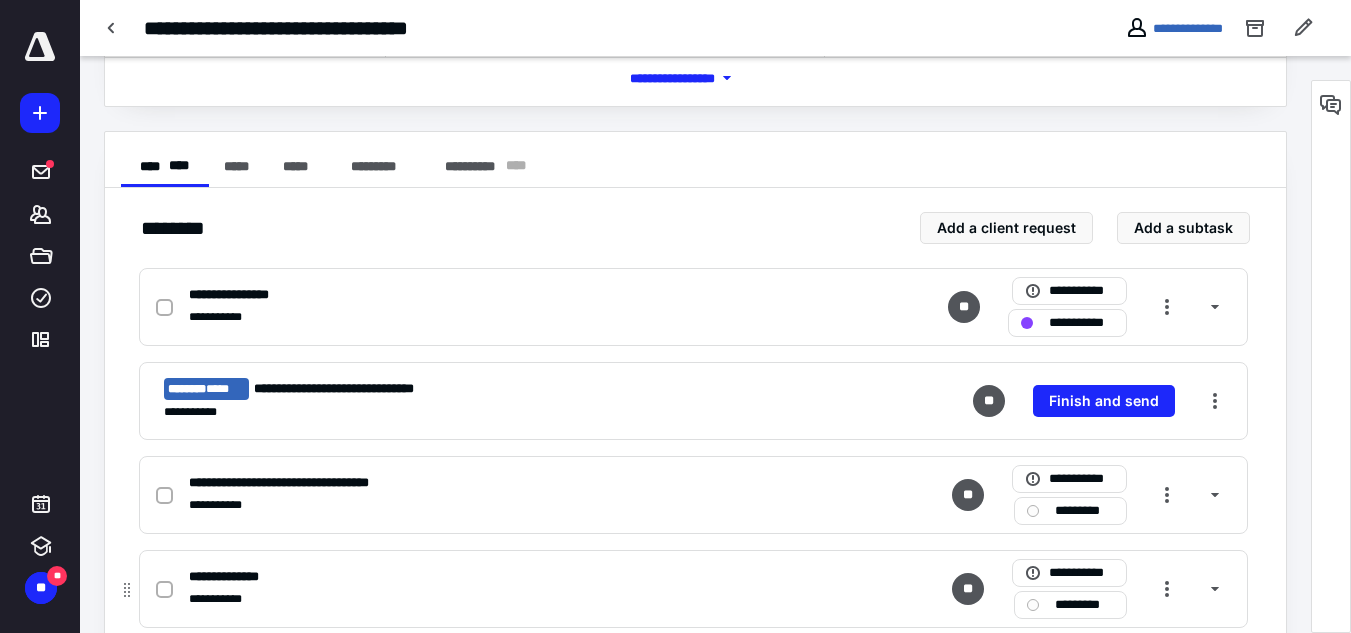scroll, scrollTop: 300, scrollLeft: 0, axis: vertical 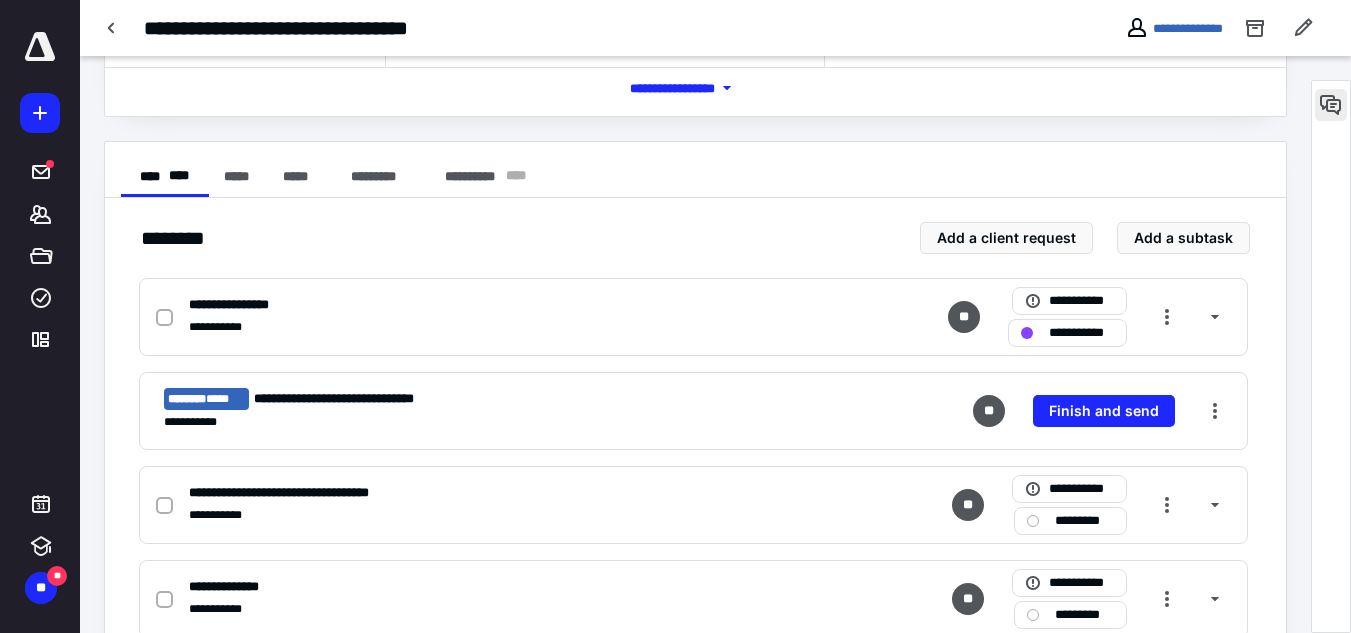 click at bounding box center (1331, 105) 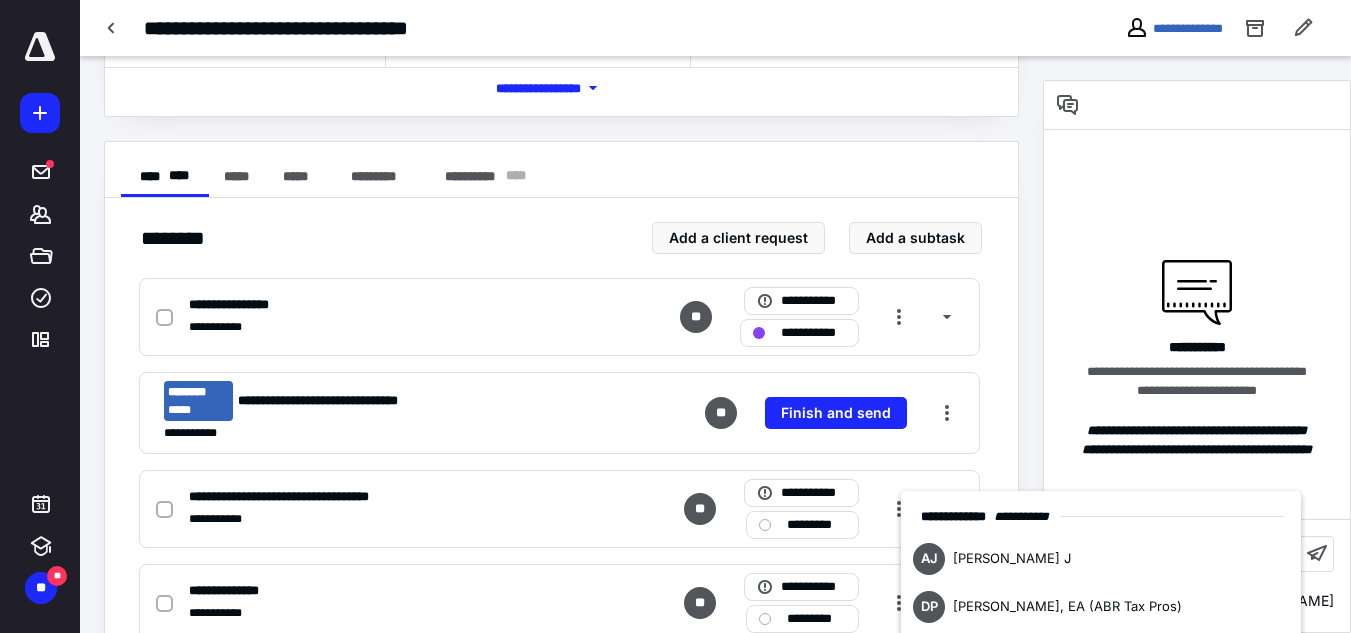 scroll, scrollTop: 536, scrollLeft: 0, axis: vertical 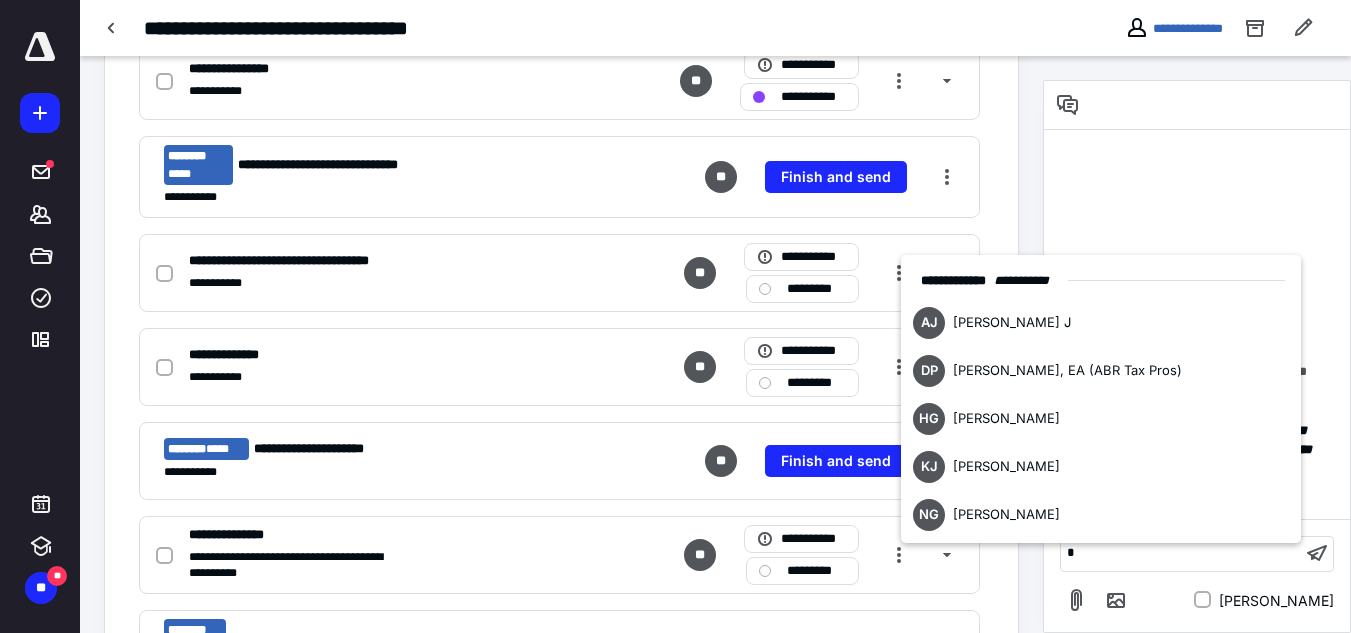type 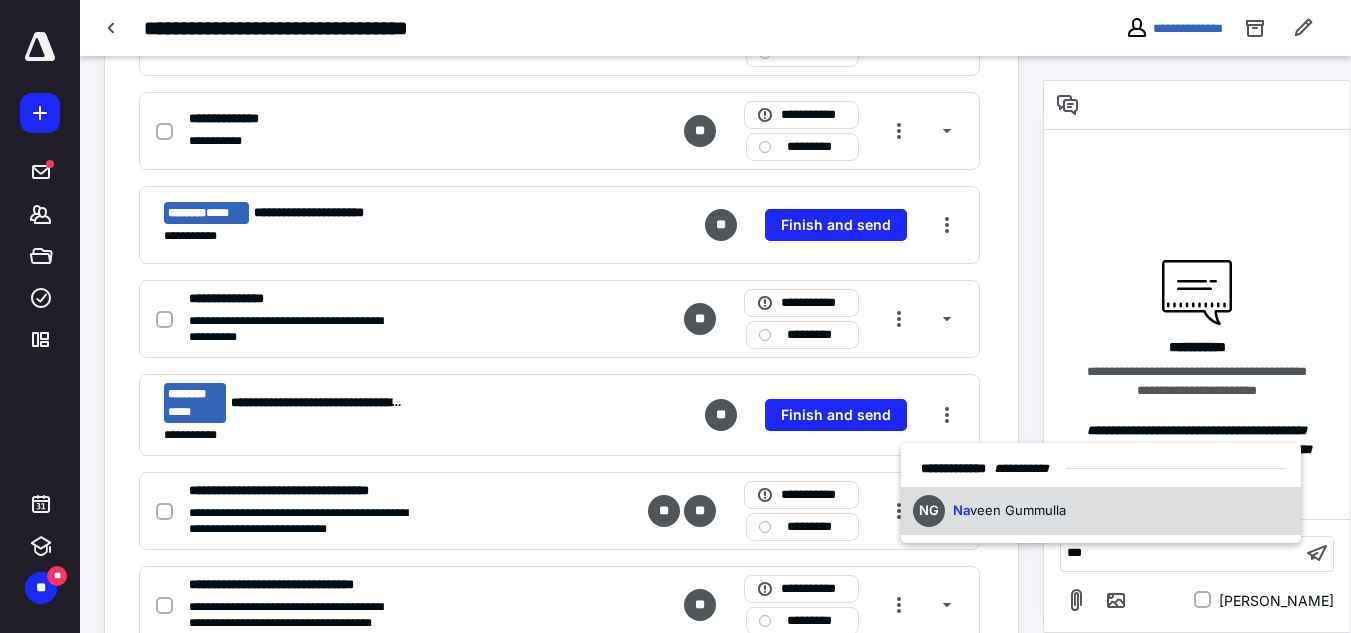 click on "NG [PERSON_NAME] Gummulla" at bounding box center [1101, 511] 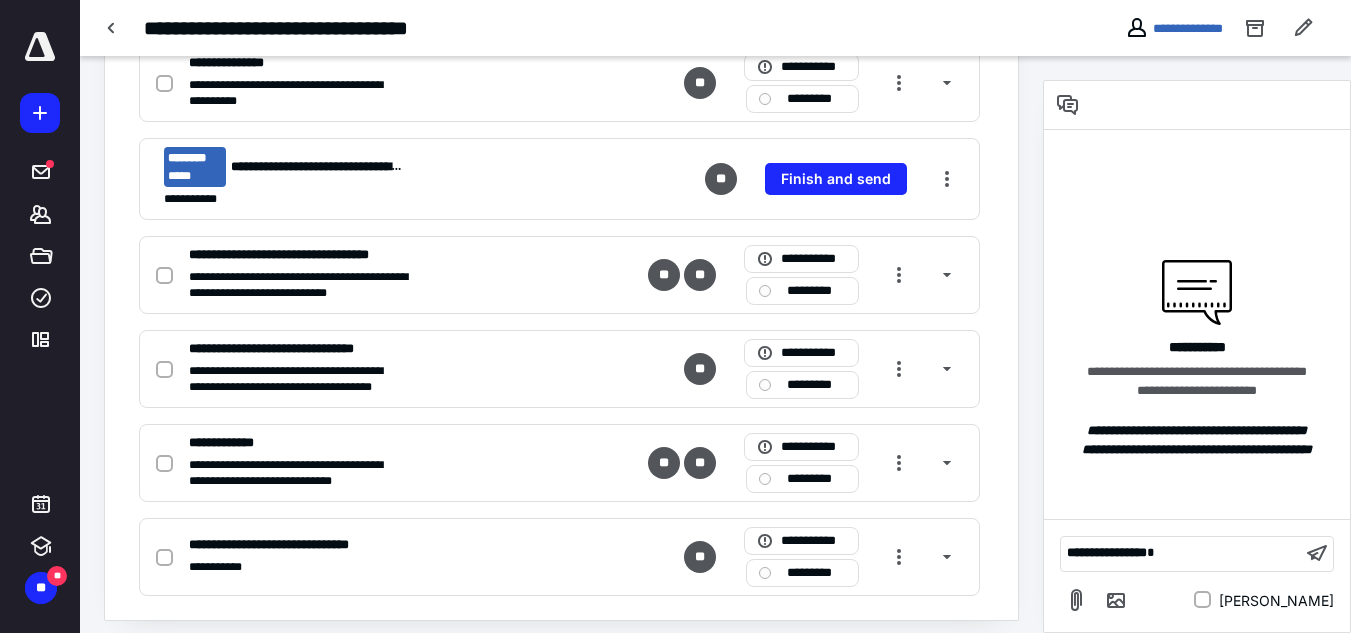 scroll, scrollTop: 1020, scrollLeft: 0, axis: vertical 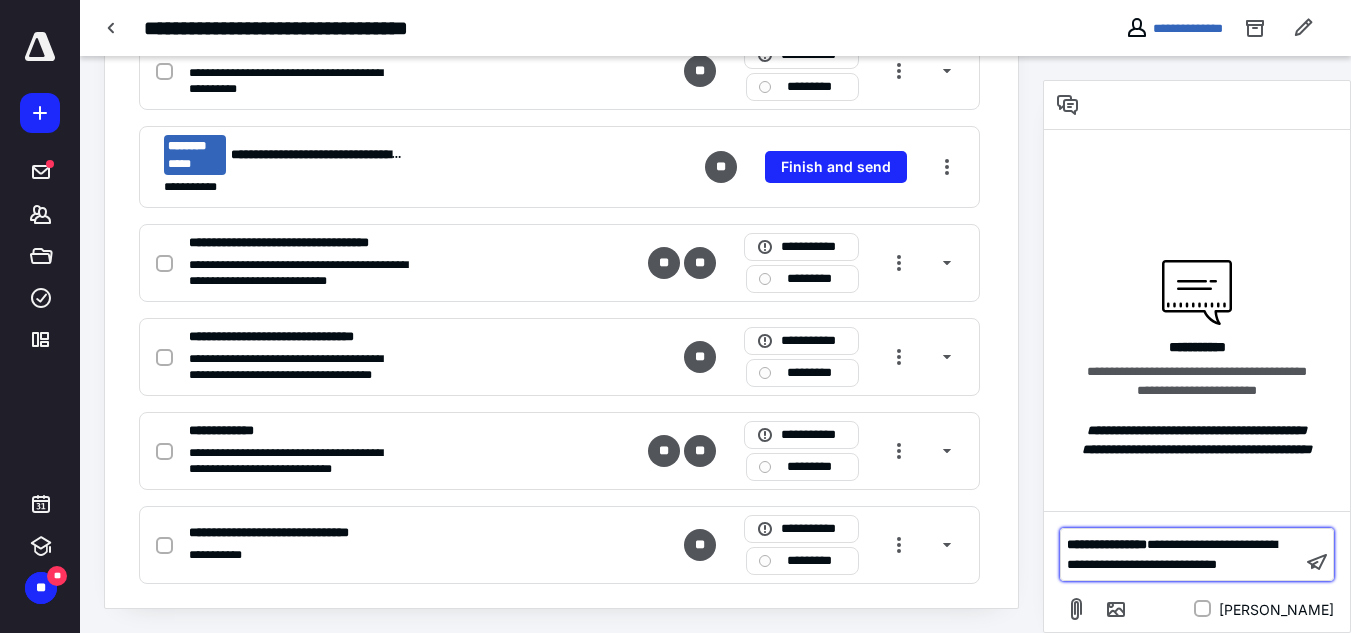 click on "**********" at bounding box center [1181, 554] 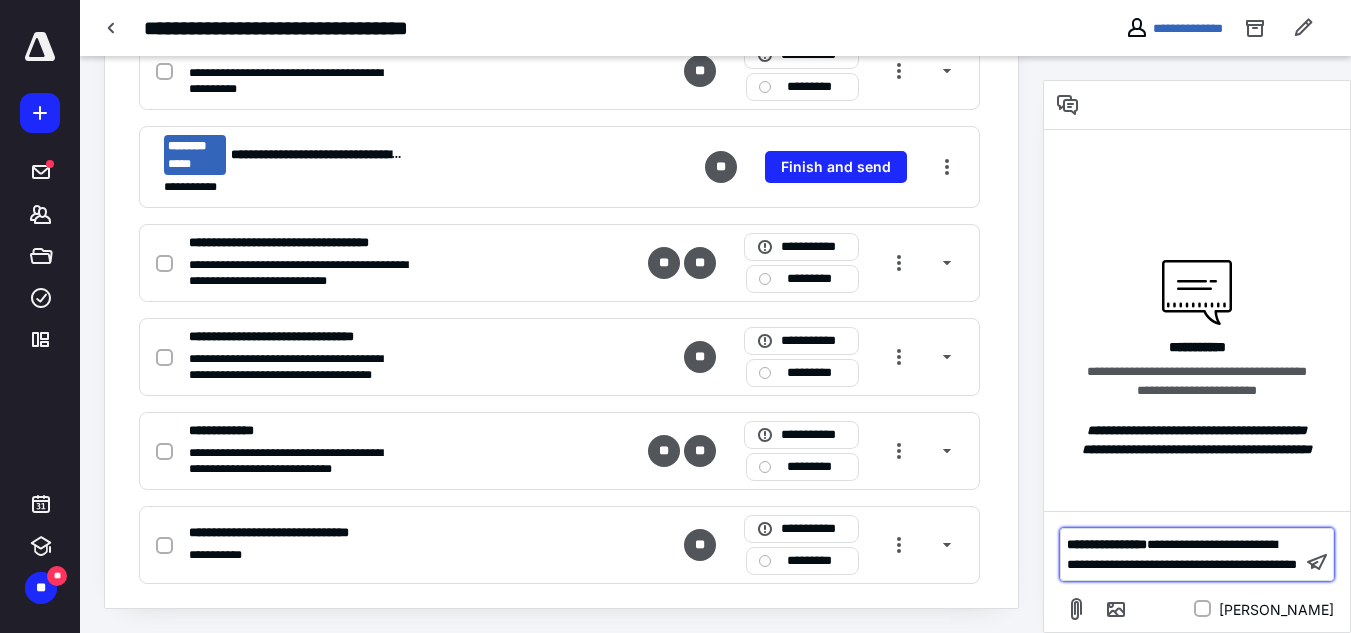 click on "**********" at bounding box center [1182, 554] 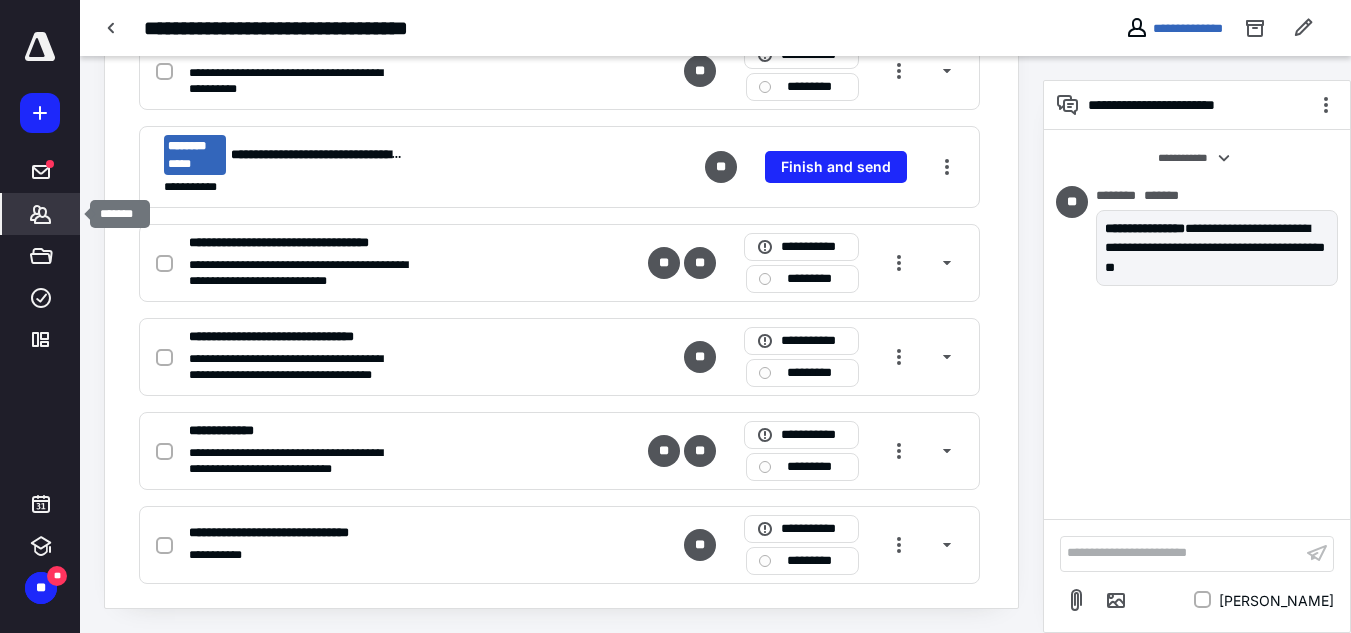 click 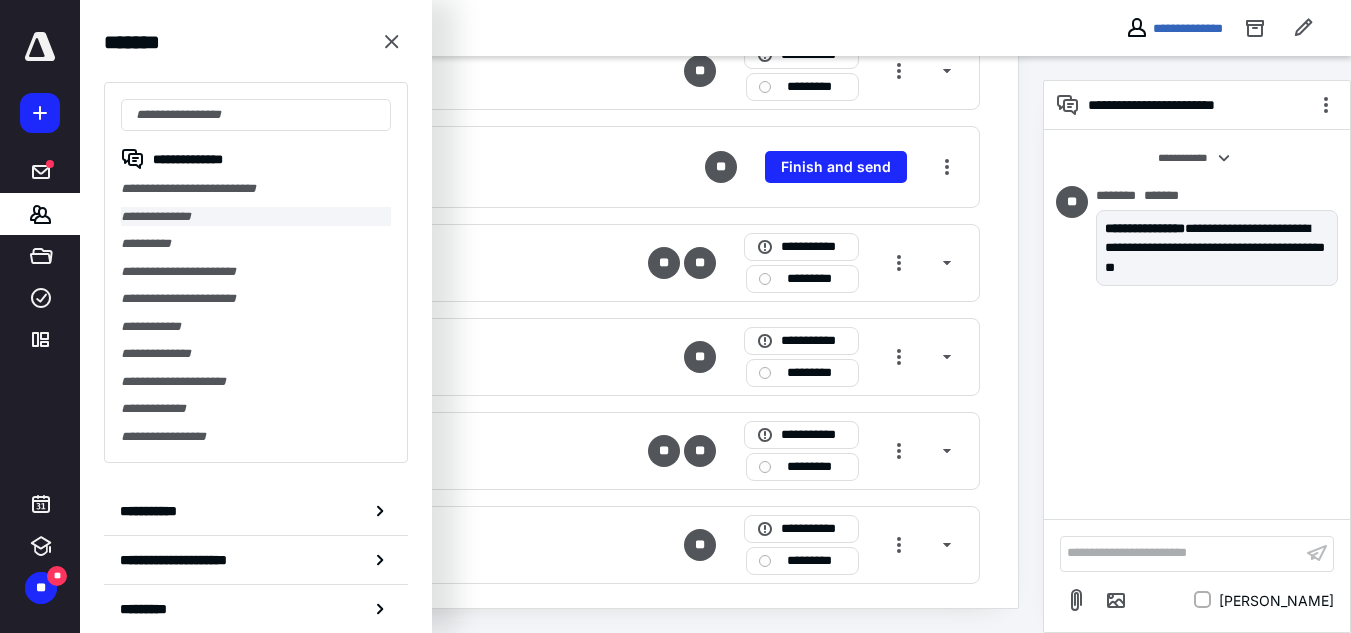 click on "**********" at bounding box center (256, 217) 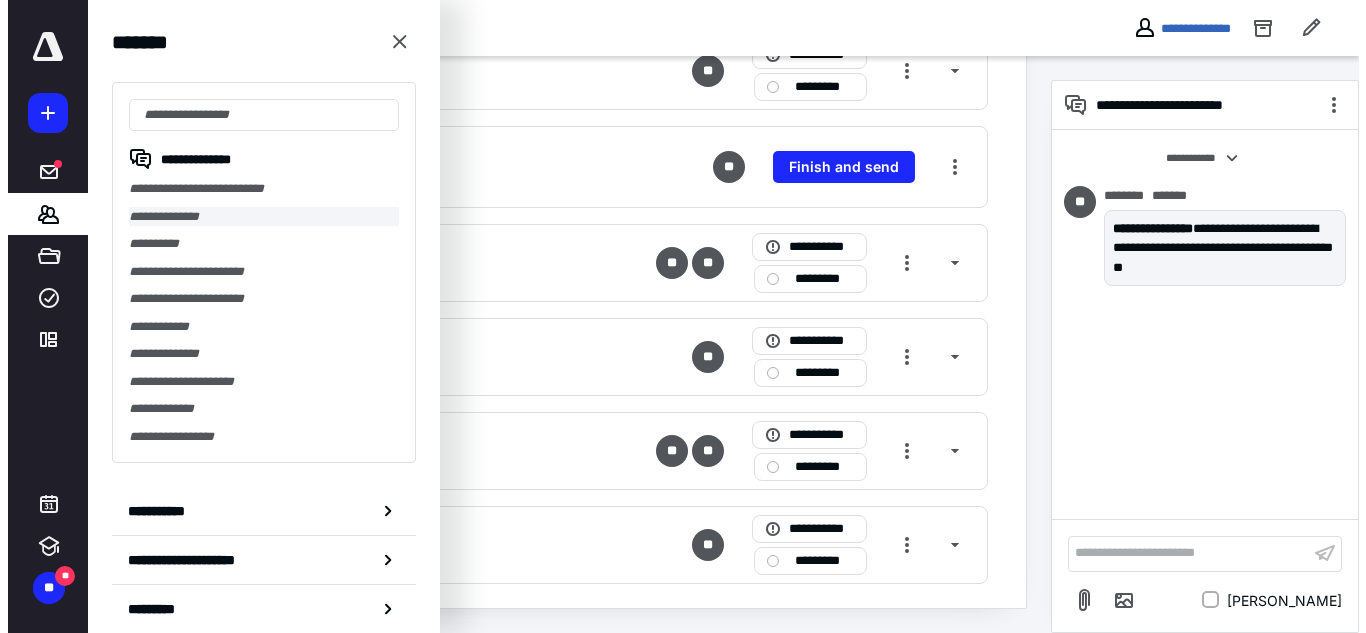 scroll, scrollTop: 0, scrollLeft: 0, axis: both 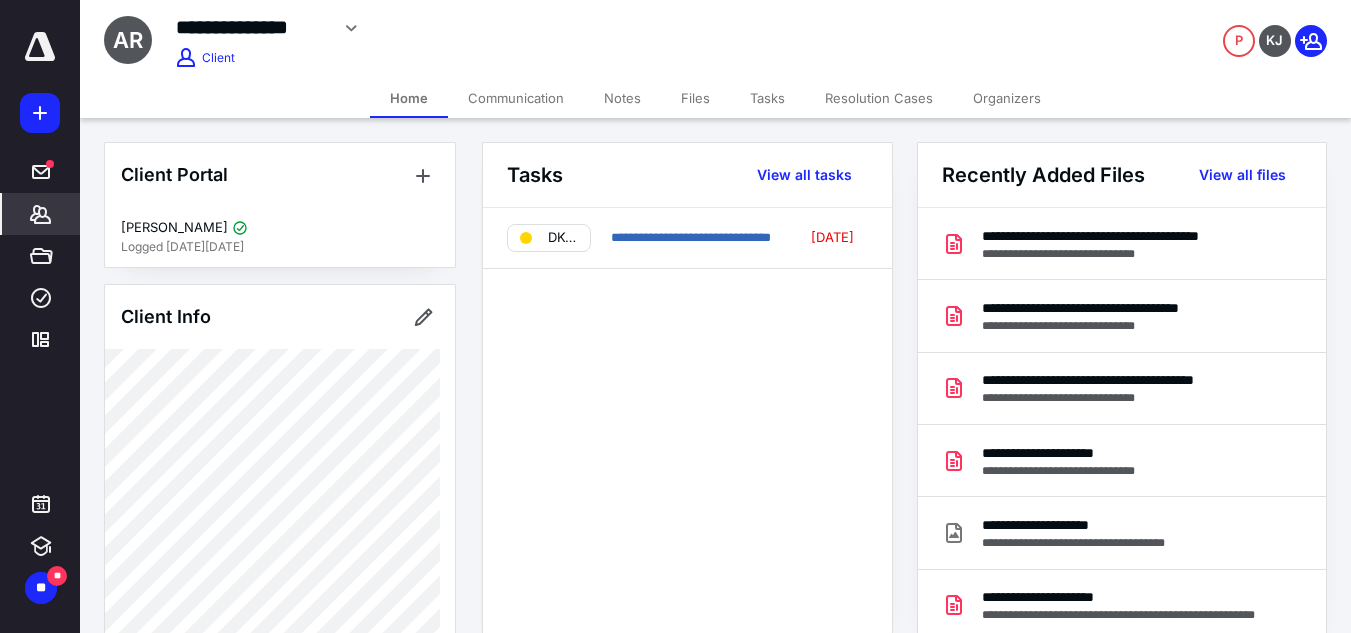 click on "Files" at bounding box center (695, 98) 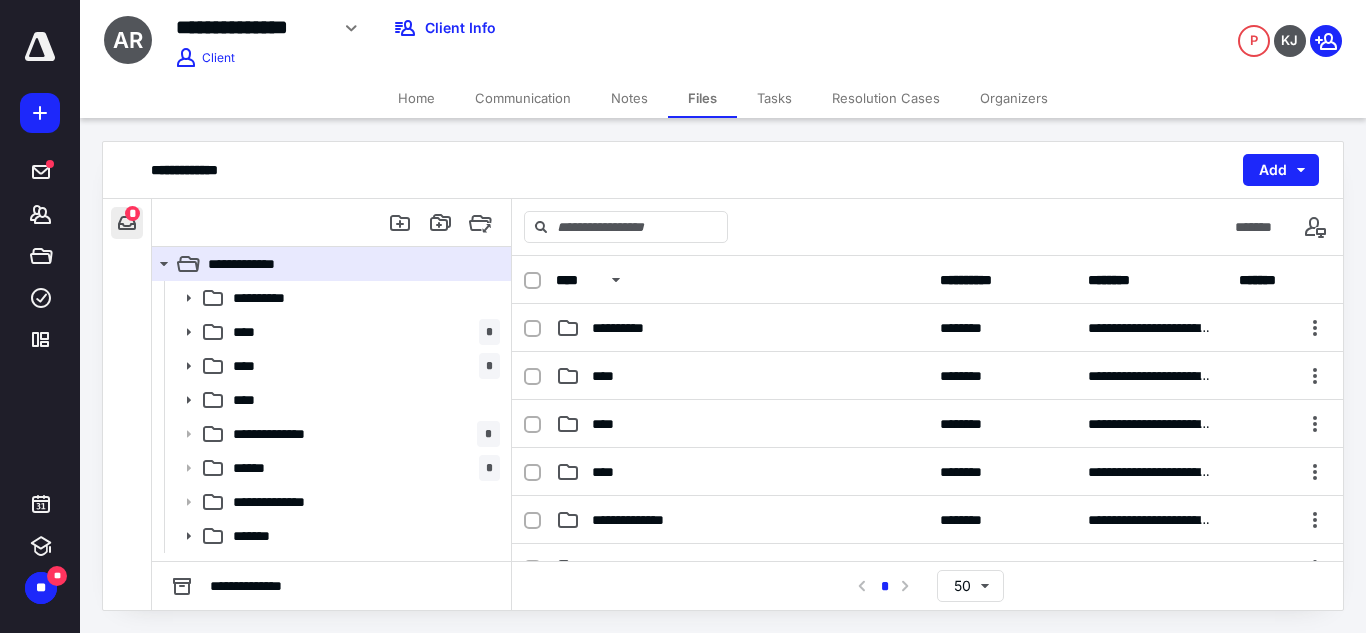 click at bounding box center (127, 223) 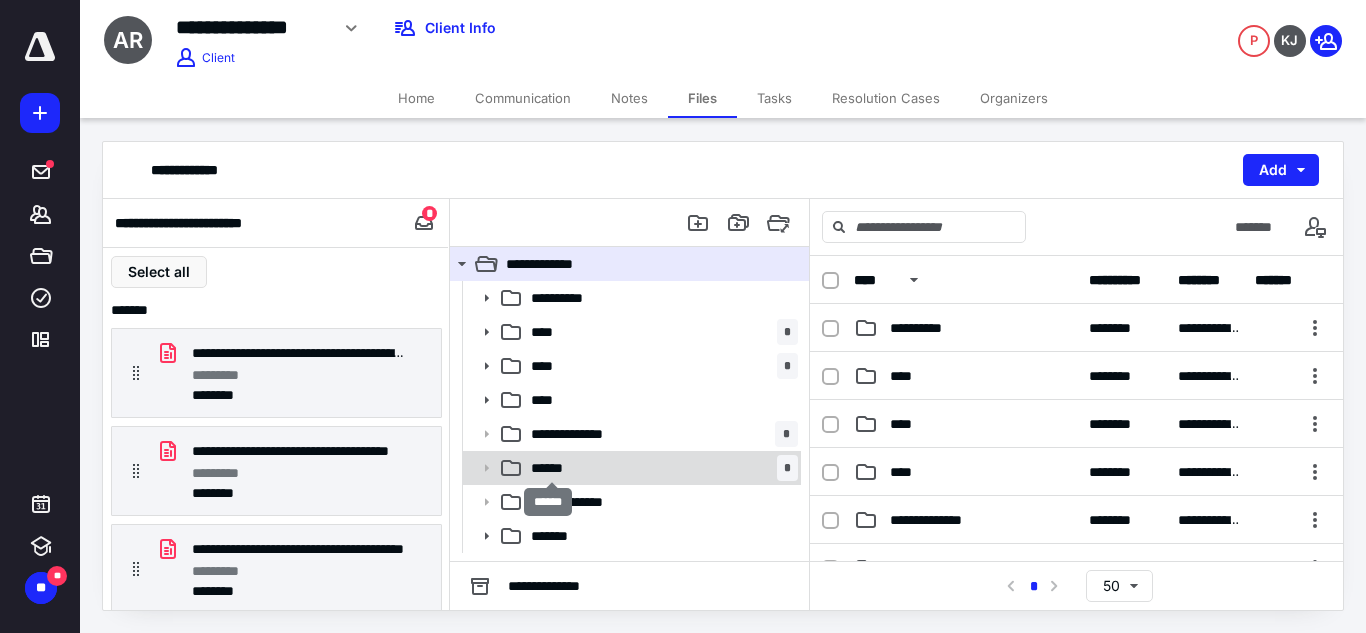 click on "******" at bounding box center (551, 468) 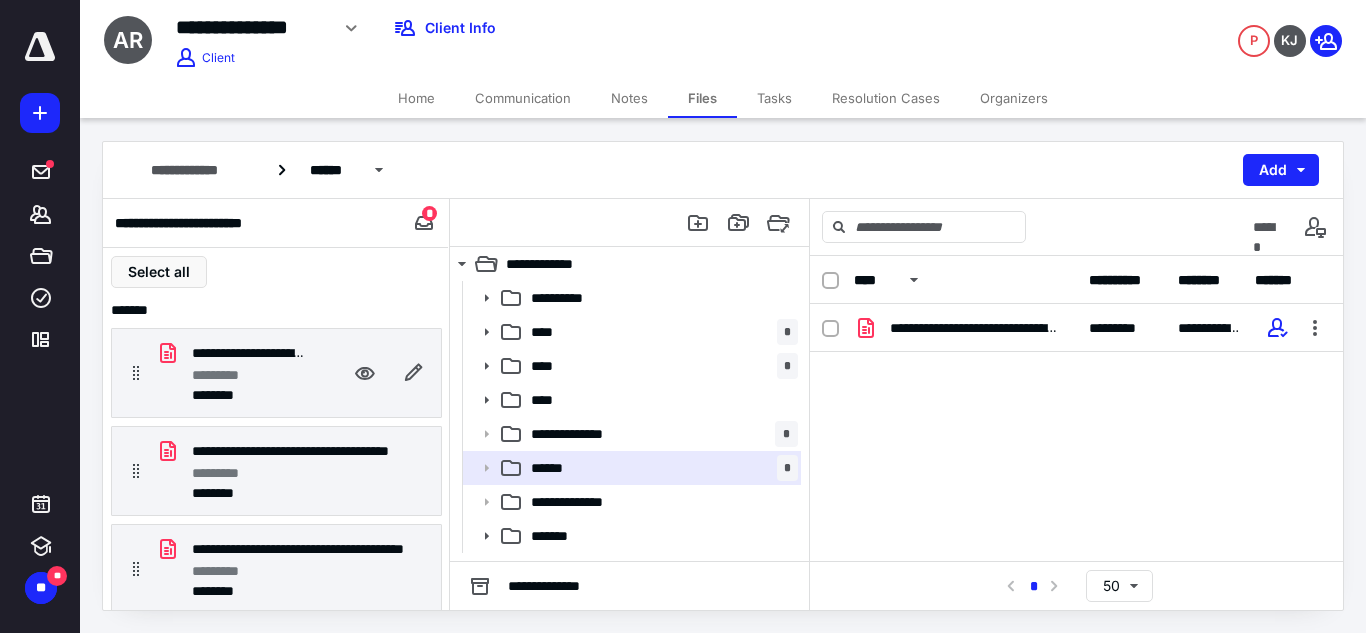 click on "*********" at bounding box center [248, 375] 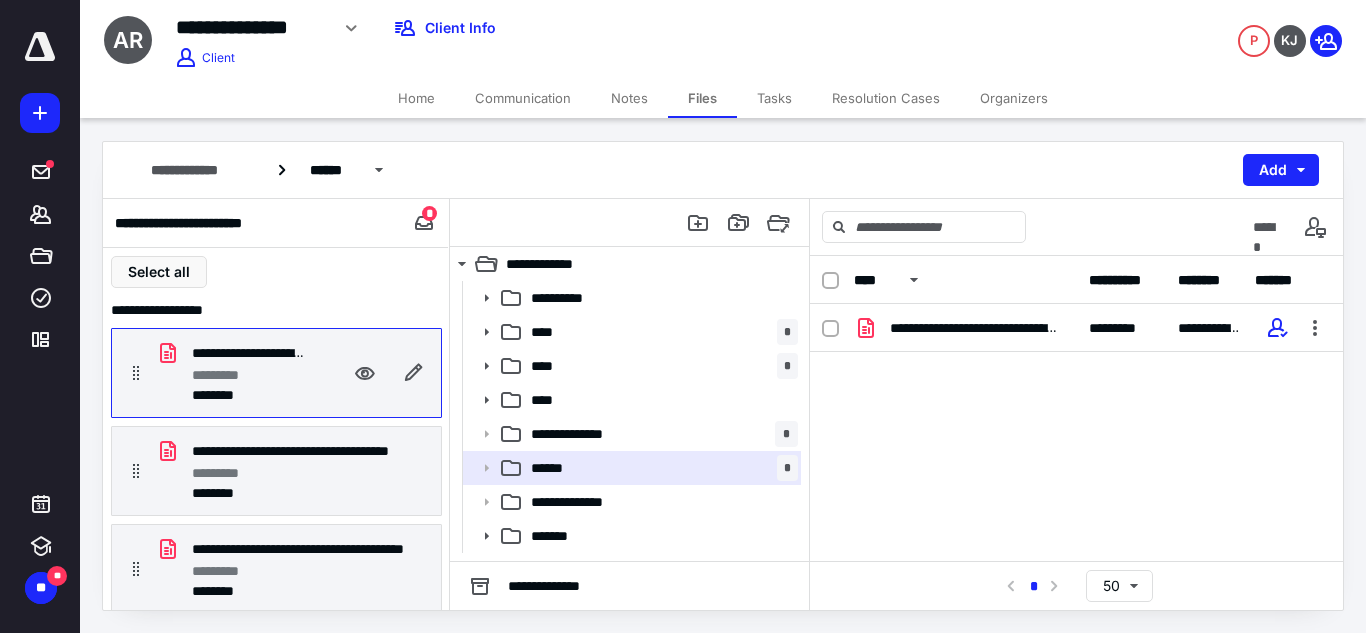 drag, startPoint x: 280, startPoint y: 373, endPoint x: 938, endPoint y: 415, distance: 659.33905 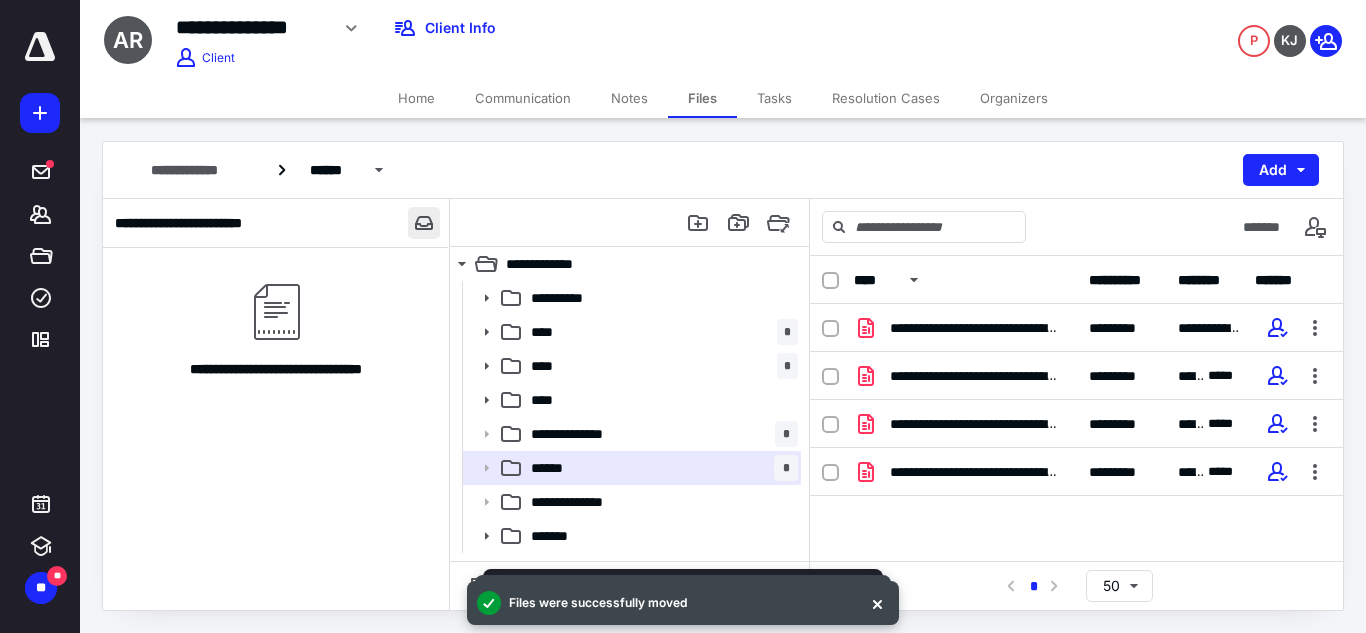 click at bounding box center (424, 223) 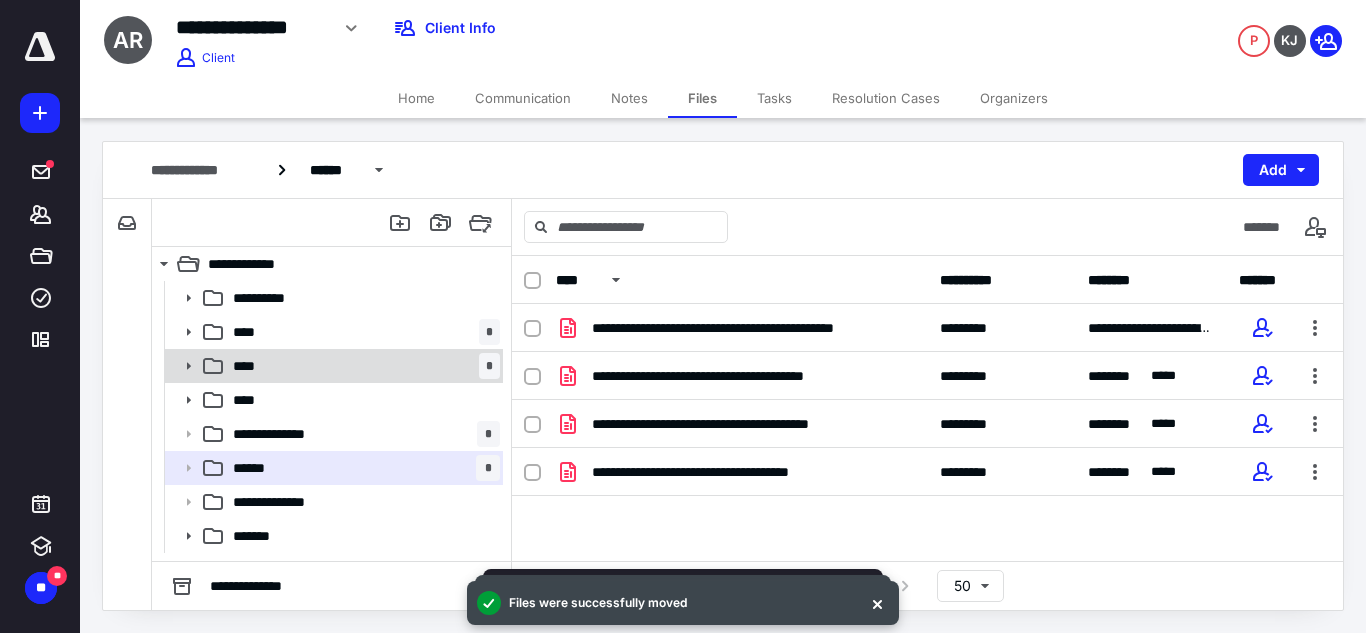click 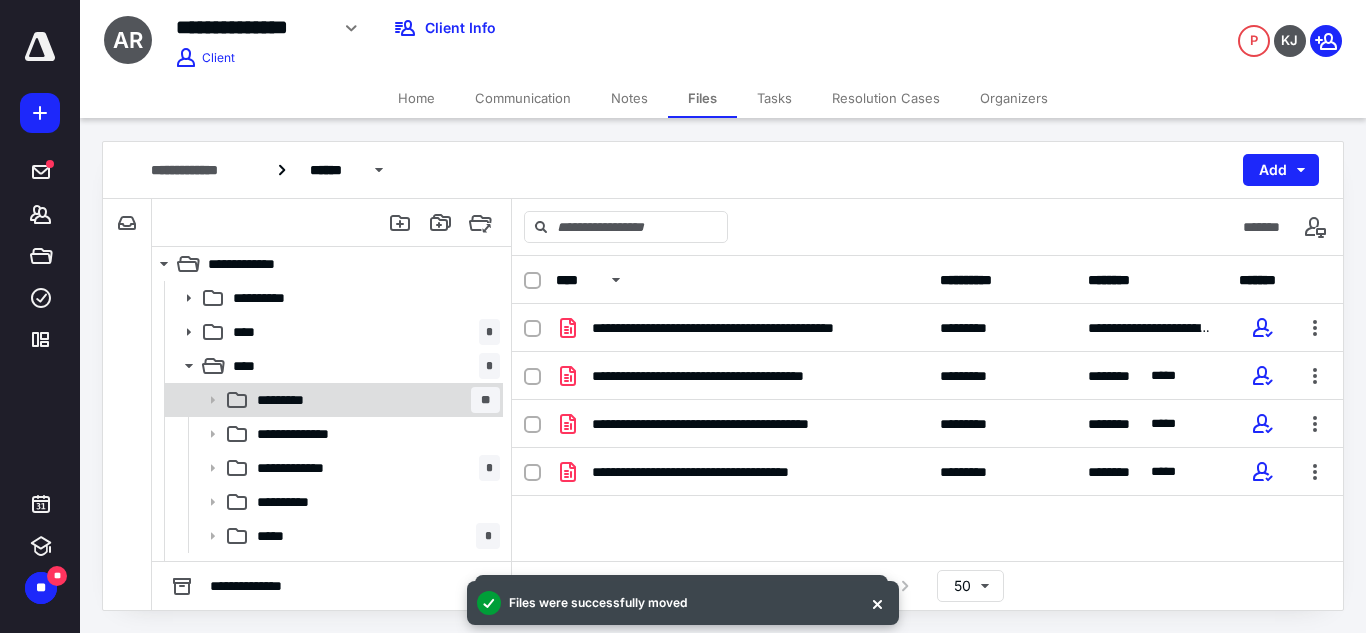 click on "*********" at bounding box center [288, 400] 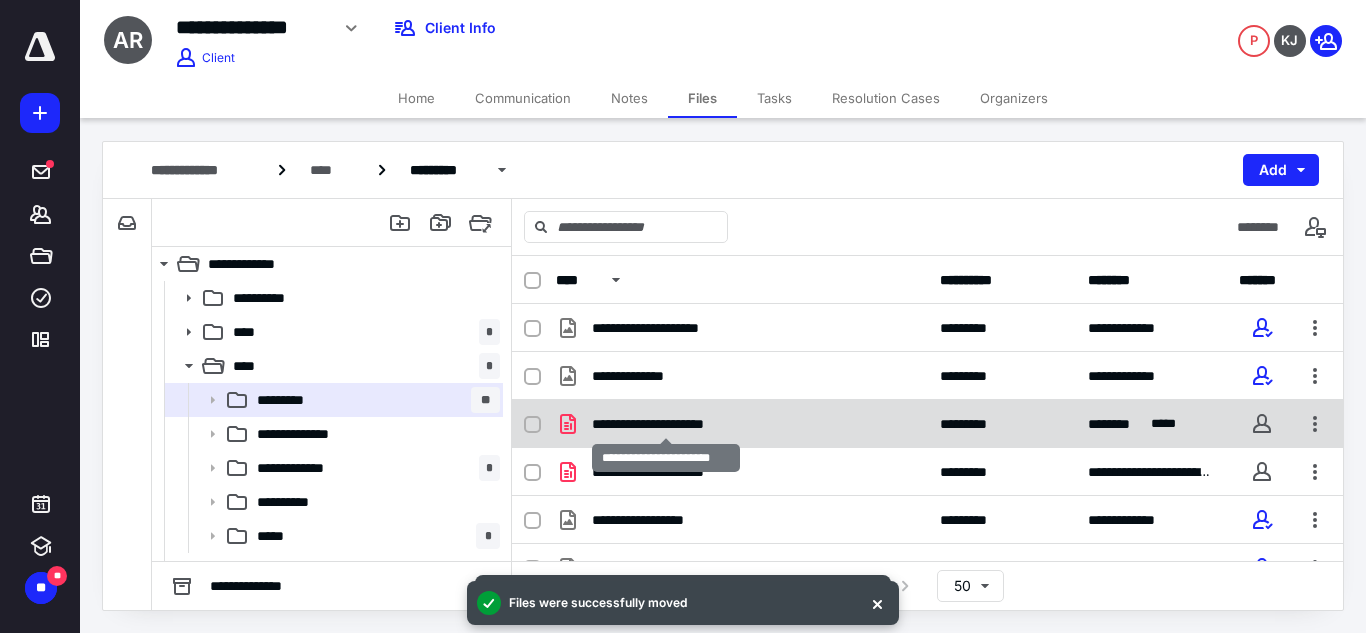 click on "**********" at bounding box center (665, 424) 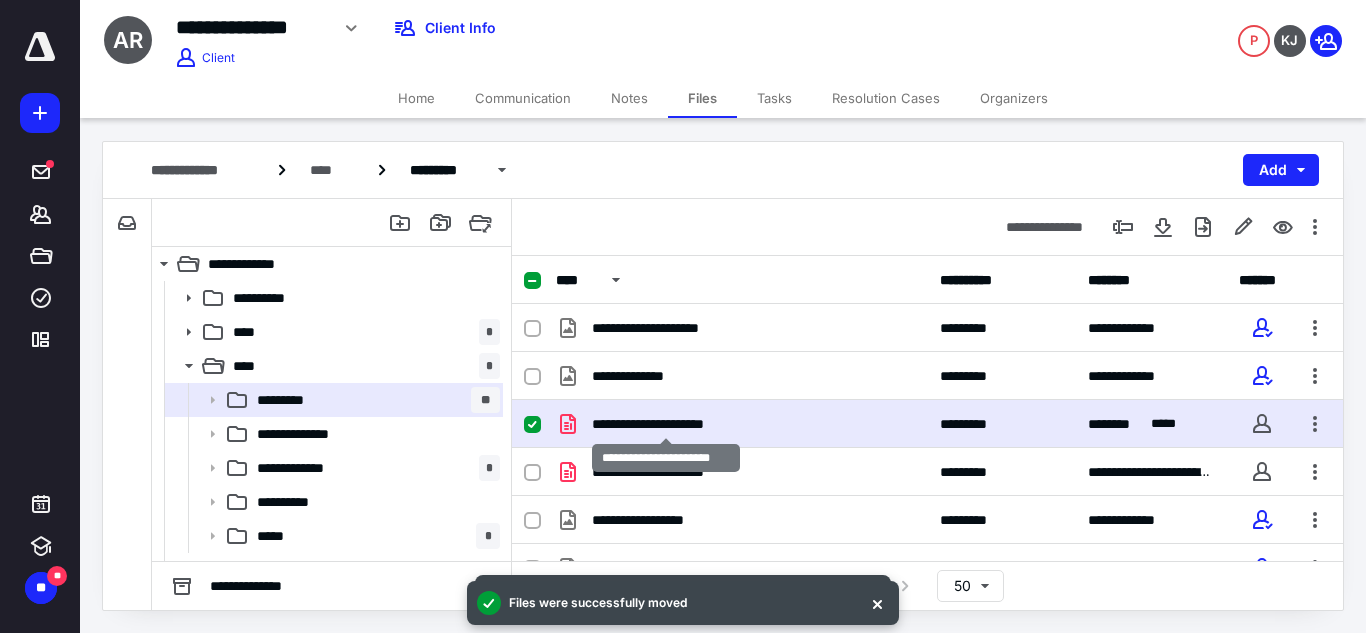 click on "**********" at bounding box center (665, 424) 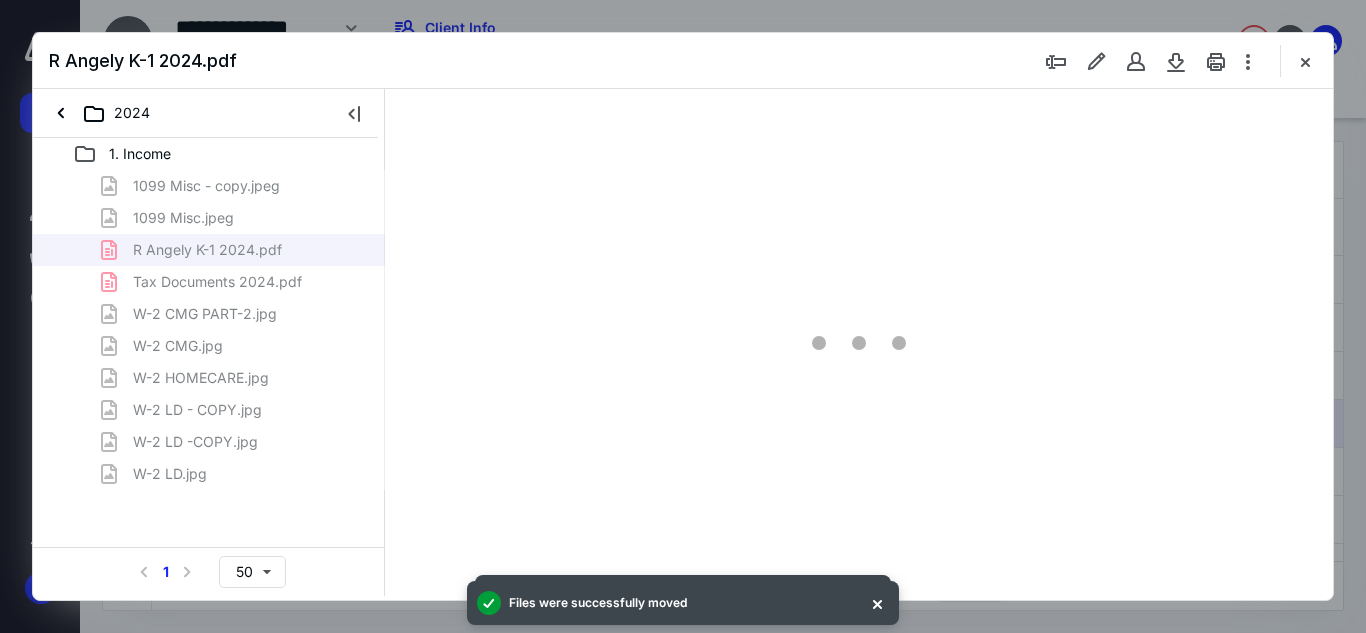 scroll, scrollTop: 0, scrollLeft: 0, axis: both 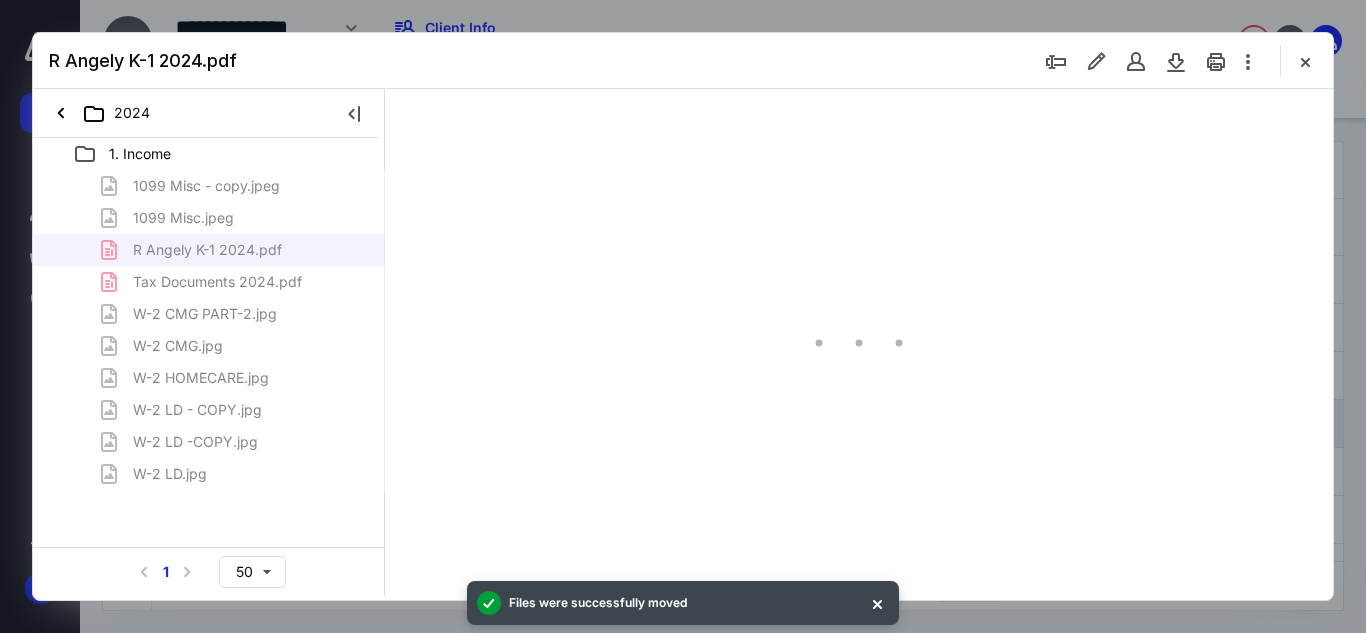type on "152" 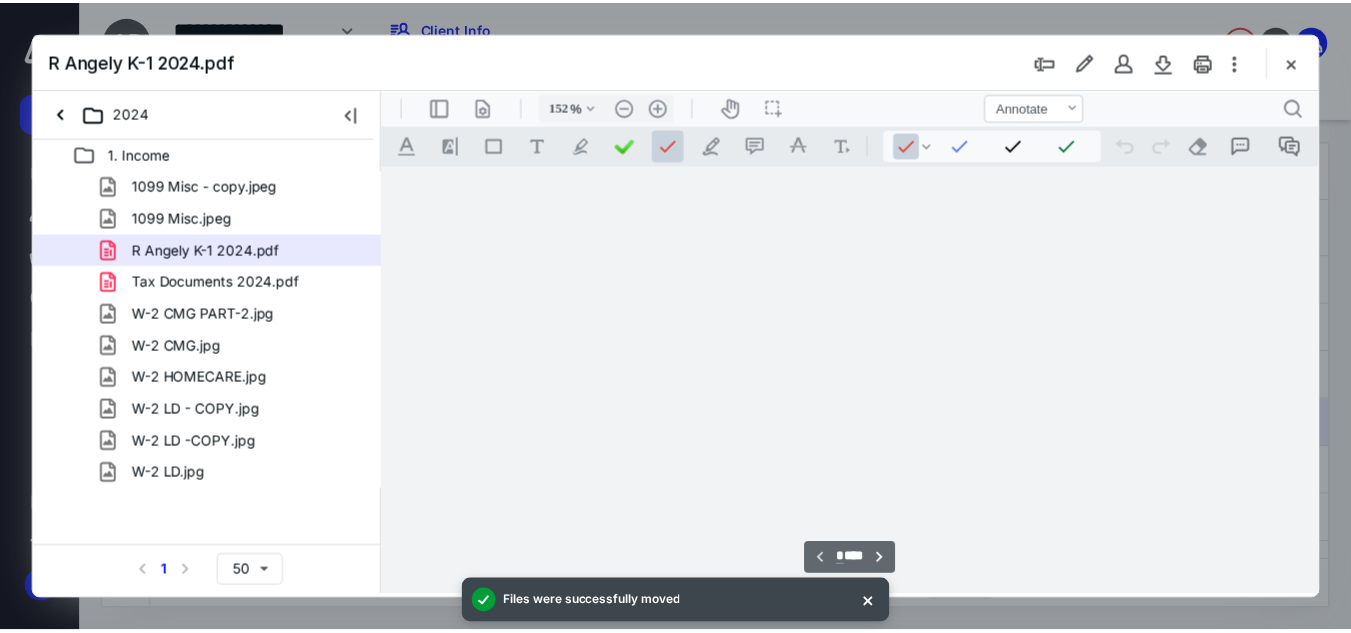 scroll, scrollTop: 82, scrollLeft: 0, axis: vertical 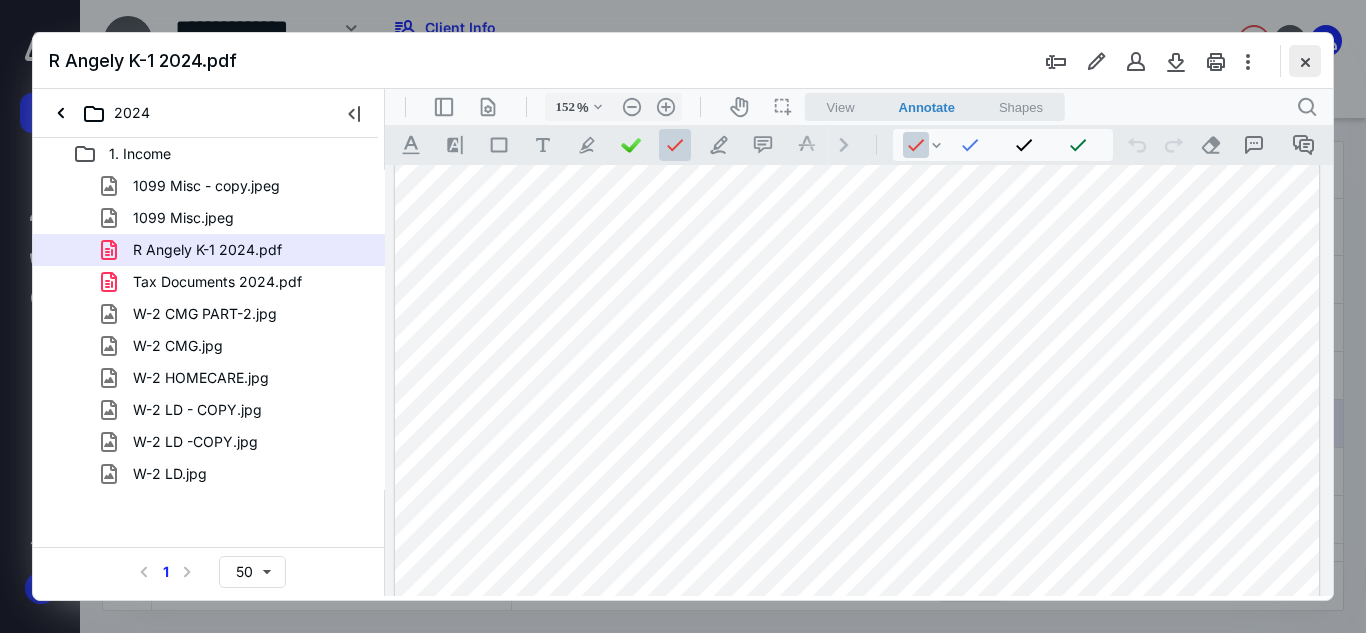click at bounding box center [1305, 61] 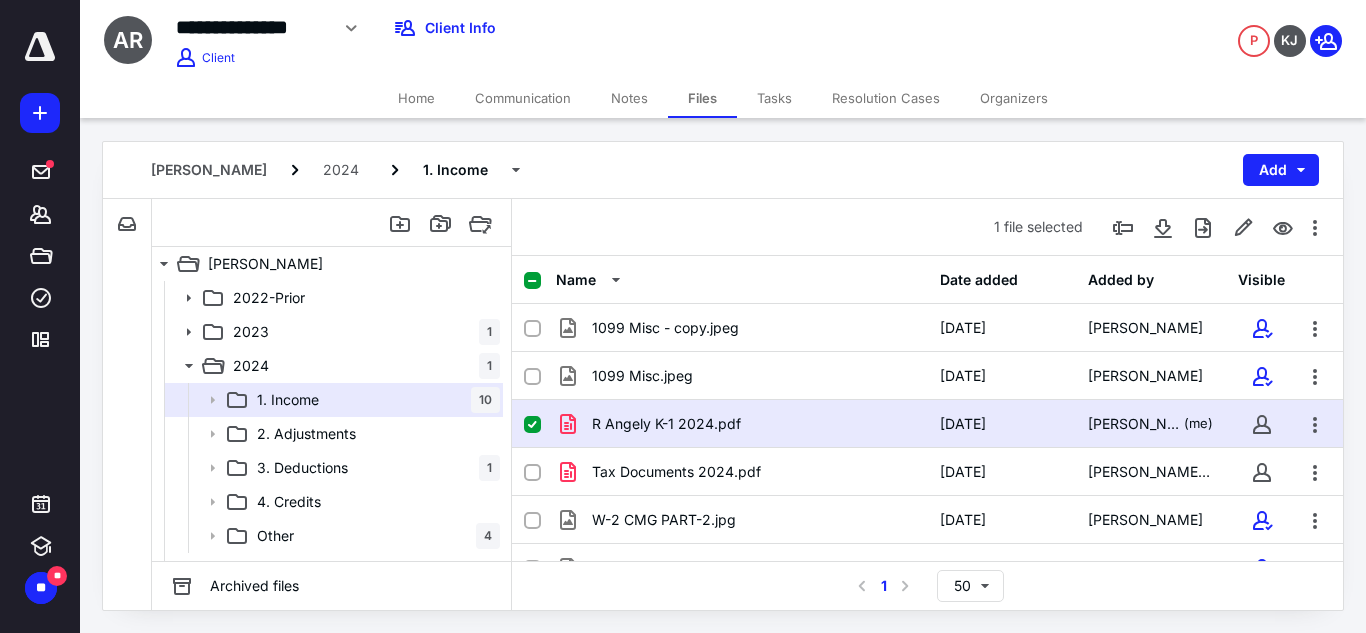 click on "Tasks" at bounding box center [774, 98] 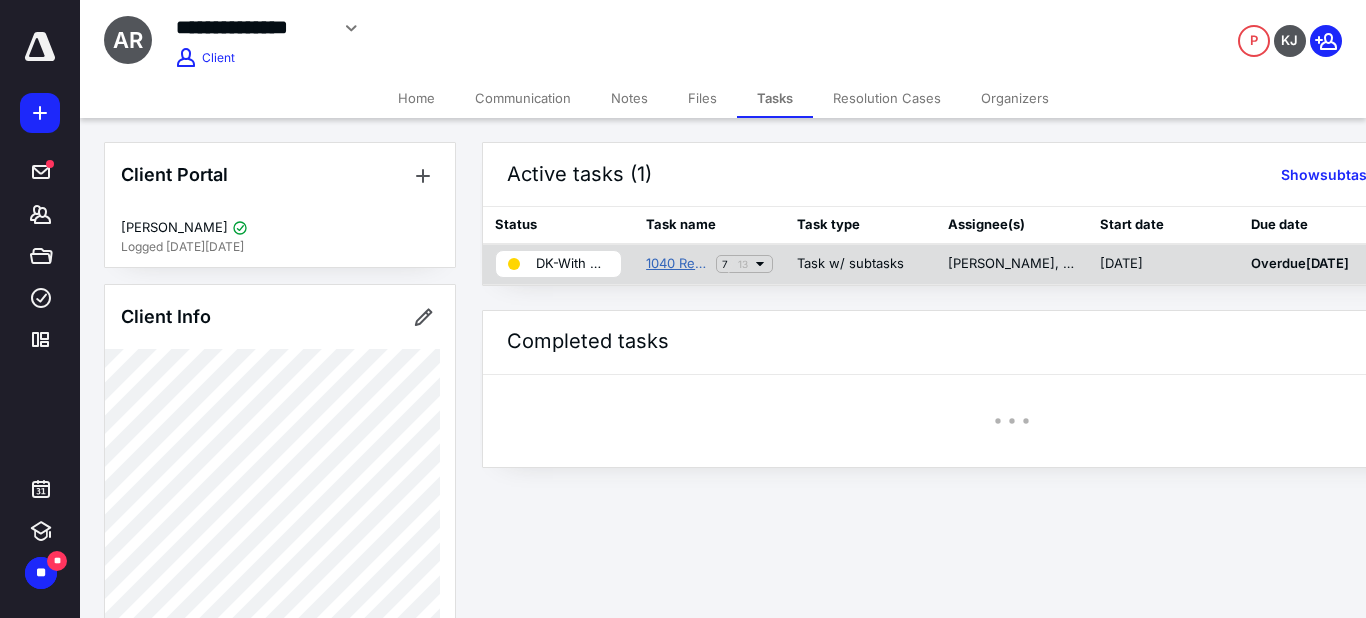 click on "1040 Return (2024) [PERSON_NAME]" at bounding box center (677, 264) 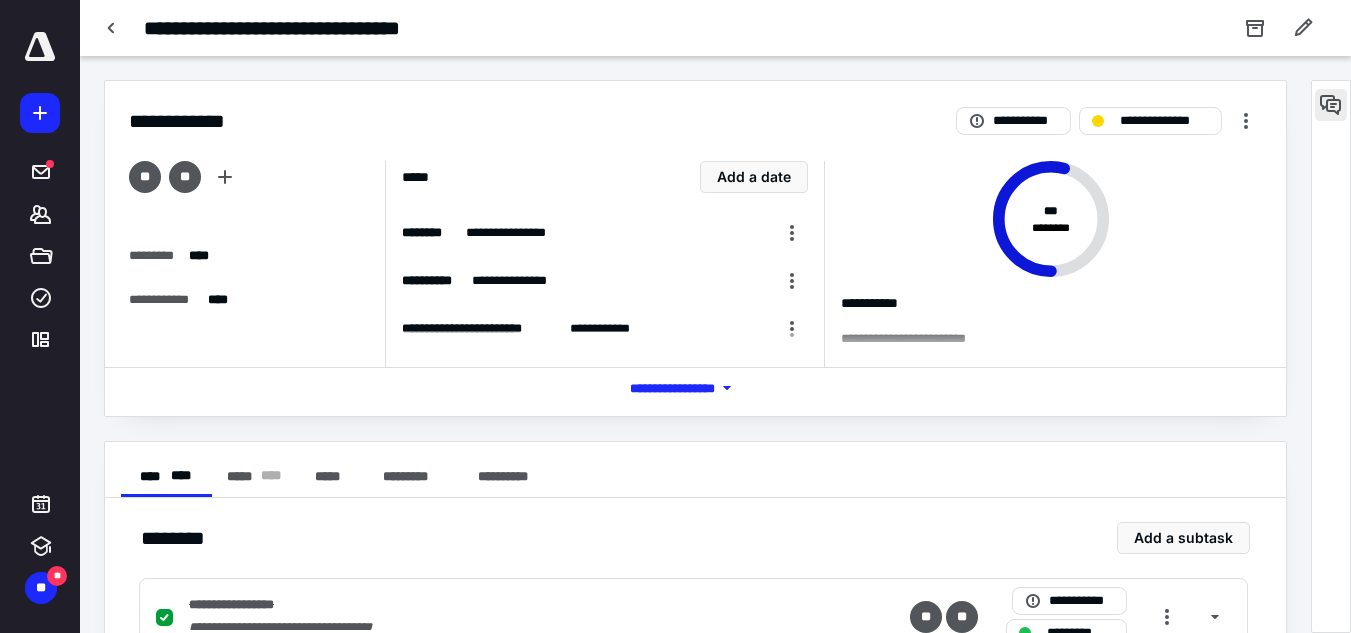 click at bounding box center [1331, 105] 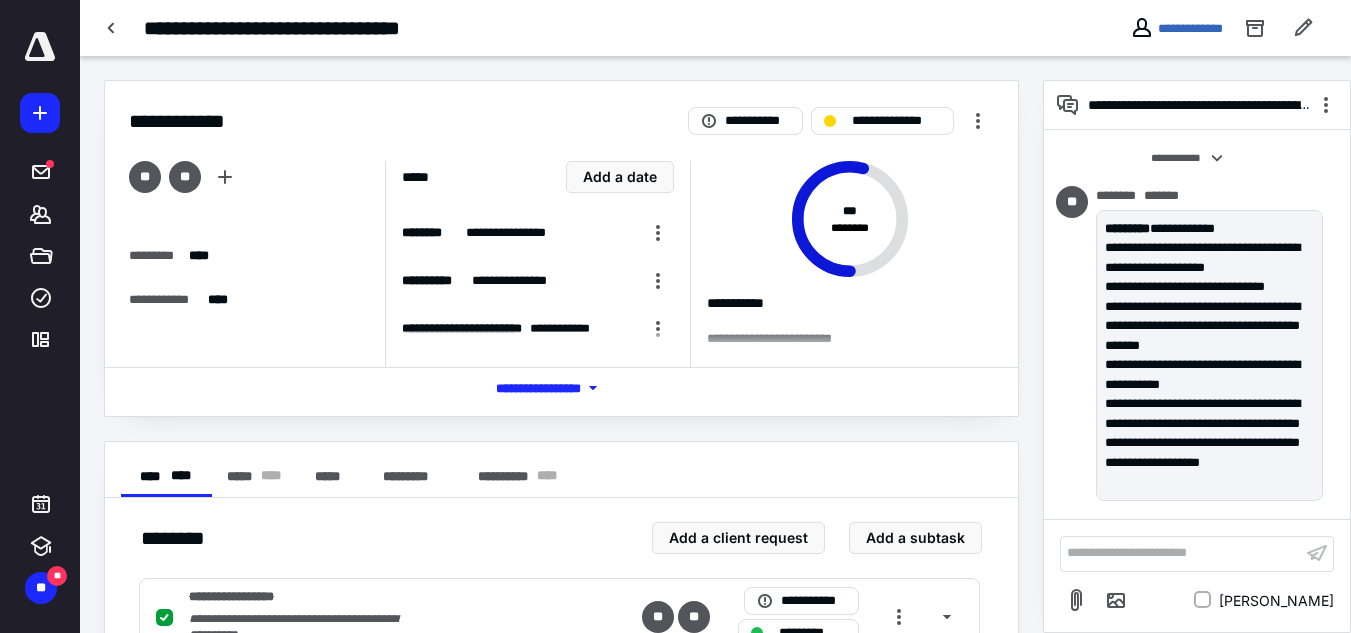 scroll, scrollTop: 2406, scrollLeft: 0, axis: vertical 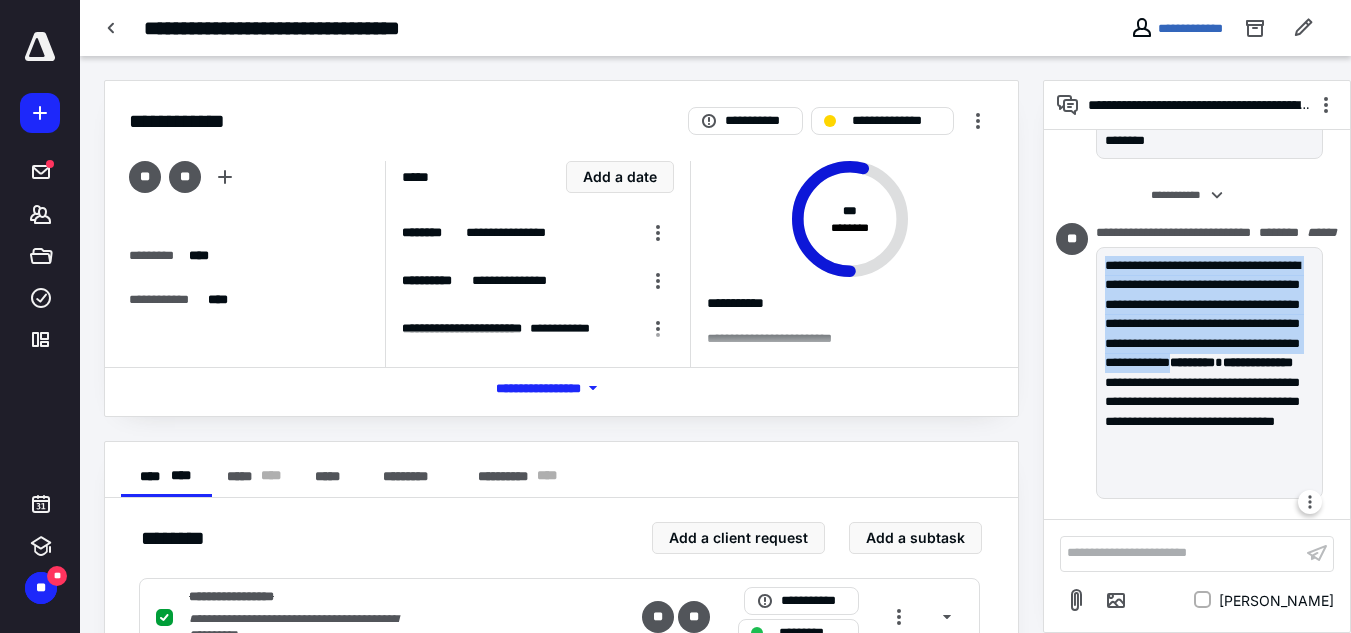 drag, startPoint x: 1106, startPoint y: 261, endPoint x: 1146, endPoint y: 406, distance: 150.41609 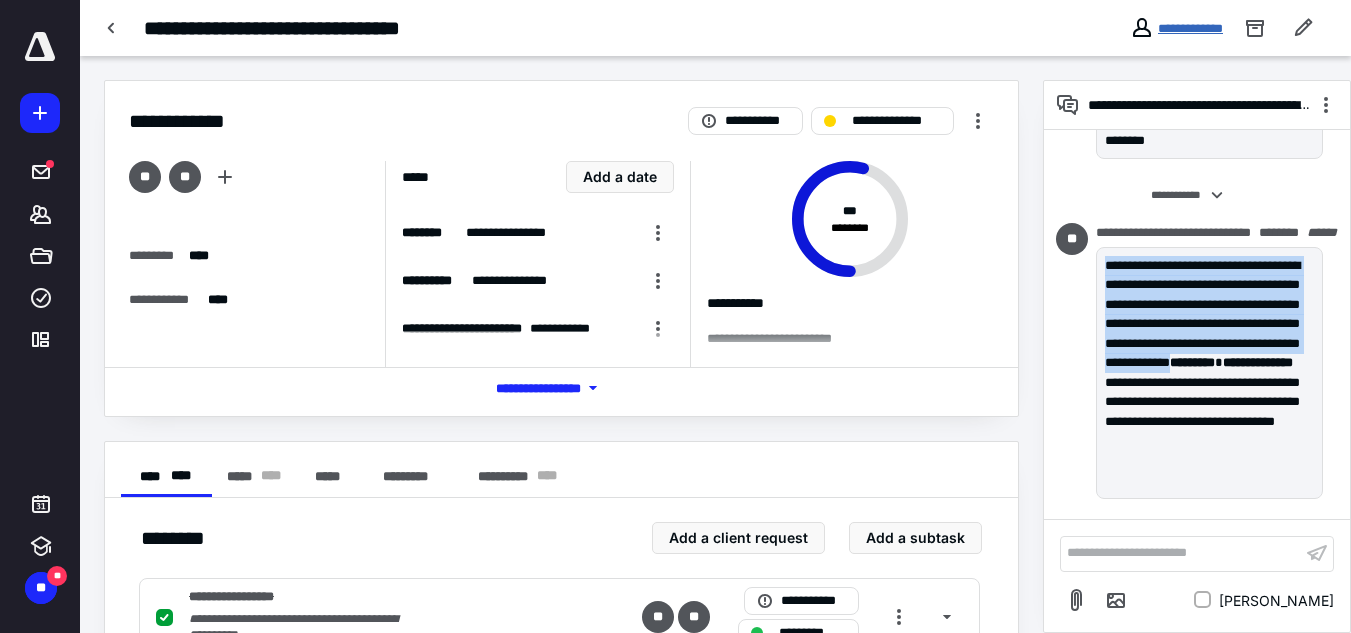 click on "**********" at bounding box center [1190, 28] 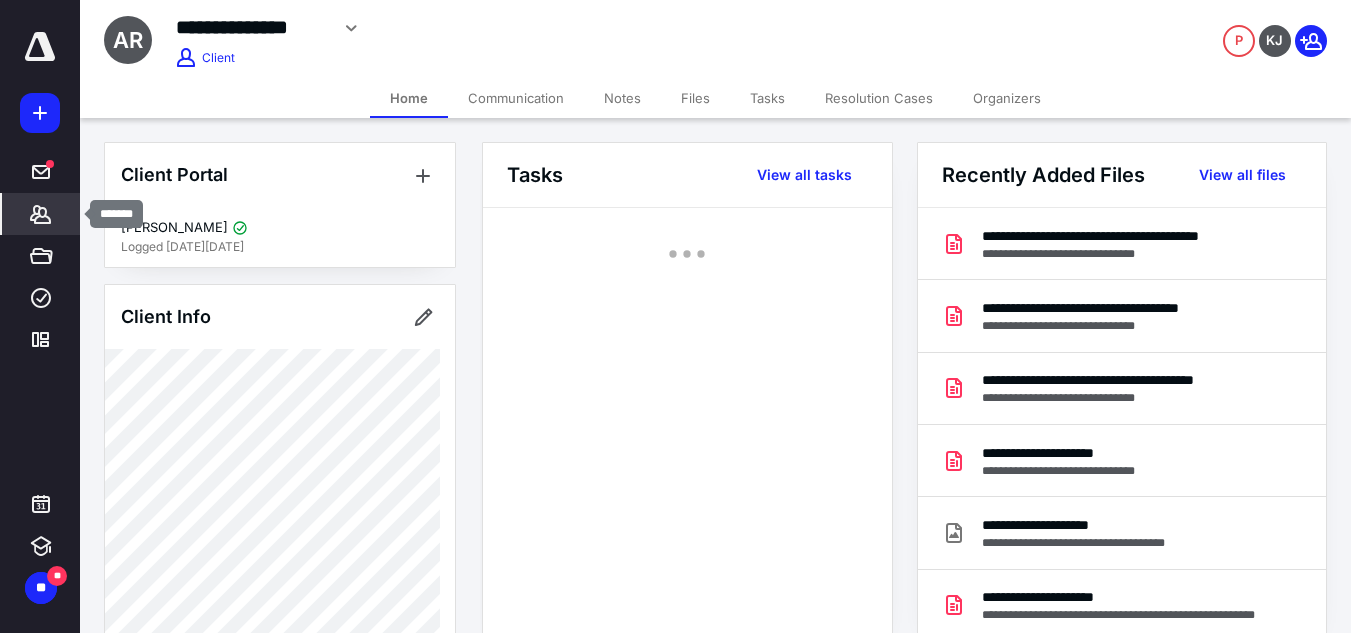 click on "*******" at bounding box center [41, 214] 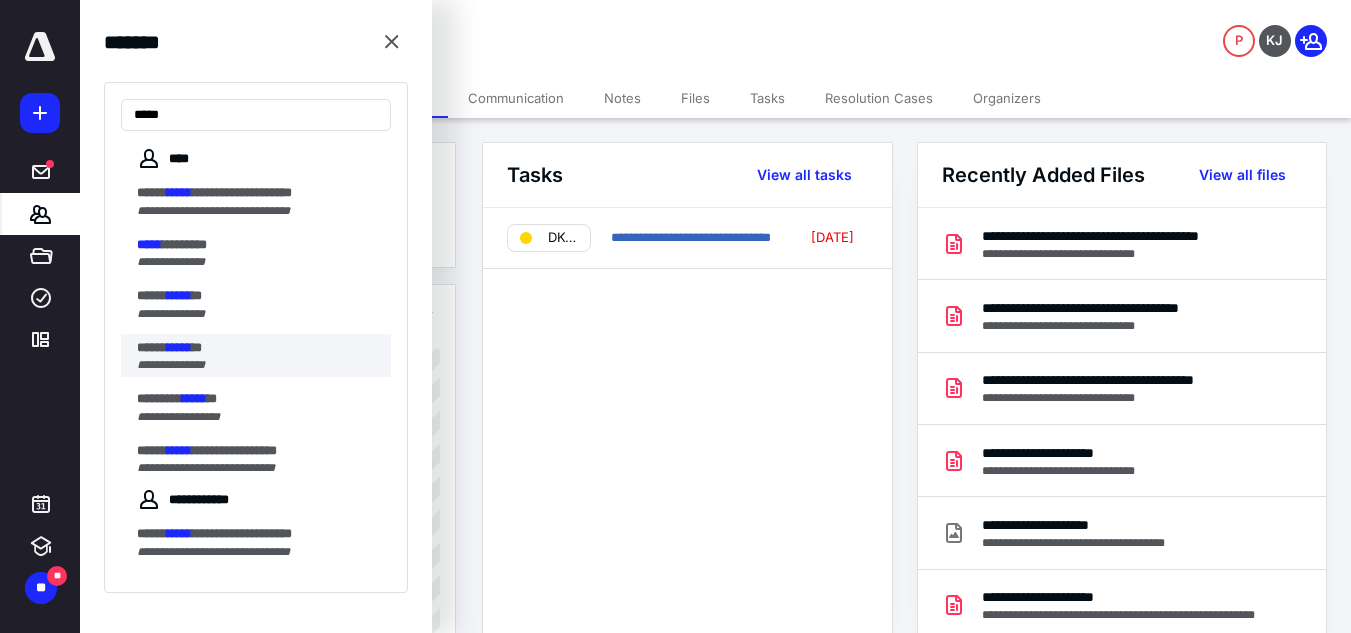 type on "*****" 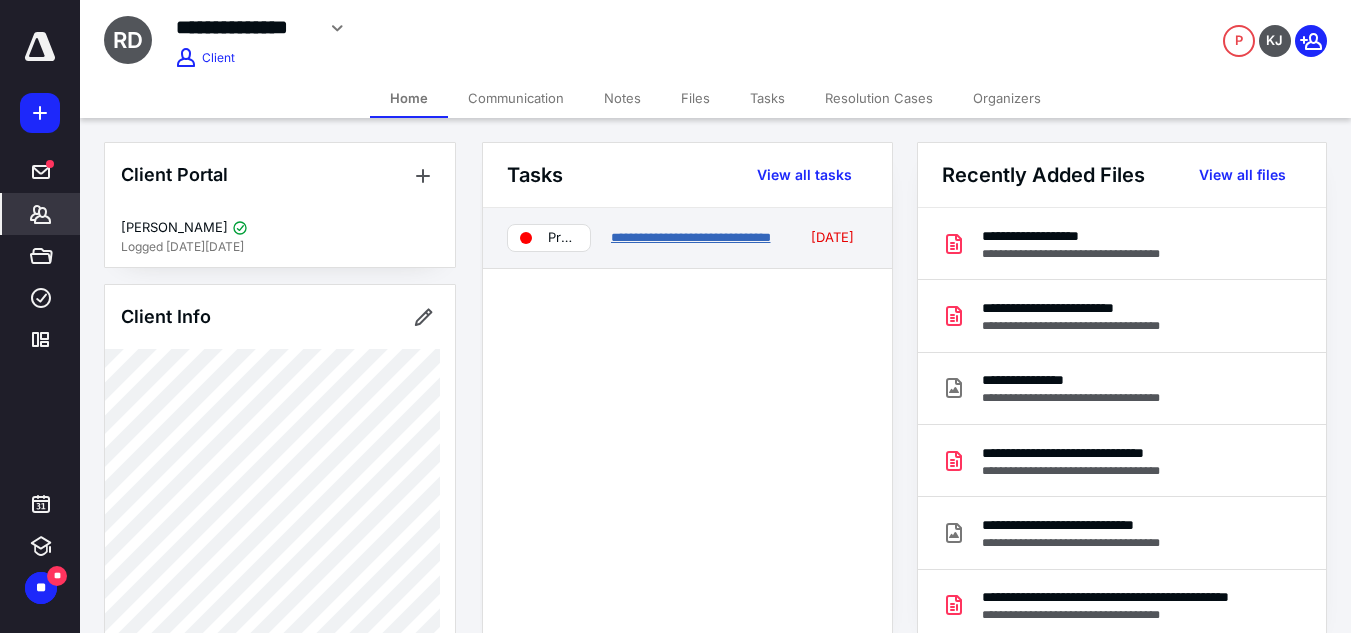 click on "**********" at bounding box center [691, 237] 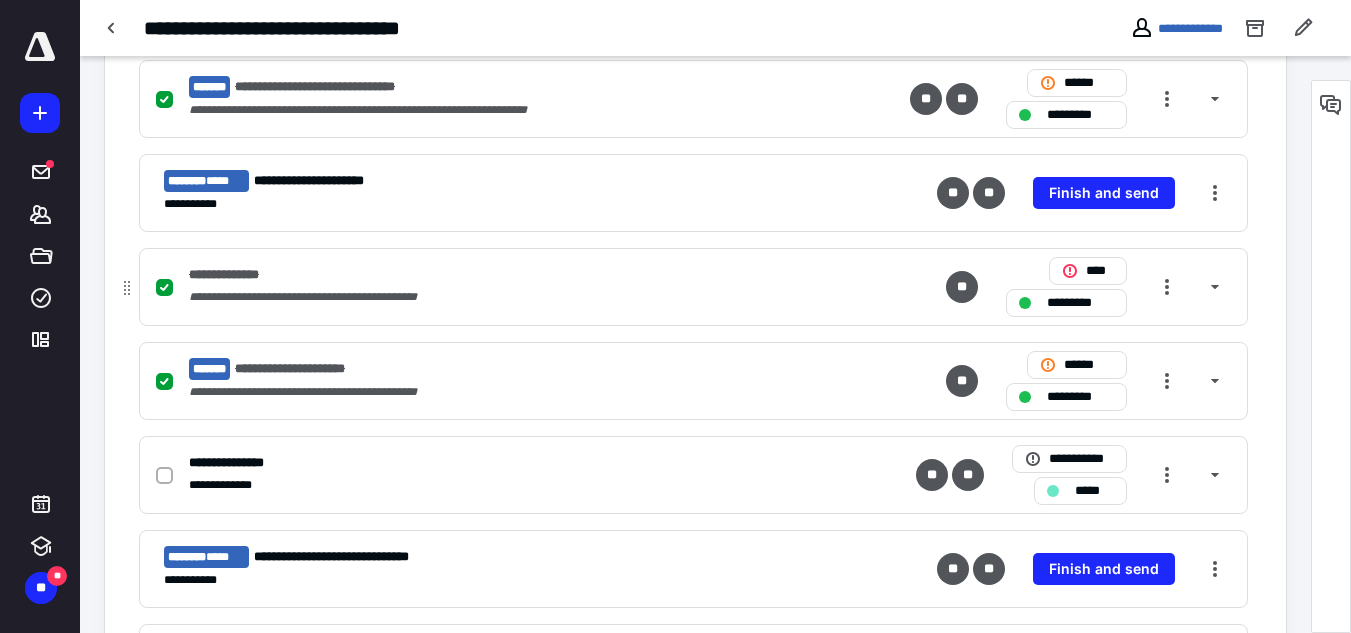 scroll, scrollTop: 900, scrollLeft: 0, axis: vertical 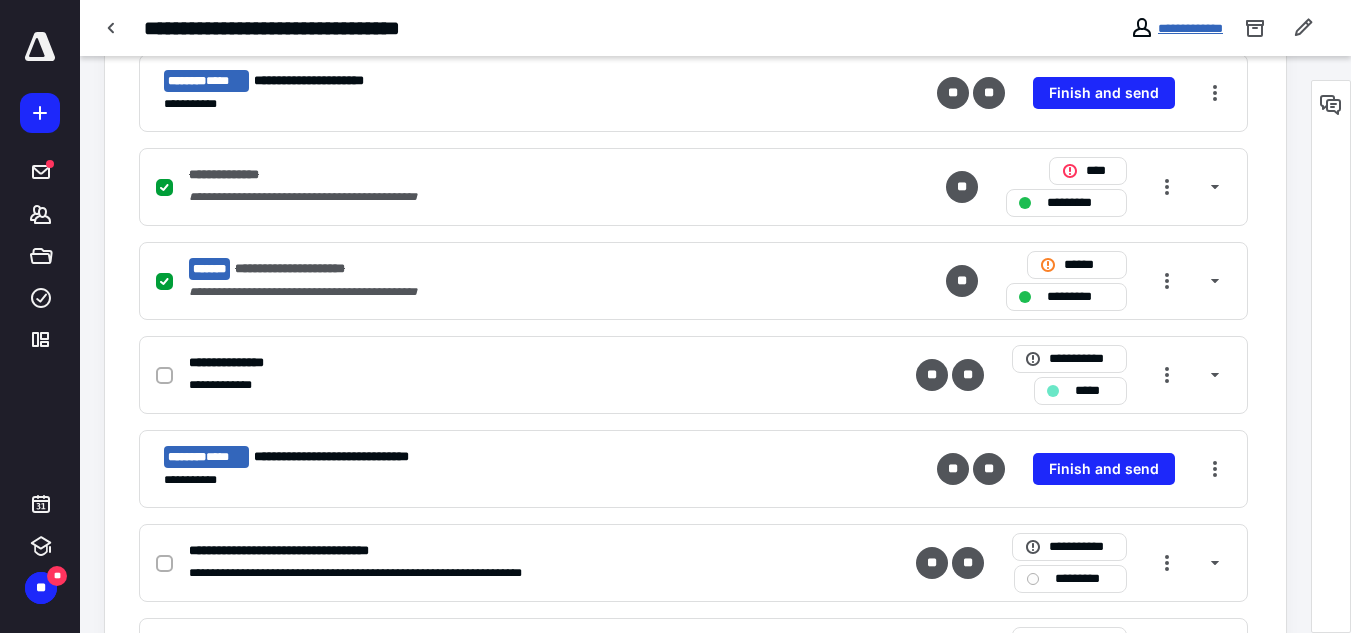 click on "**********" at bounding box center (1190, 28) 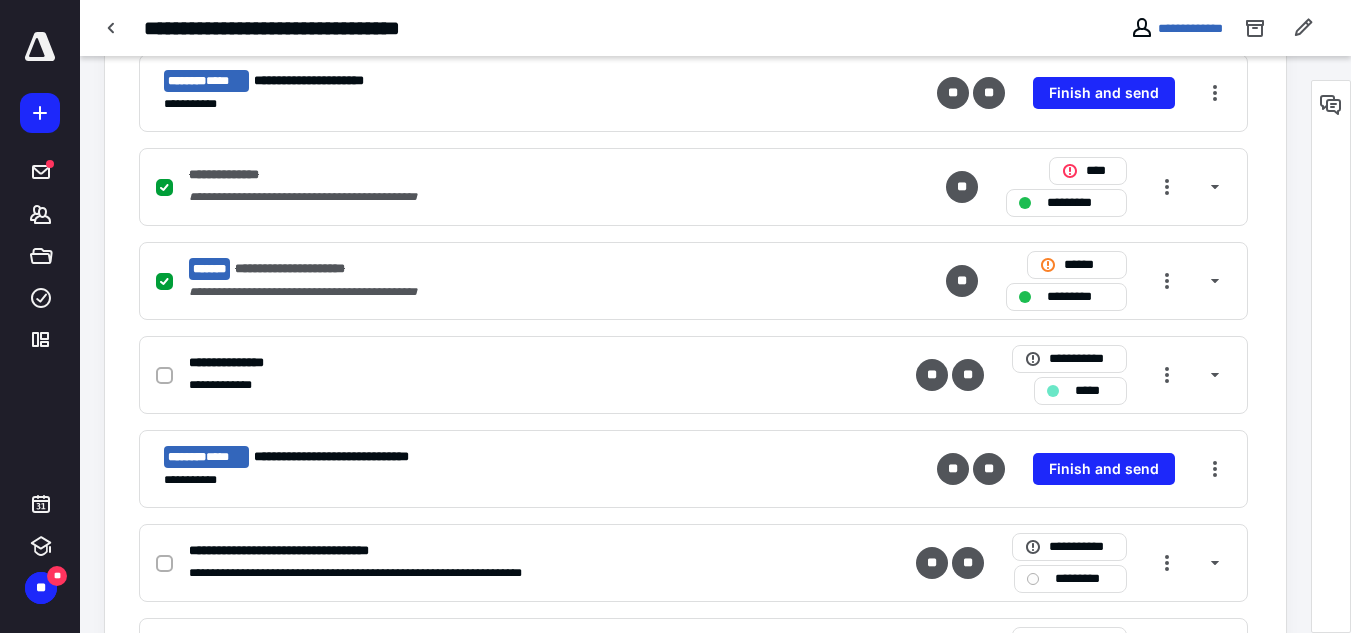 scroll, scrollTop: 0, scrollLeft: 0, axis: both 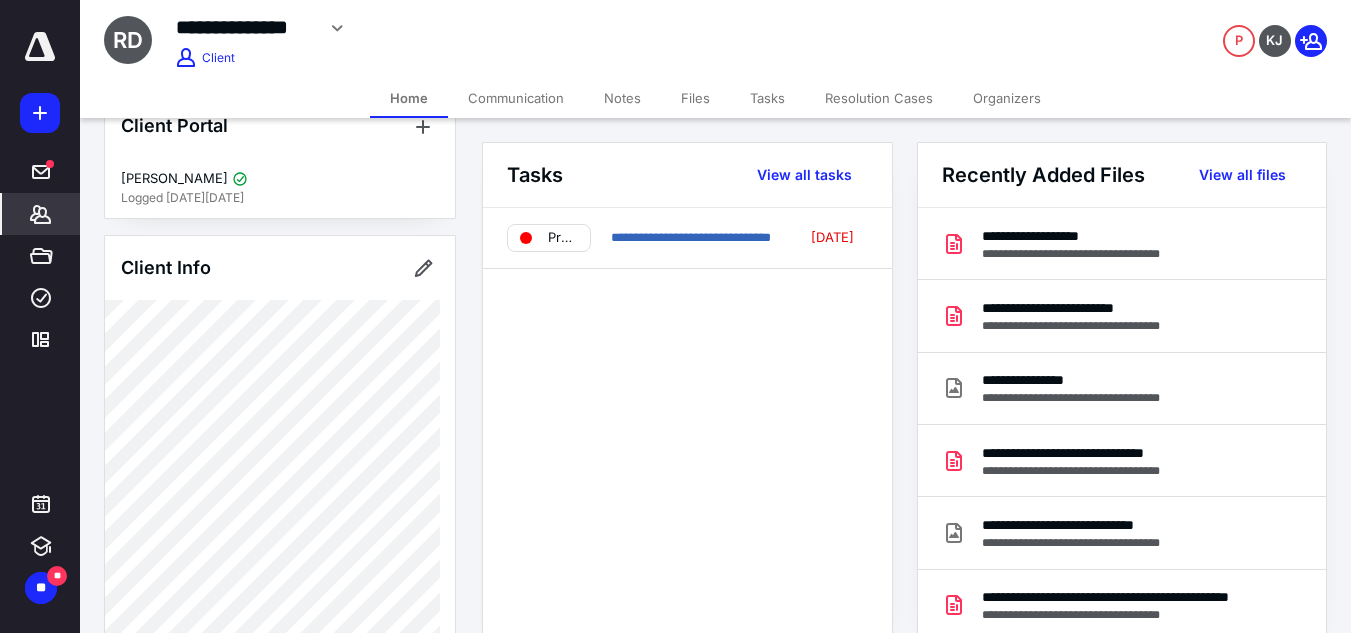 click on "Files" at bounding box center [695, 98] 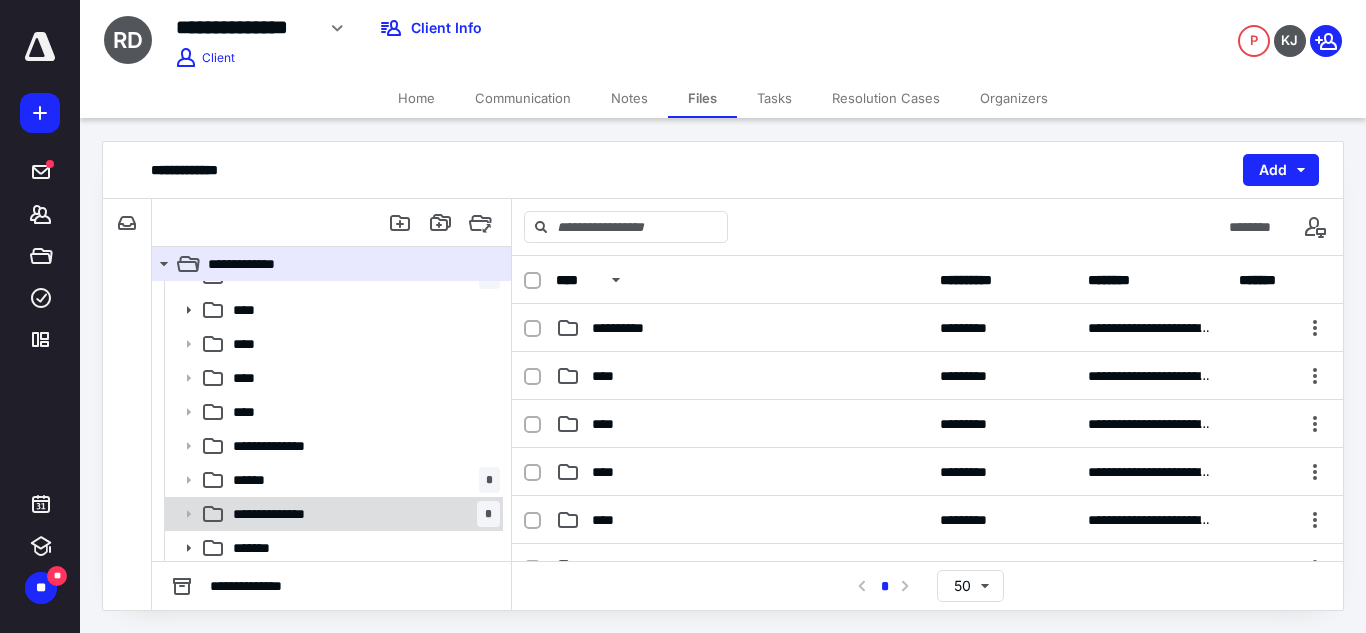 scroll, scrollTop: 128, scrollLeft: 0, axis: vertical 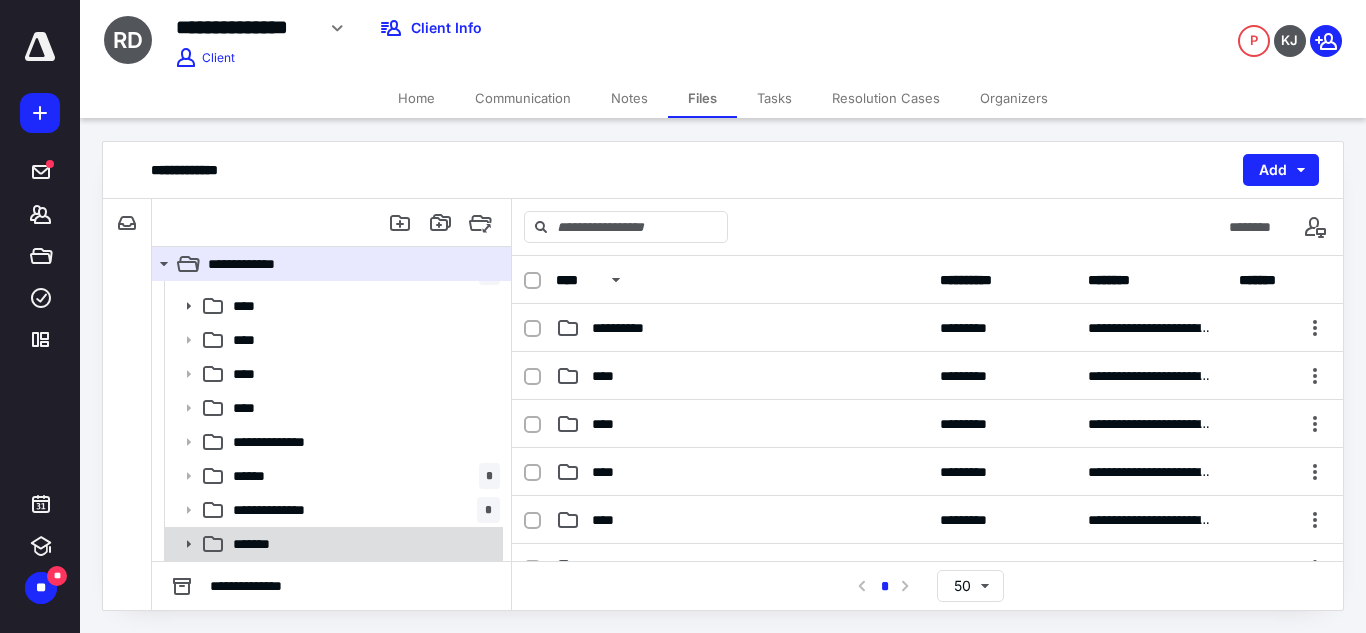 click 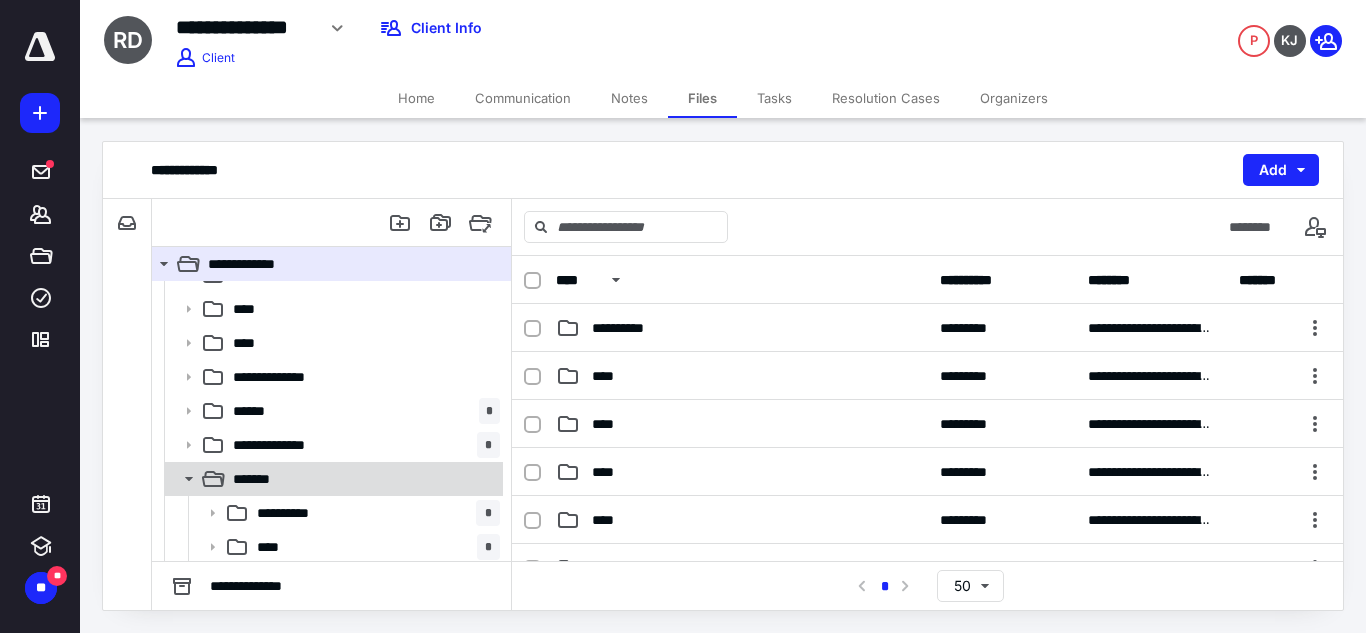 scroll, scrollTop: 230, scrollLeft: 0, axis: vertical 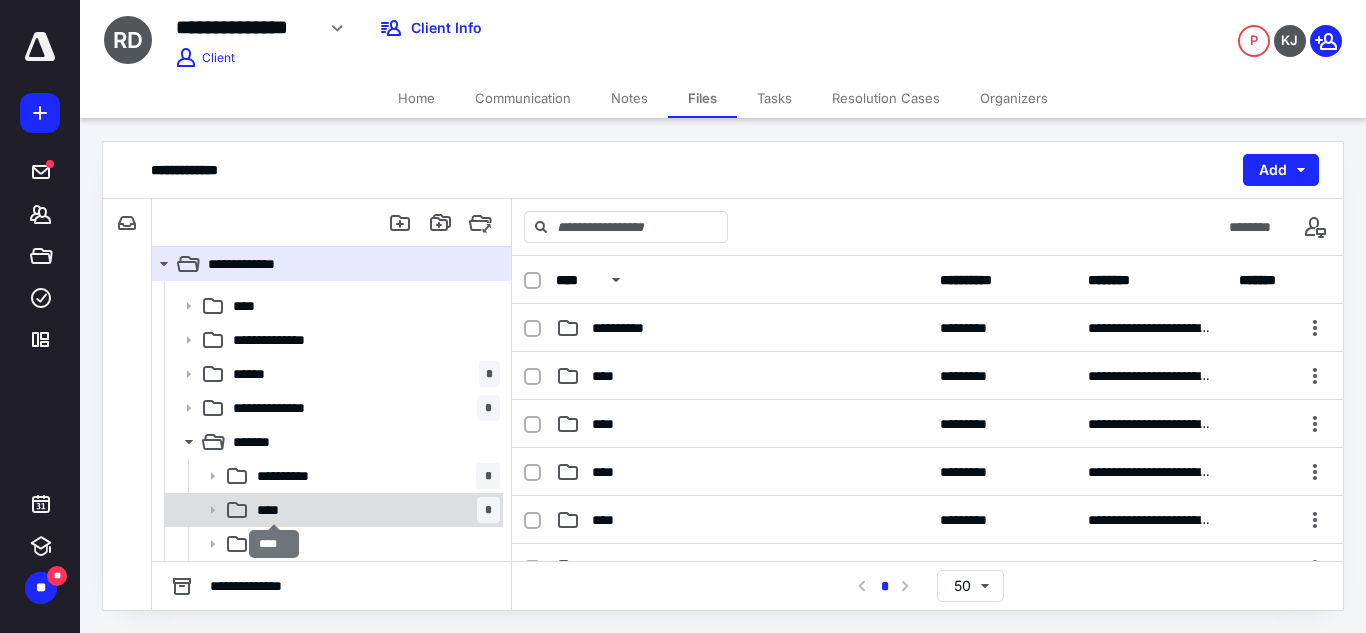 click on "****" at bounding box center [274, 510] 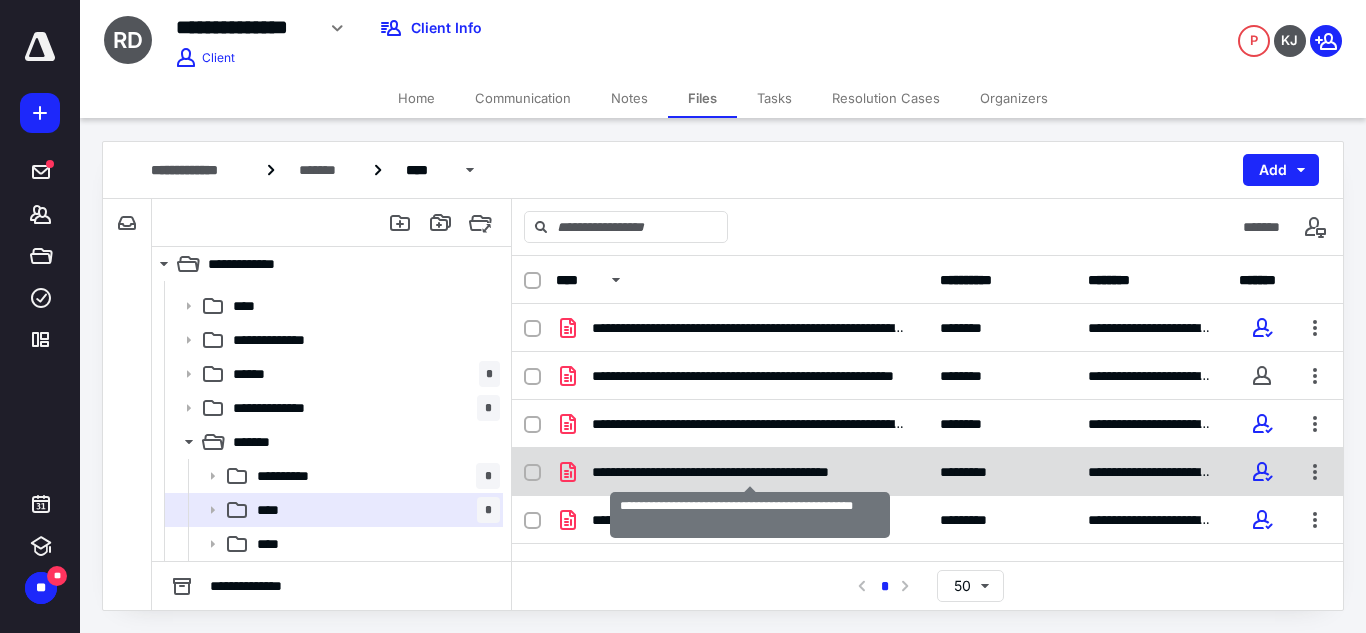 click on "**********" at bounding box center [750, 472] 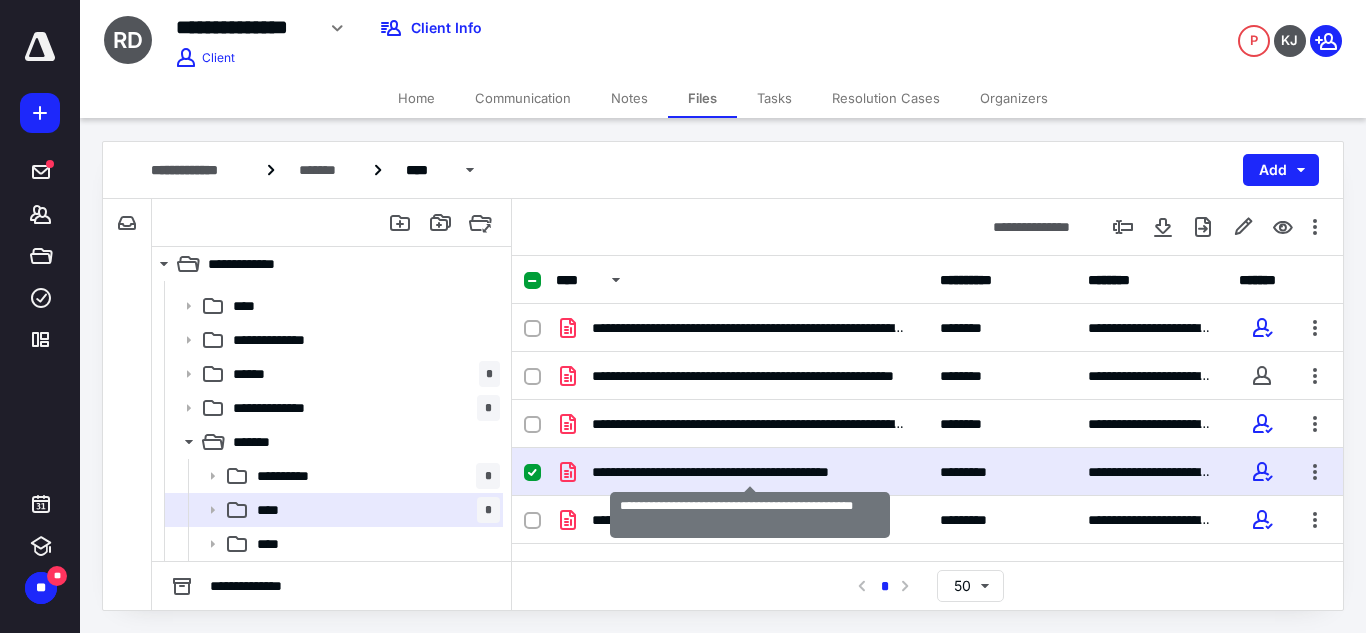 click on "**********" at bounding box center (750, 472) 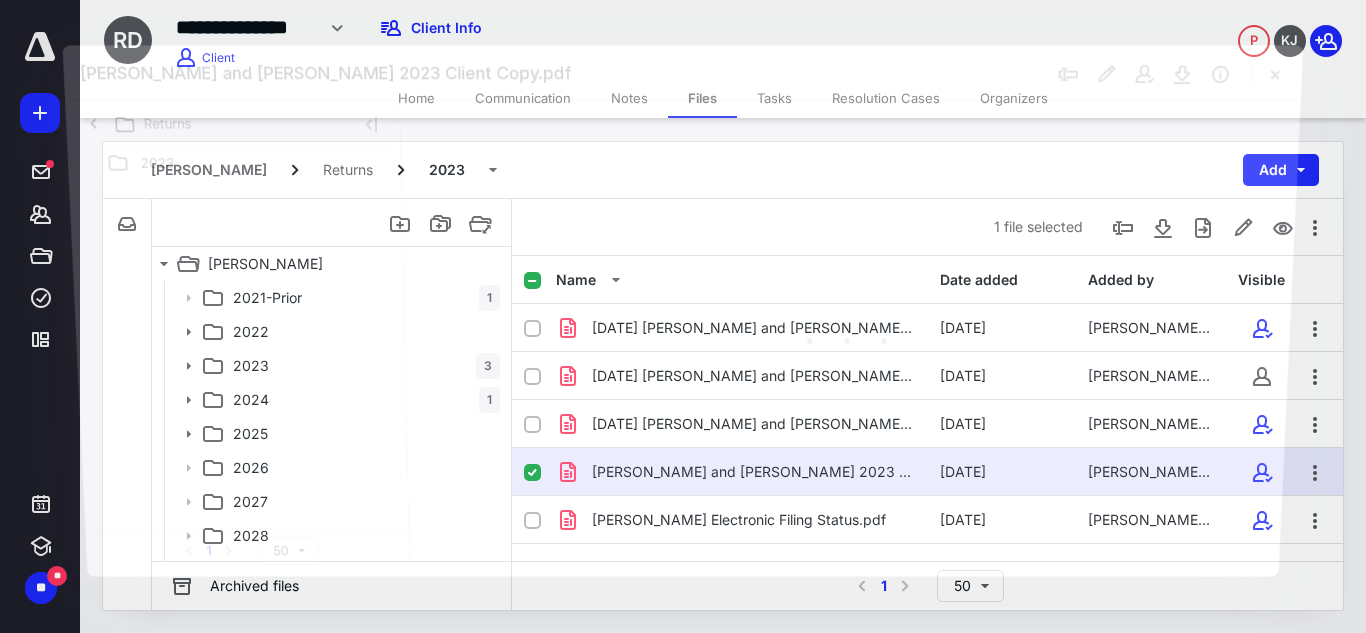 scroll, scrollTop: 230, scrollLeft: 0, axis: vertical 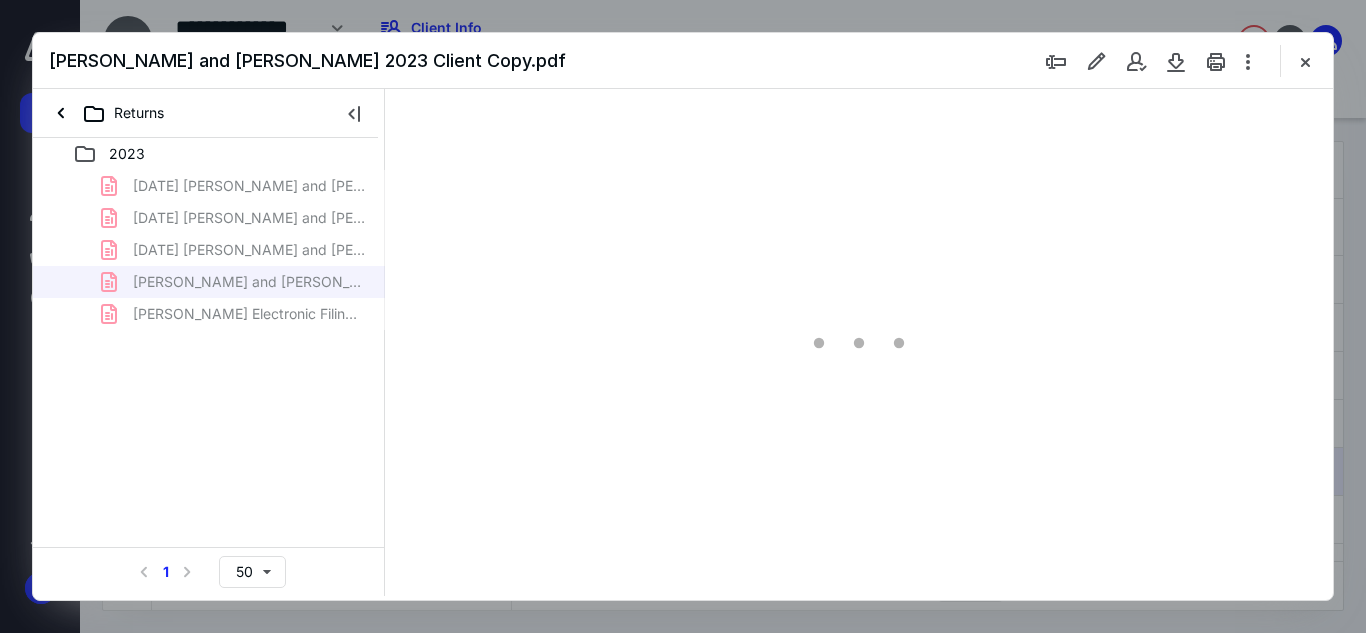 type on "152" 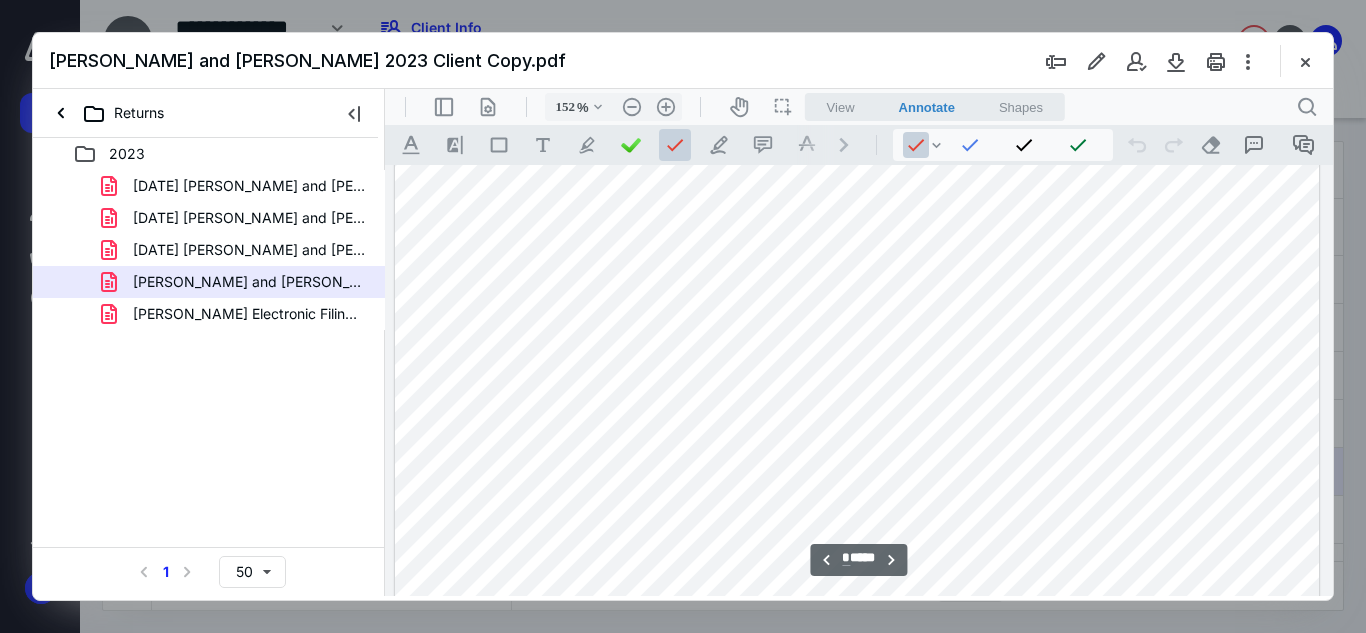 scroll, scrollTop: 4882, scrollLeft: 0, axis: vertical 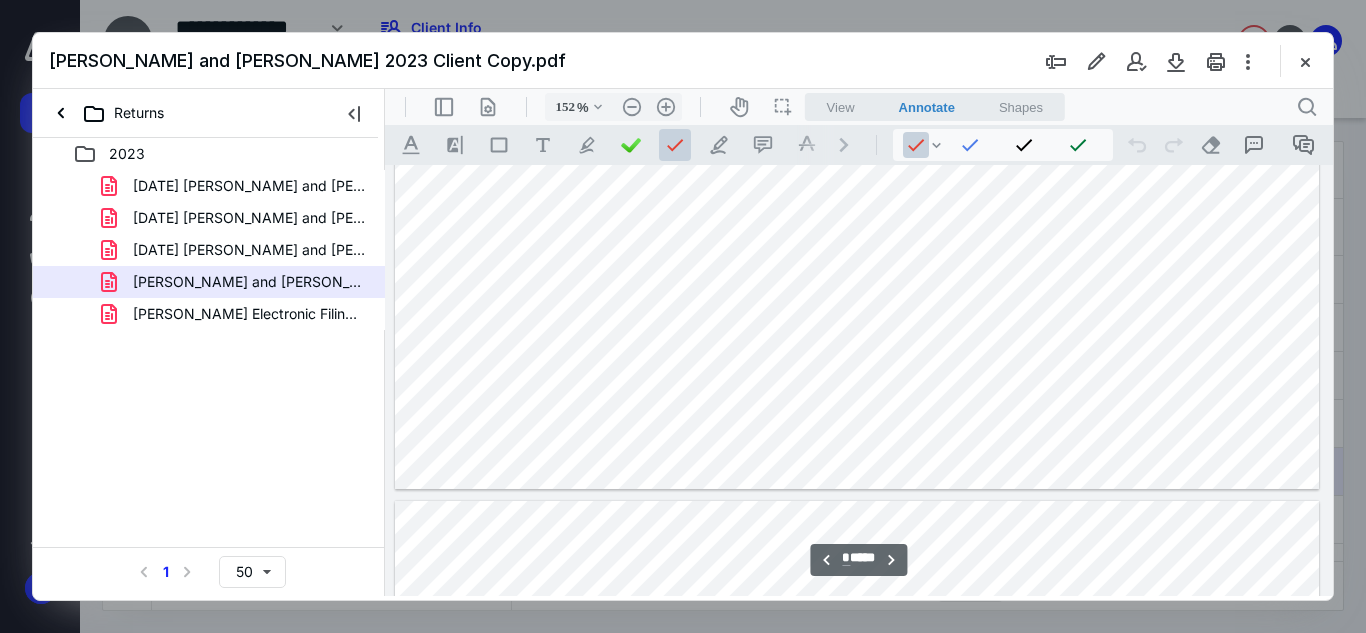 type on "*" 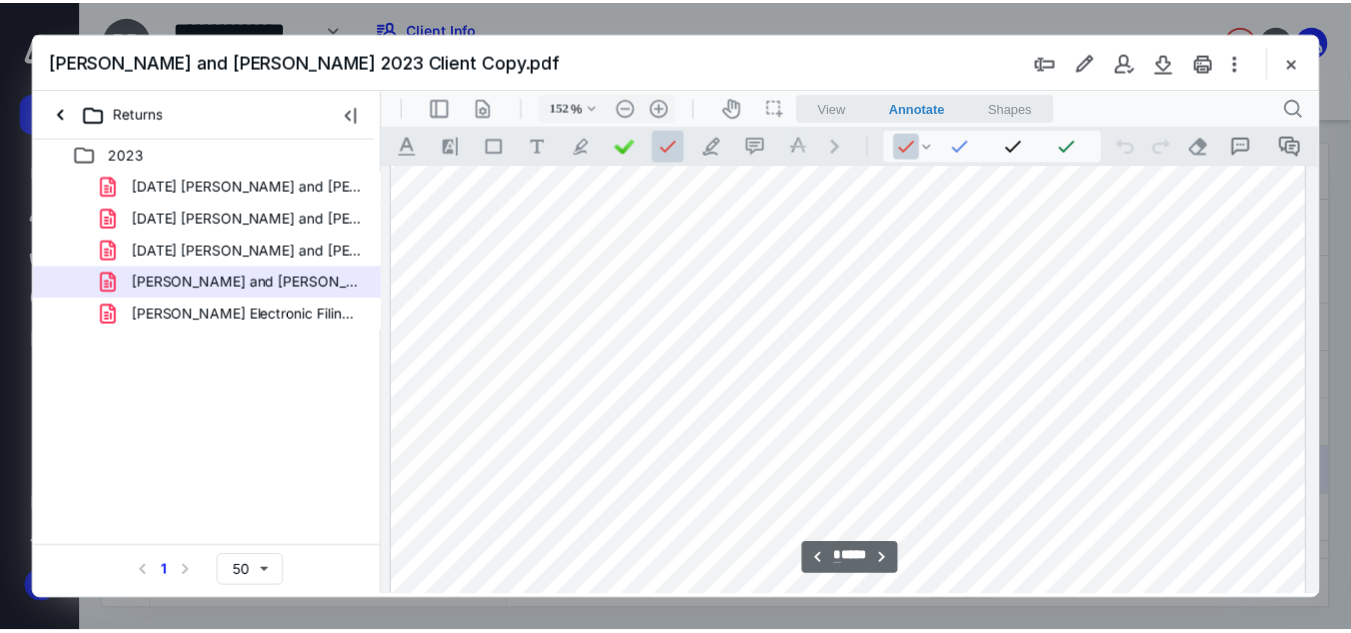 scroll, scrollTop: 7282, scrollLeft: 0, axis: vertical 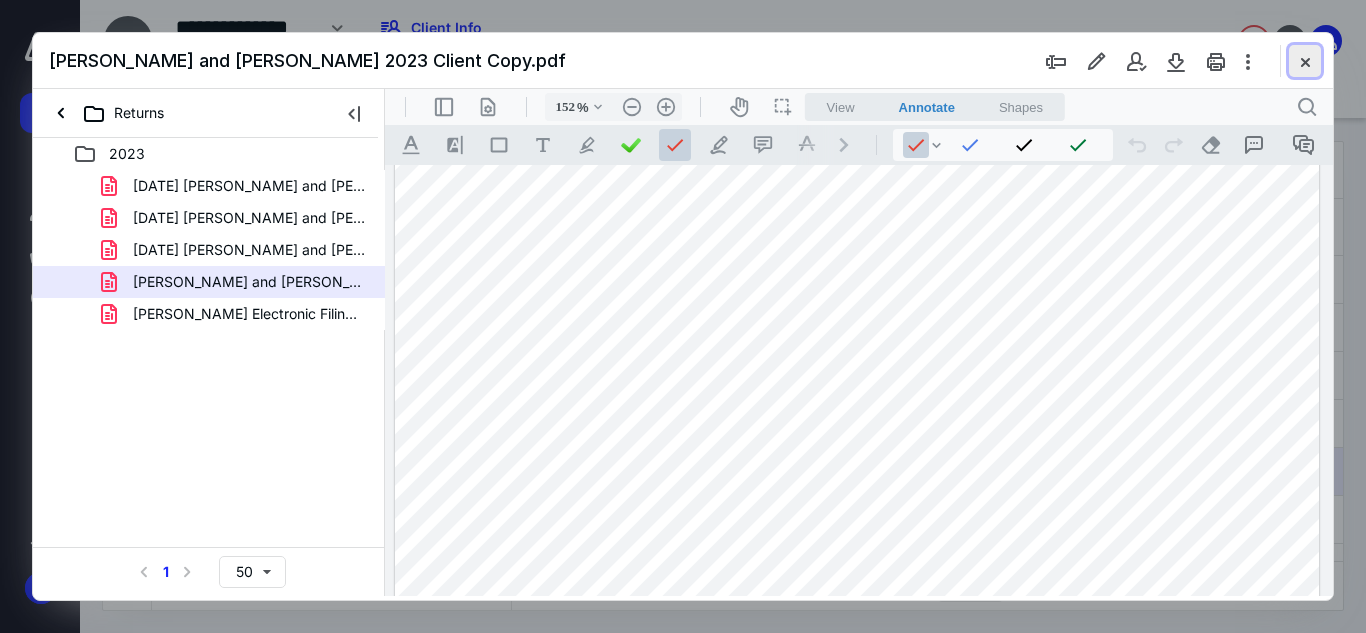 click at bounding box center [1305, 61] 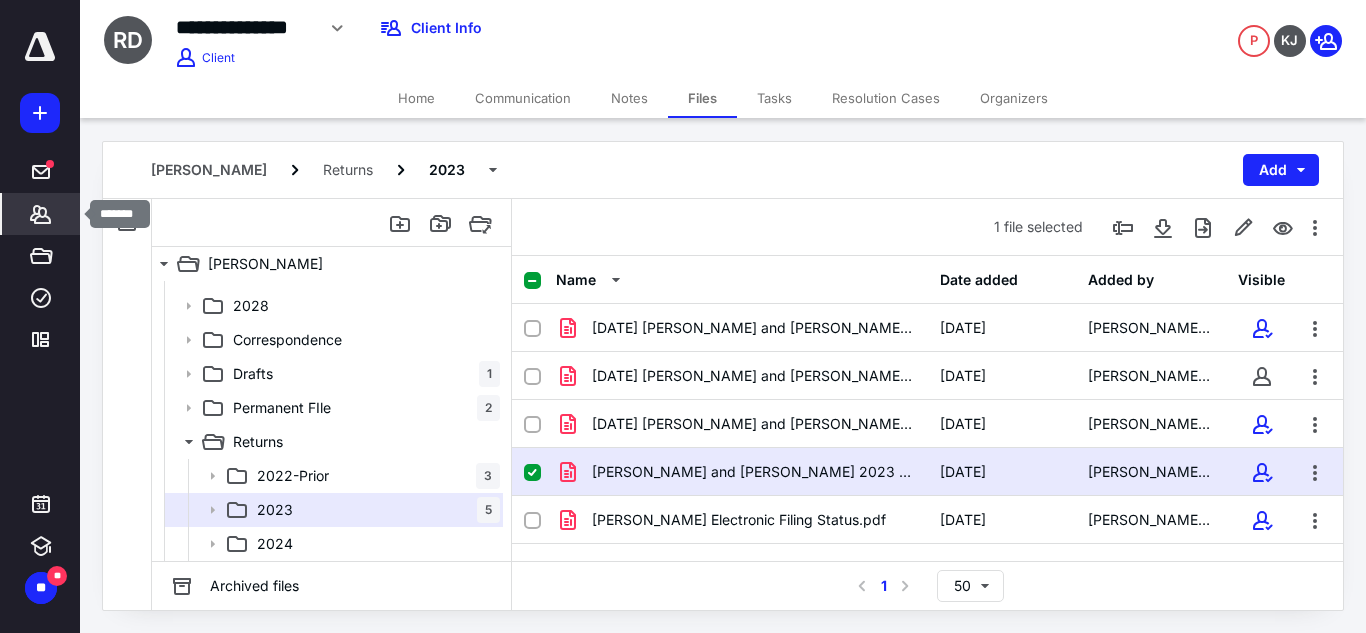 click 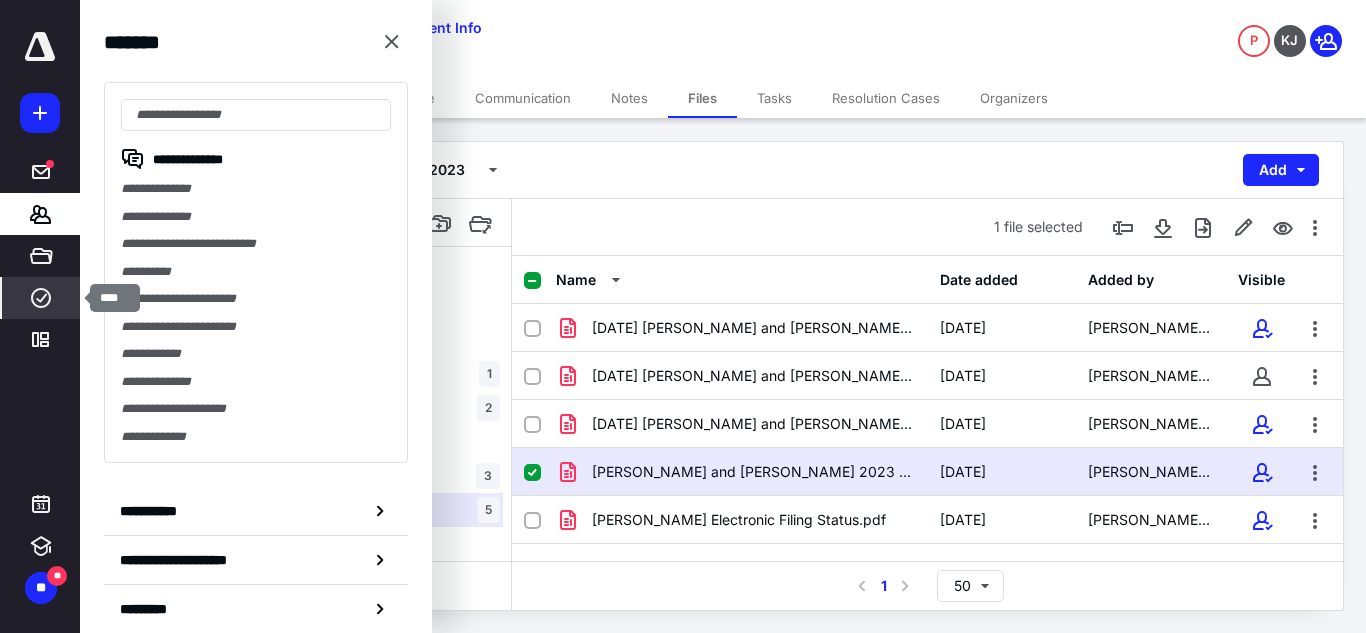 click 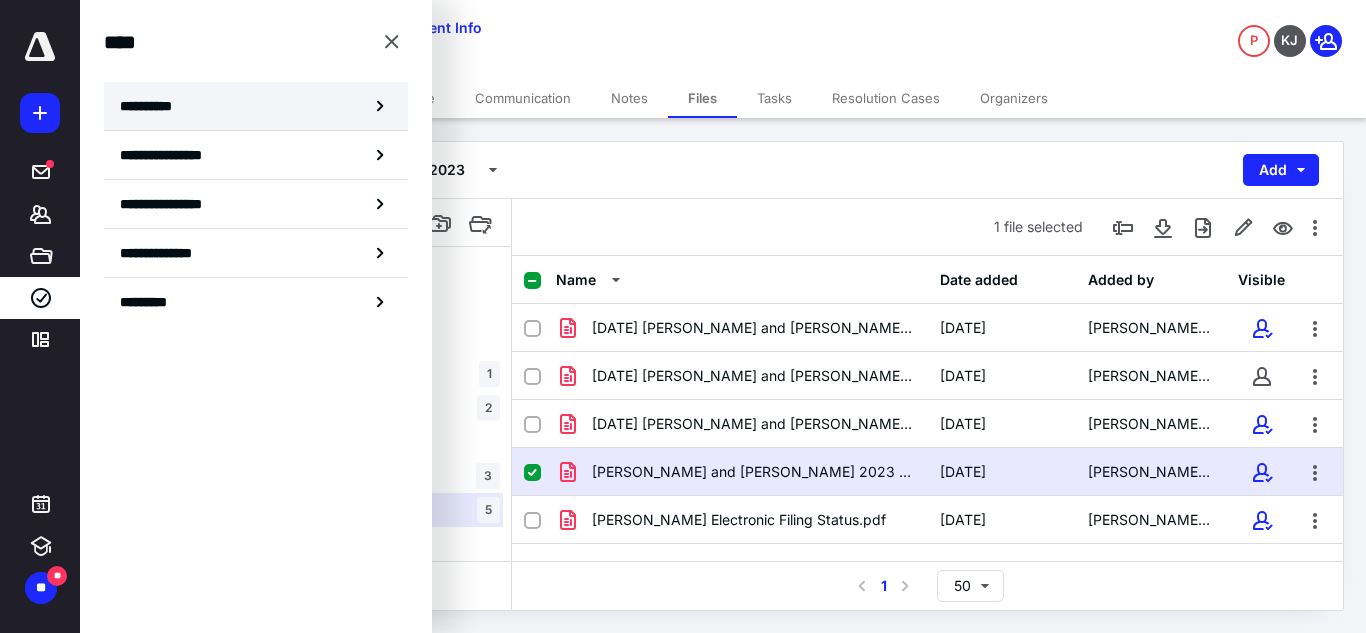 click on "**********" at bounding box center (256, 106) 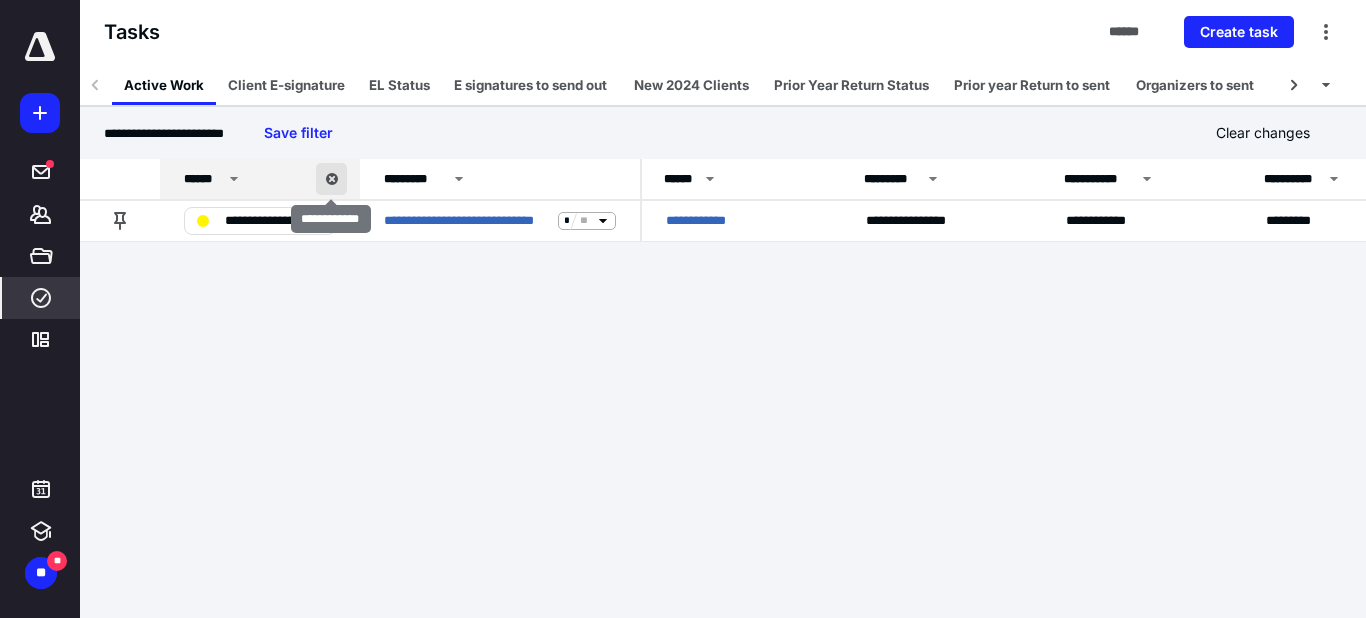 click at bounding box center (331, 179) 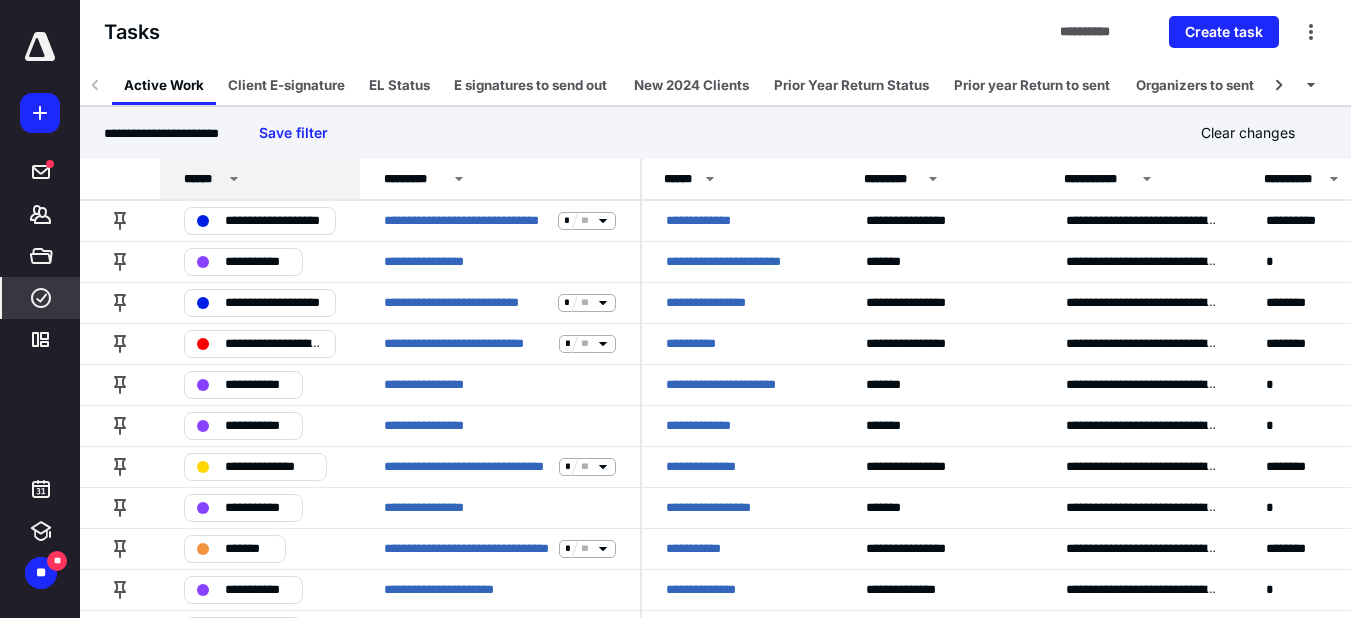 click 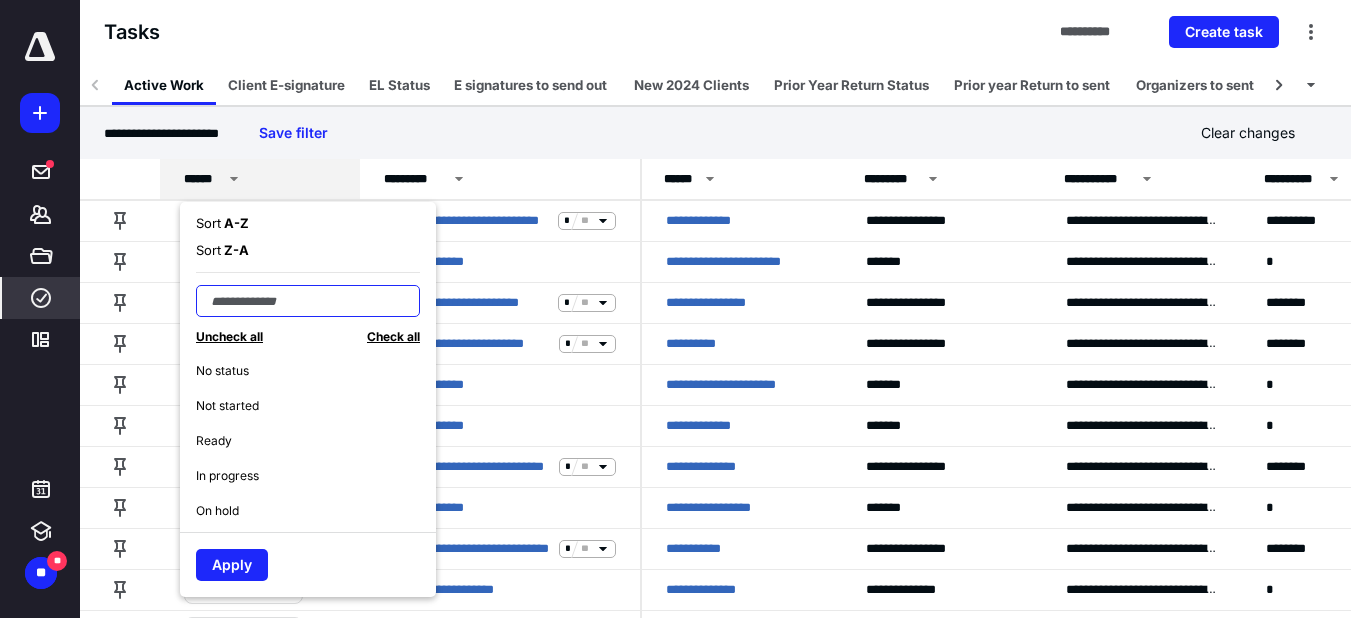 click at bounding box center [308, 301] 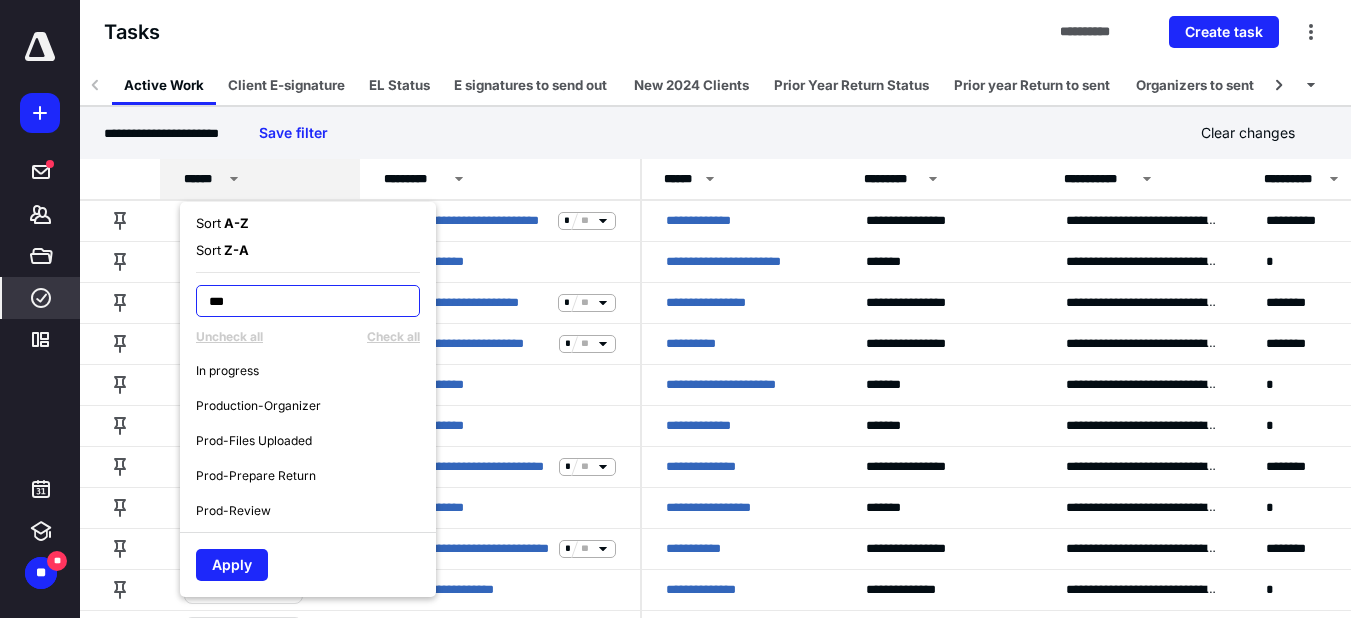type on "***" 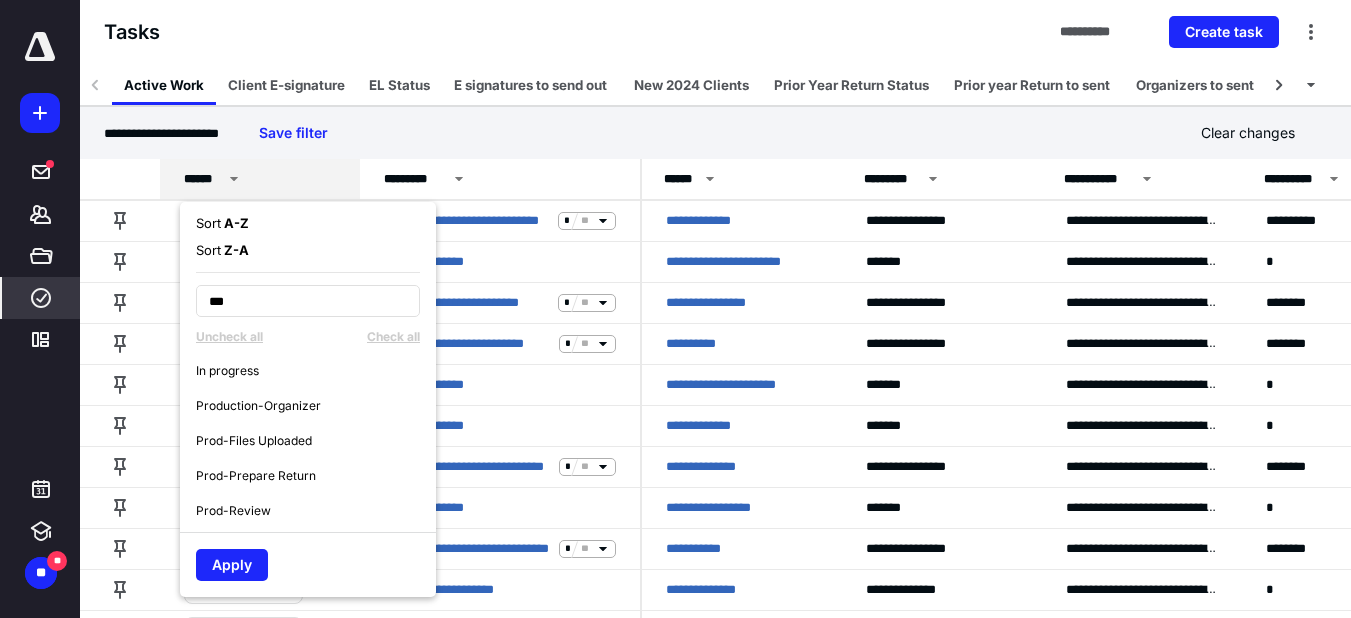 click on "Prod-Prepare Return" at bounding box center [256, 476] 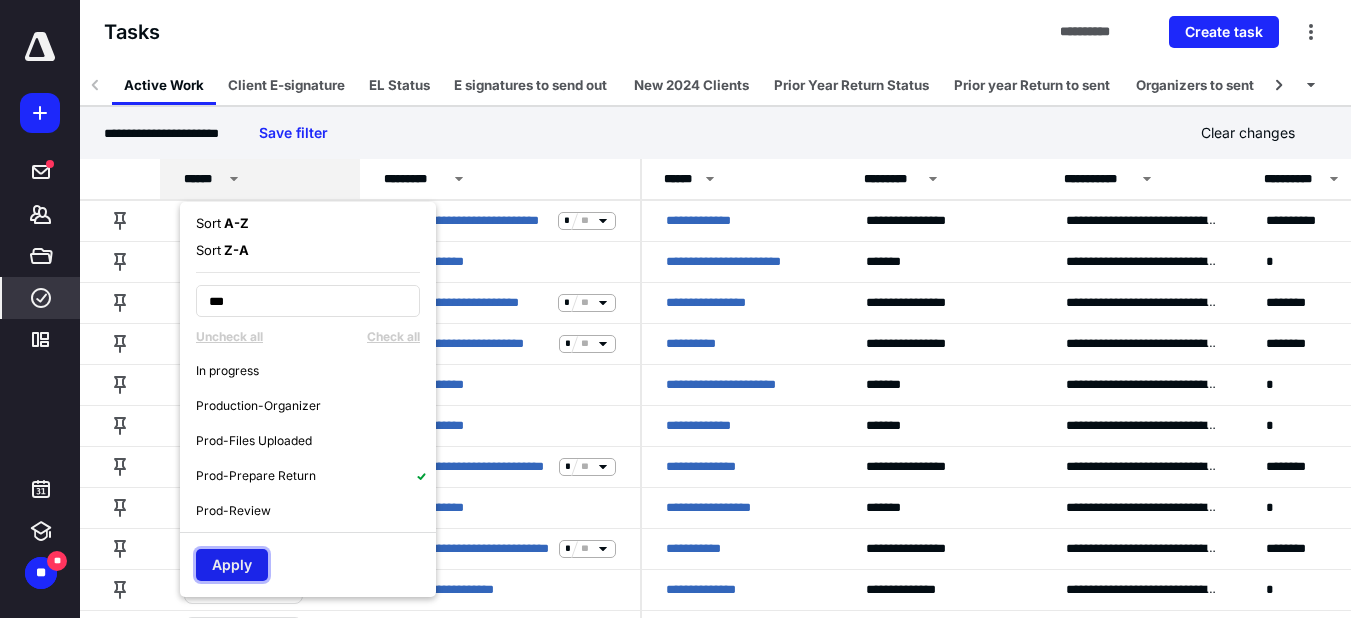 click on "Apply" at bounding box center [232, 565] 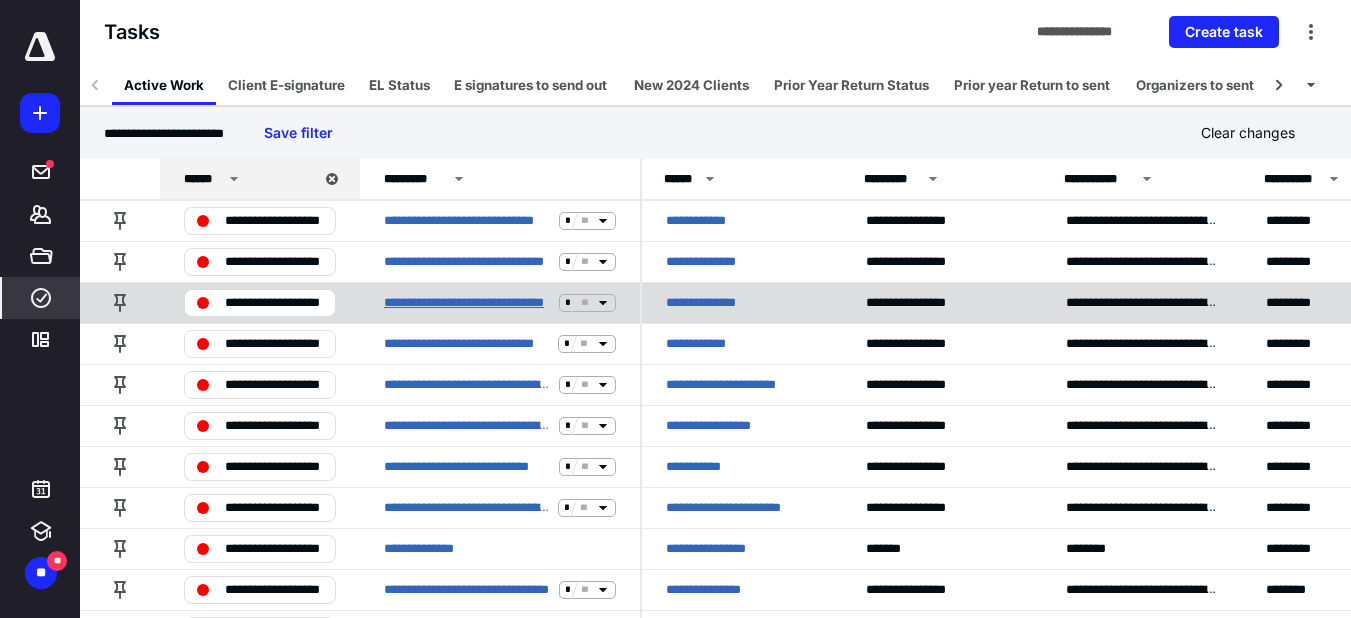 click on "**********" at bounding box center (467, 303) 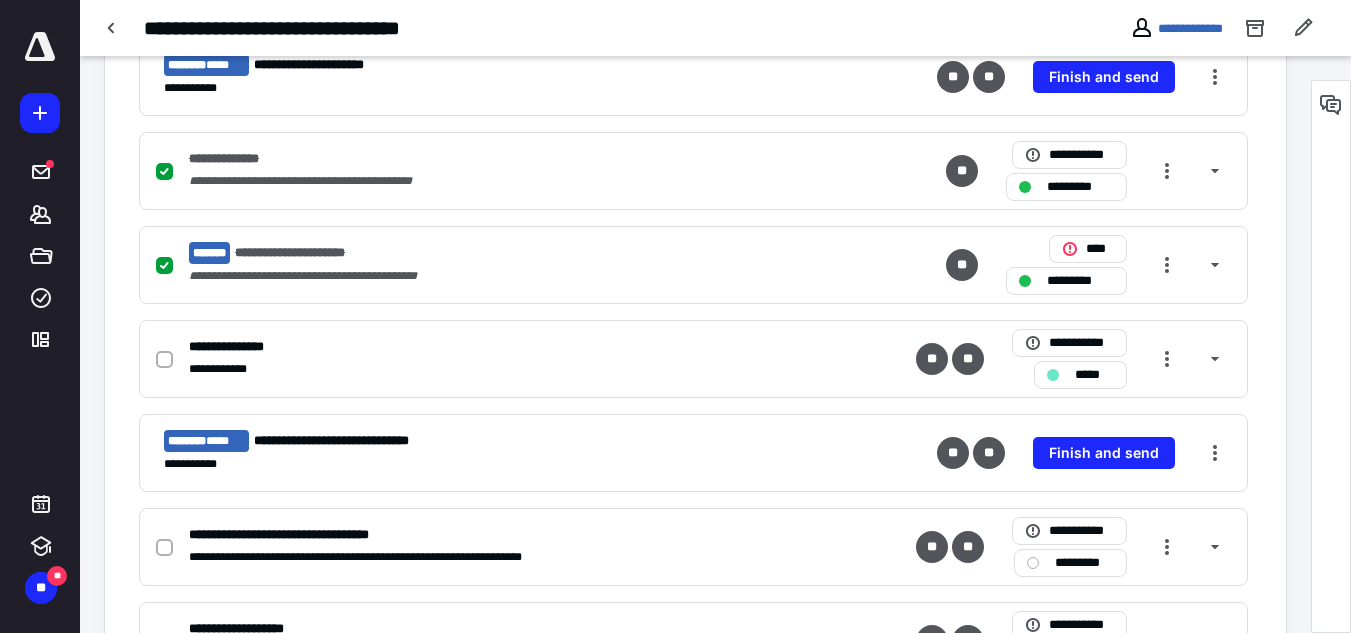 scroll, scrollTop: 900, scrollLeft: 0, axis: vertical 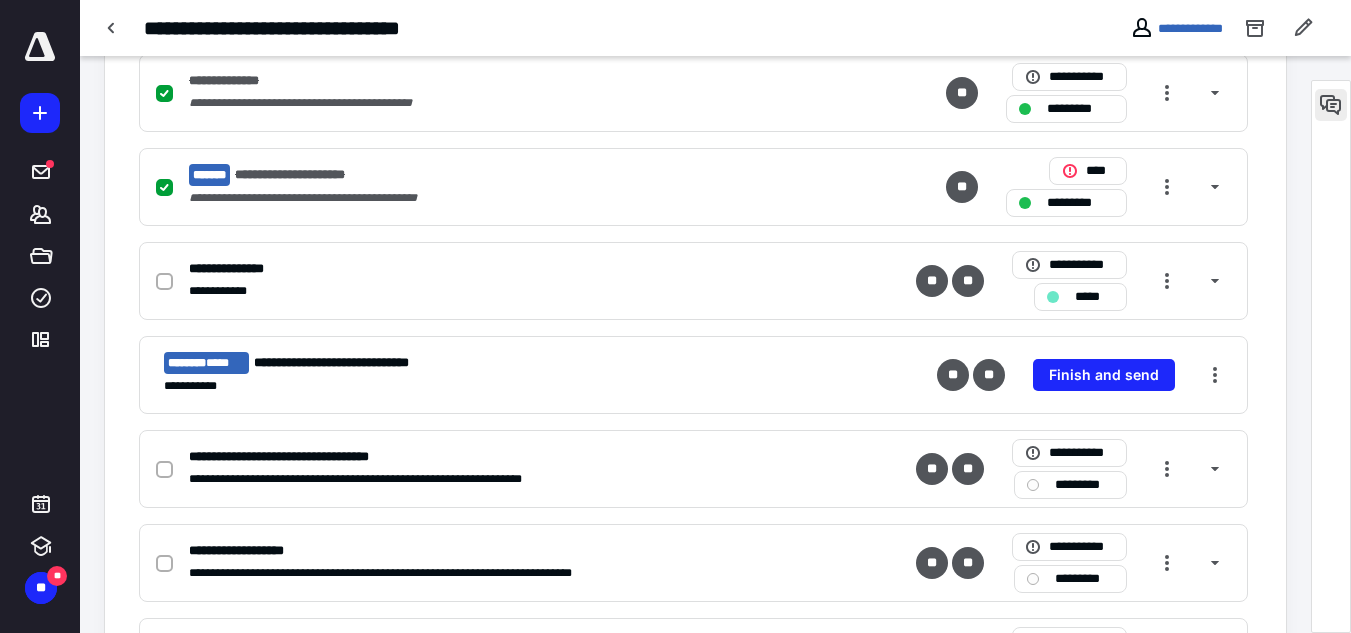 click at bounding box center (1331, 105) 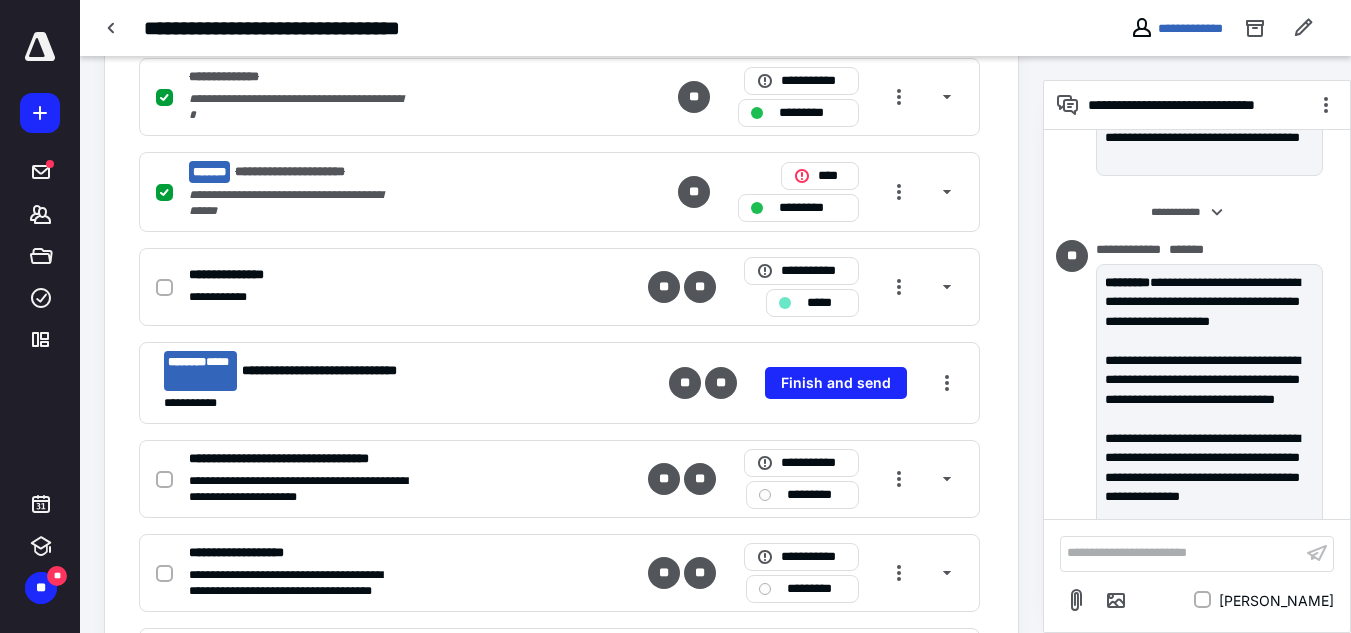 scroll, scrollTop: 754, scrollLeft: 0, axis: vertical 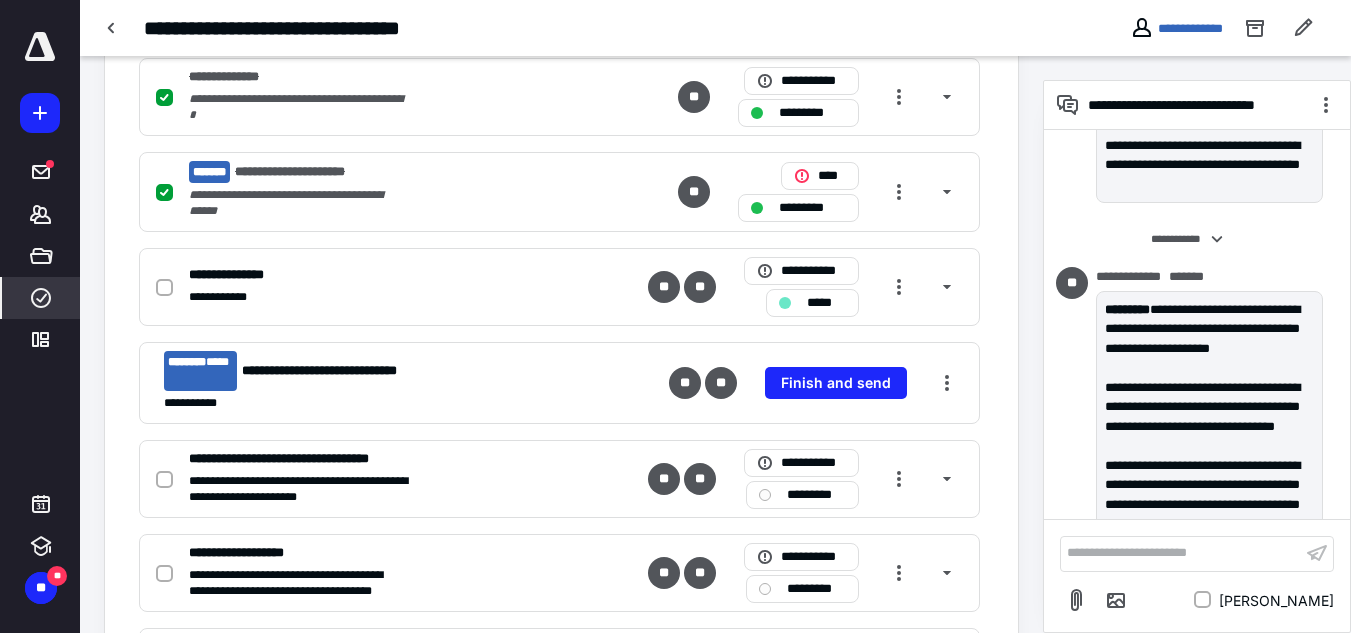 click on "****" at bounding box center [41, 298] 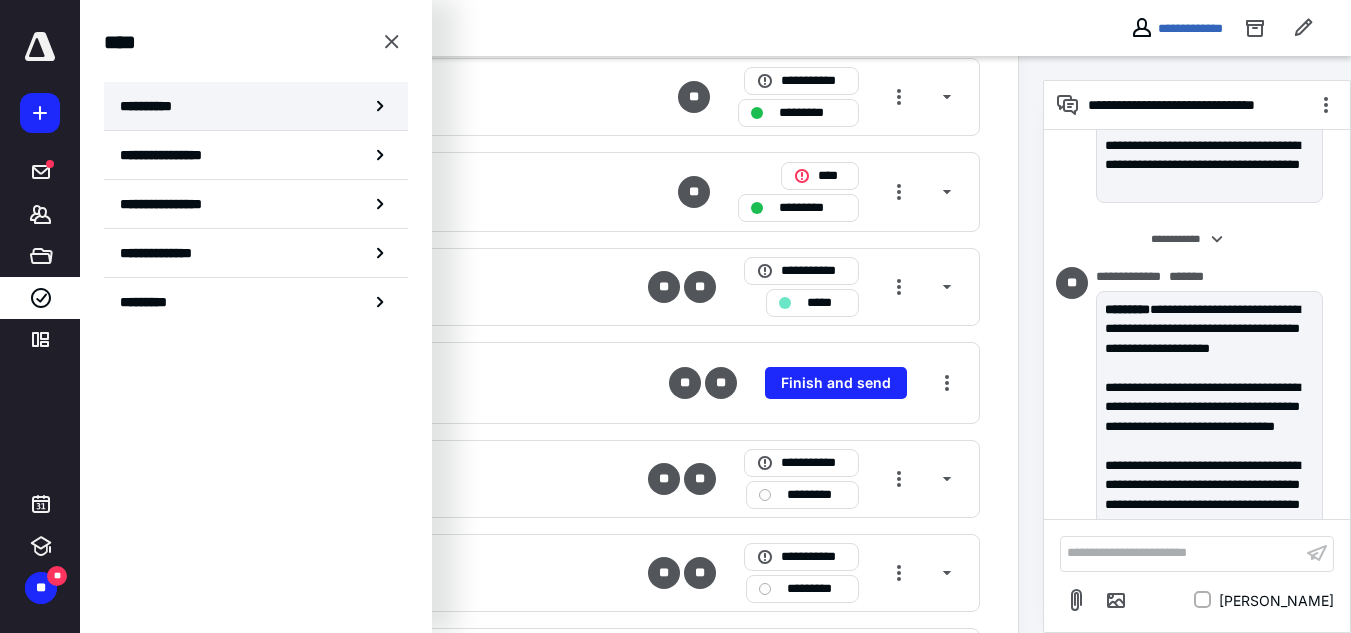 click on "**********" at bounding box center [153, 106] 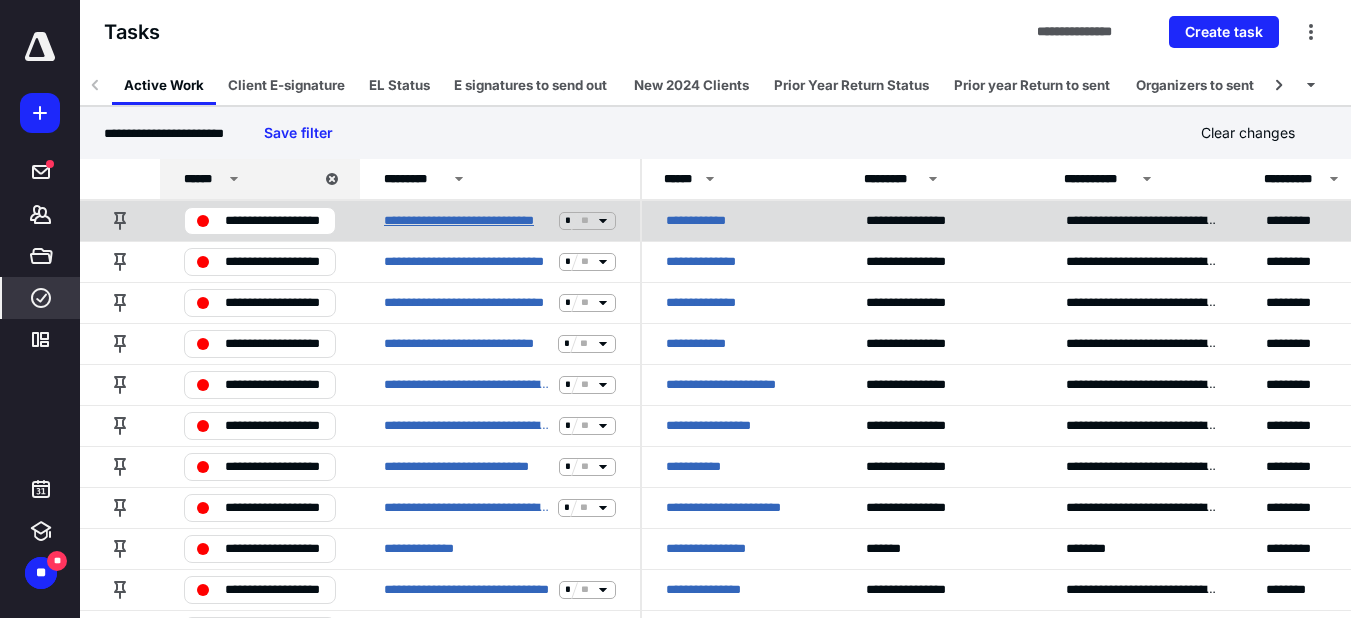 click on "**********" at bounding box center (467, 221) 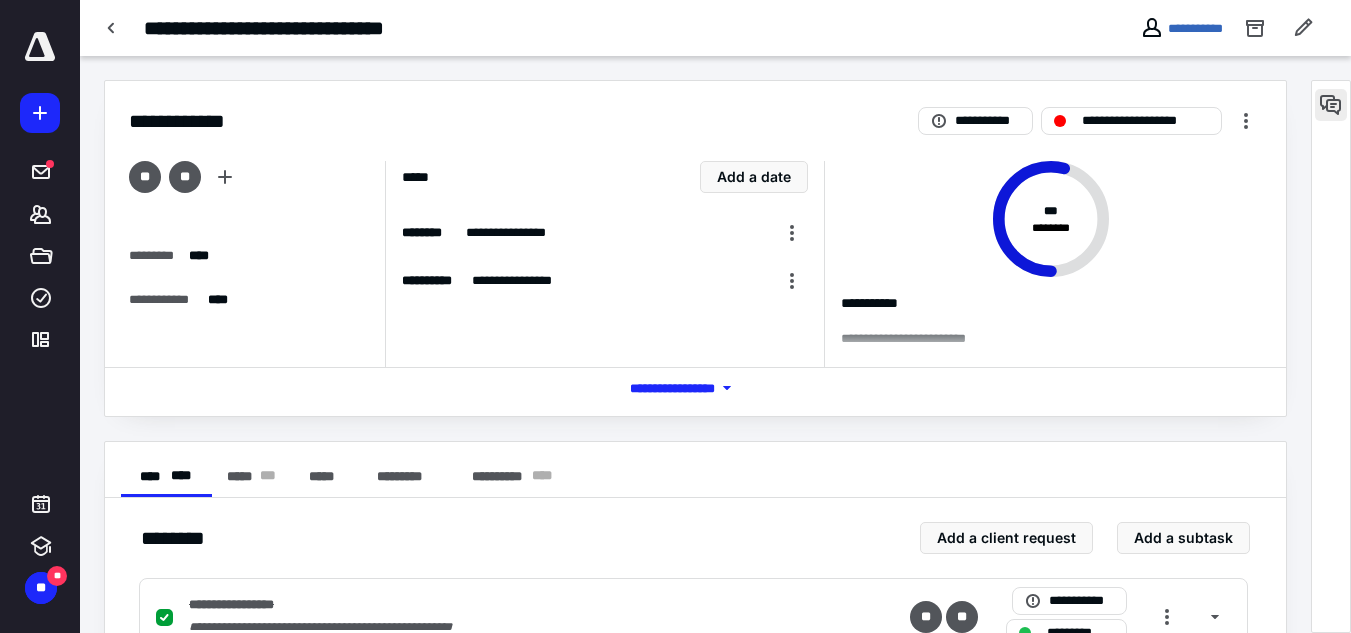 click at bounding box center [1331, 105] 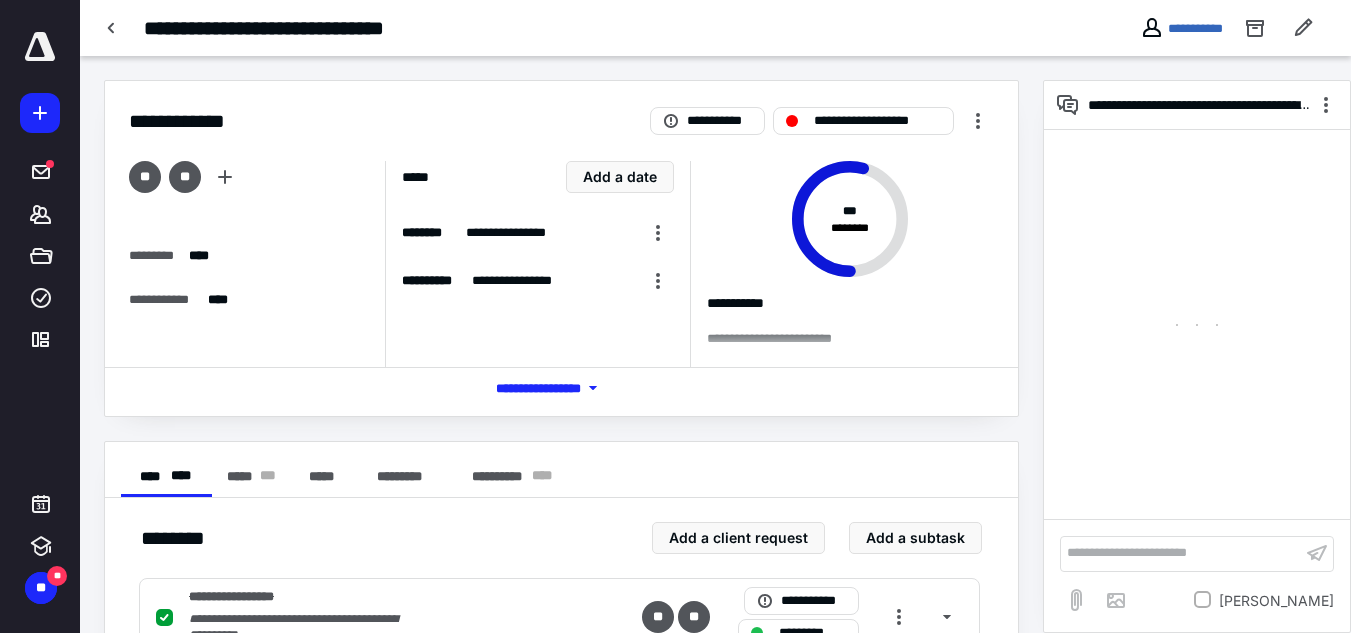 scroll, scrollTop: 328, scrollLeft: 0, axis: vertical 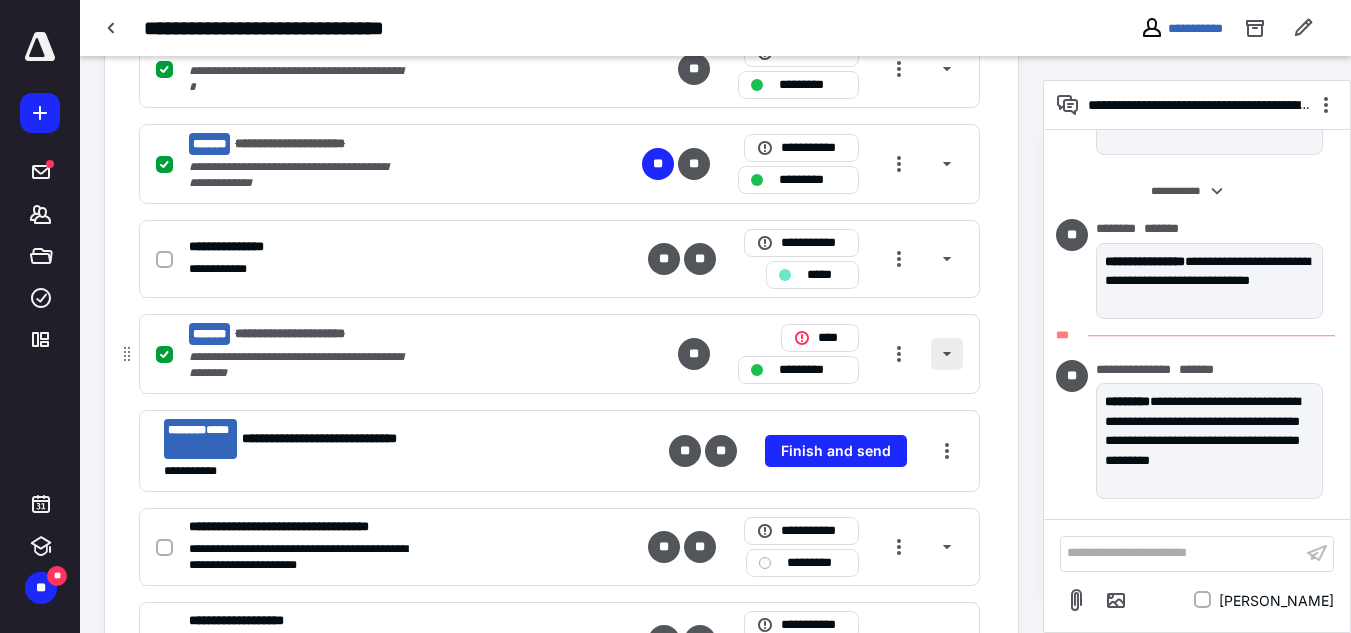 click at bounding box center (947, 354) 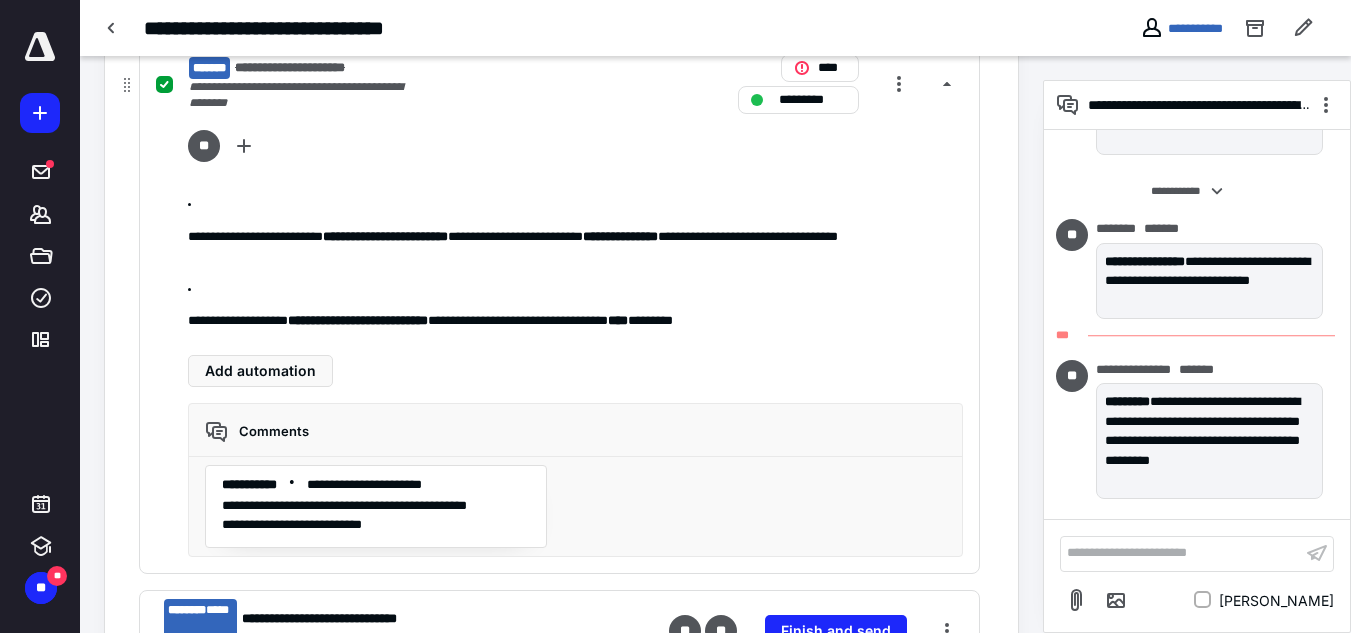 scroll, scrollTop: 1228, scrollLeft: 0, axis: vertical 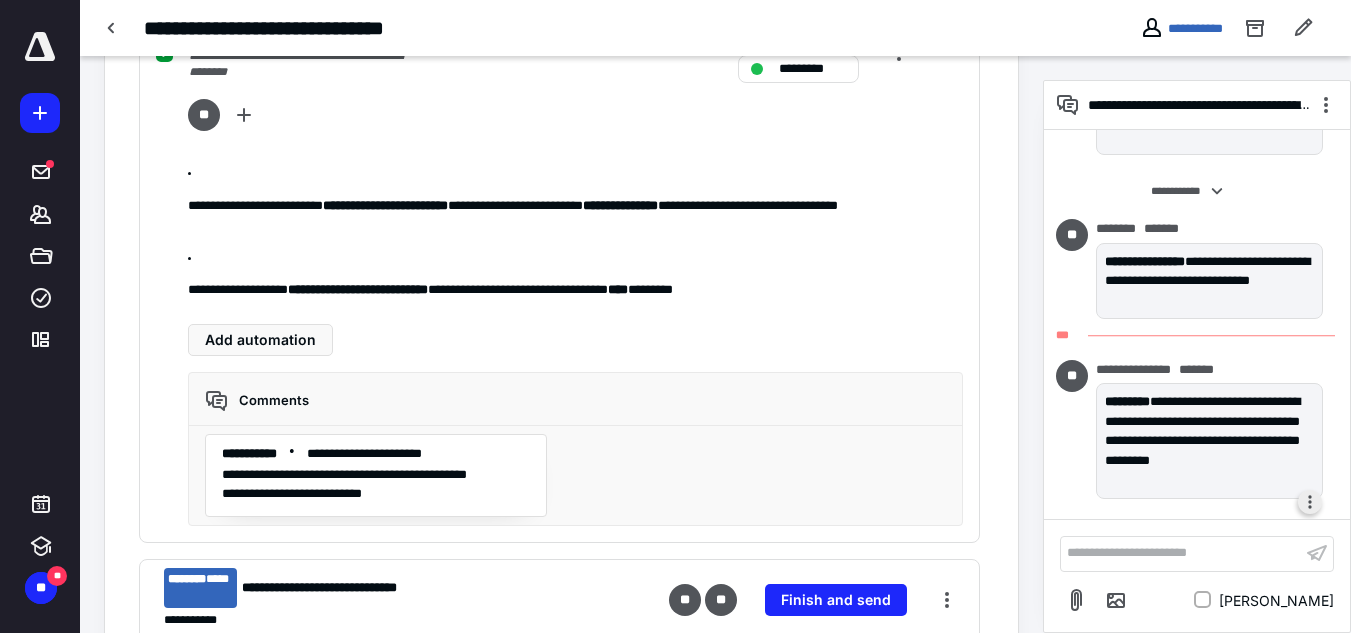 click at bounding box center [1310, 502] 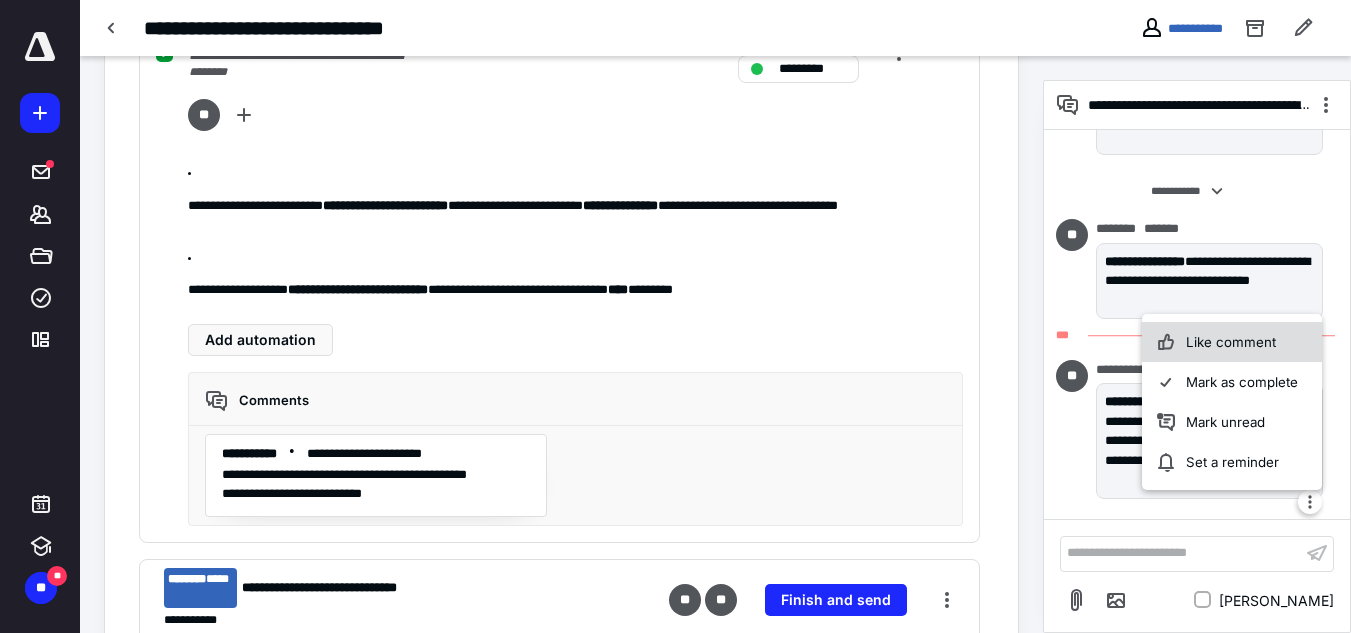 click on "Like comment" at bounding box center (1232, 342) 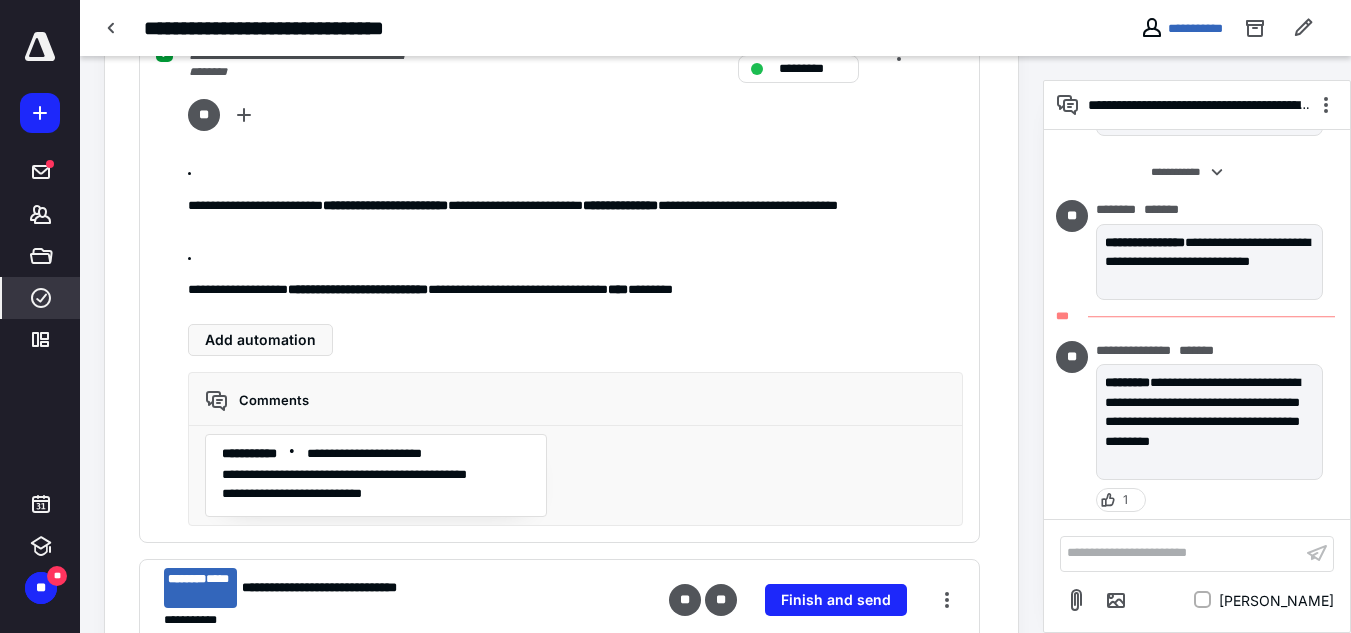 click on "****" at bounding box center (41, 298) 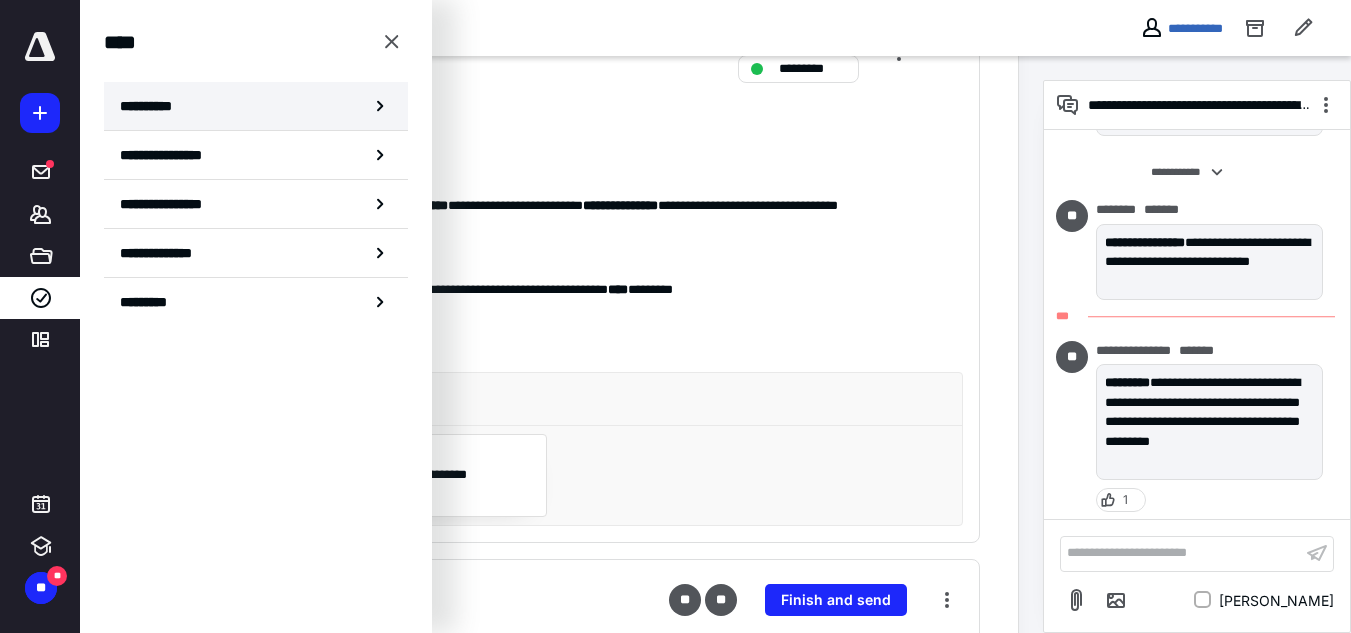 click on "**********" at bounding box center (153, 106) 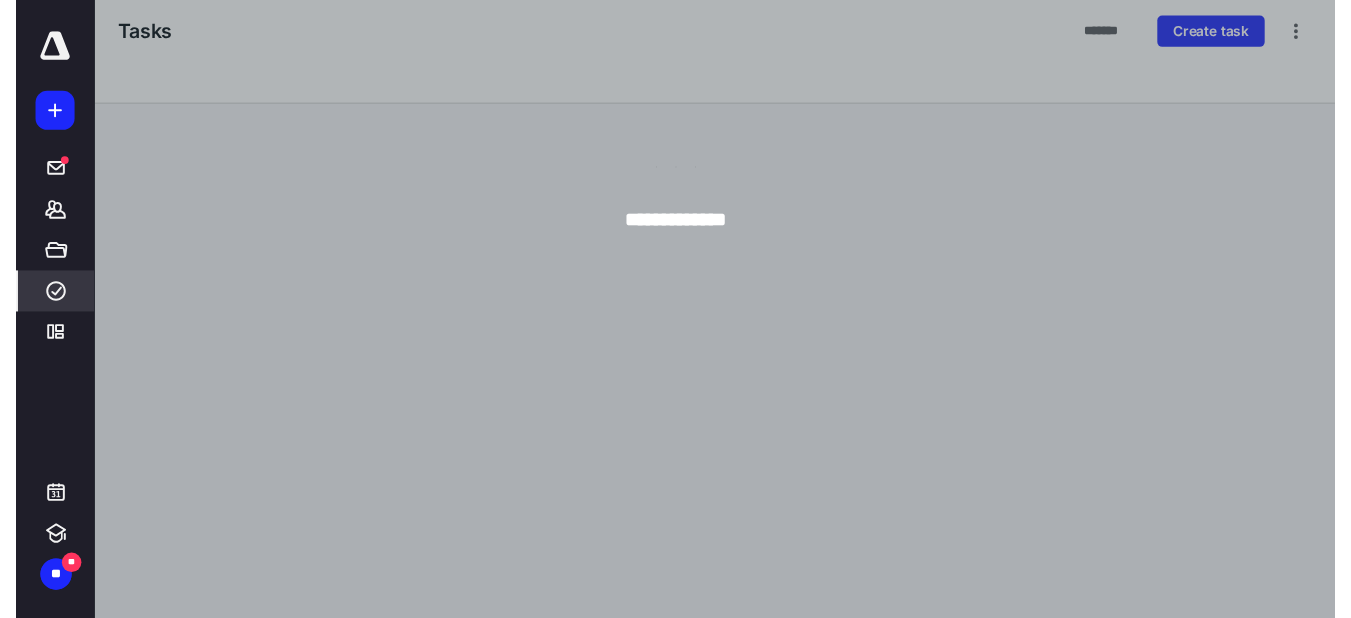 scroll, scrollTop: 0, scrollLeft: 0, axis: both 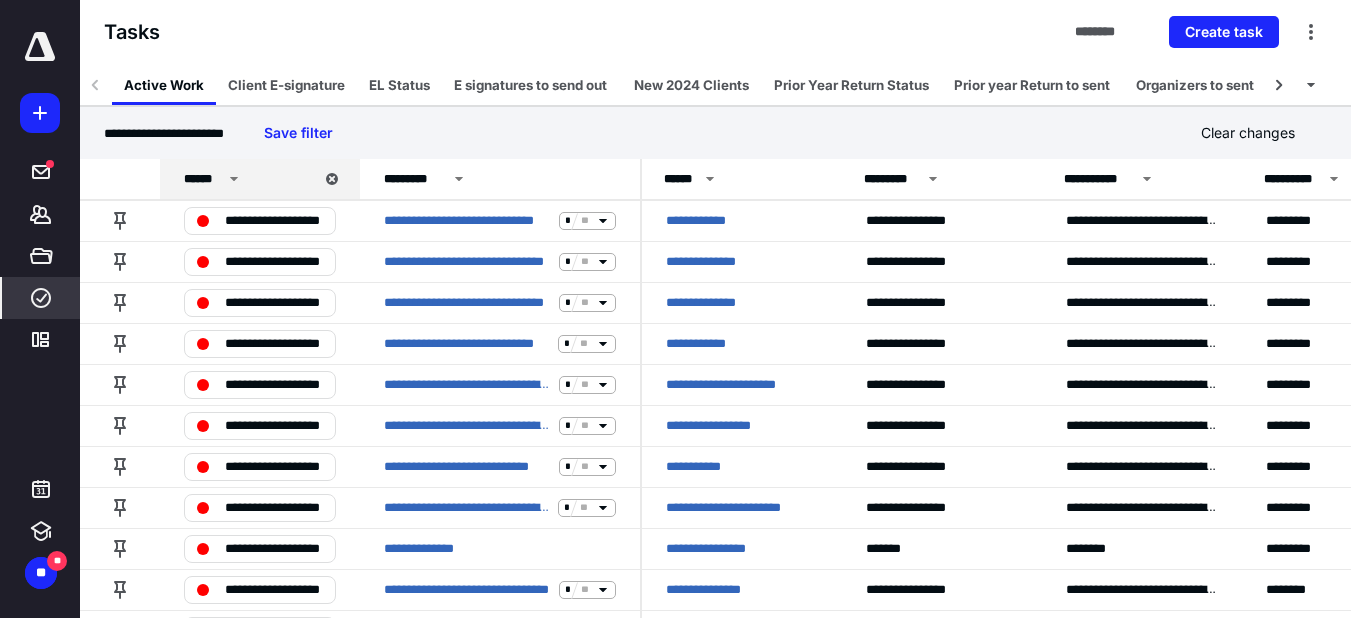 click on "Tasks ******** Create task" at bounding box center (715, 32) 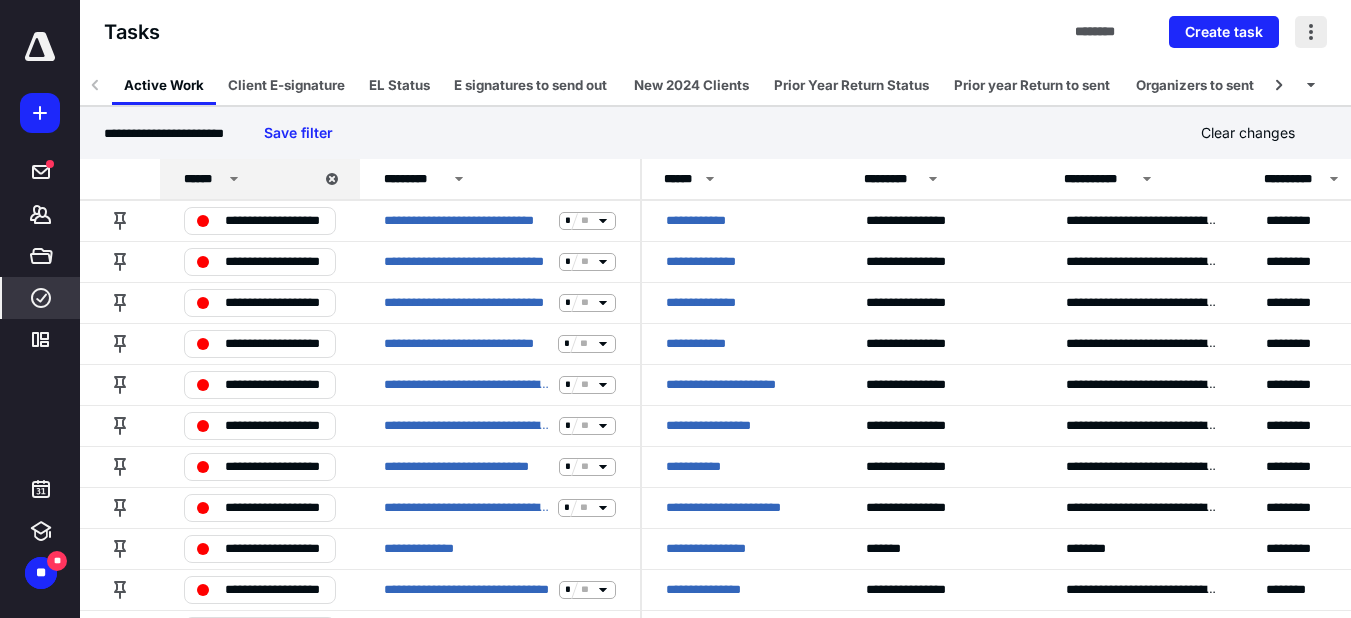 click at bounding box center [1311, 32] 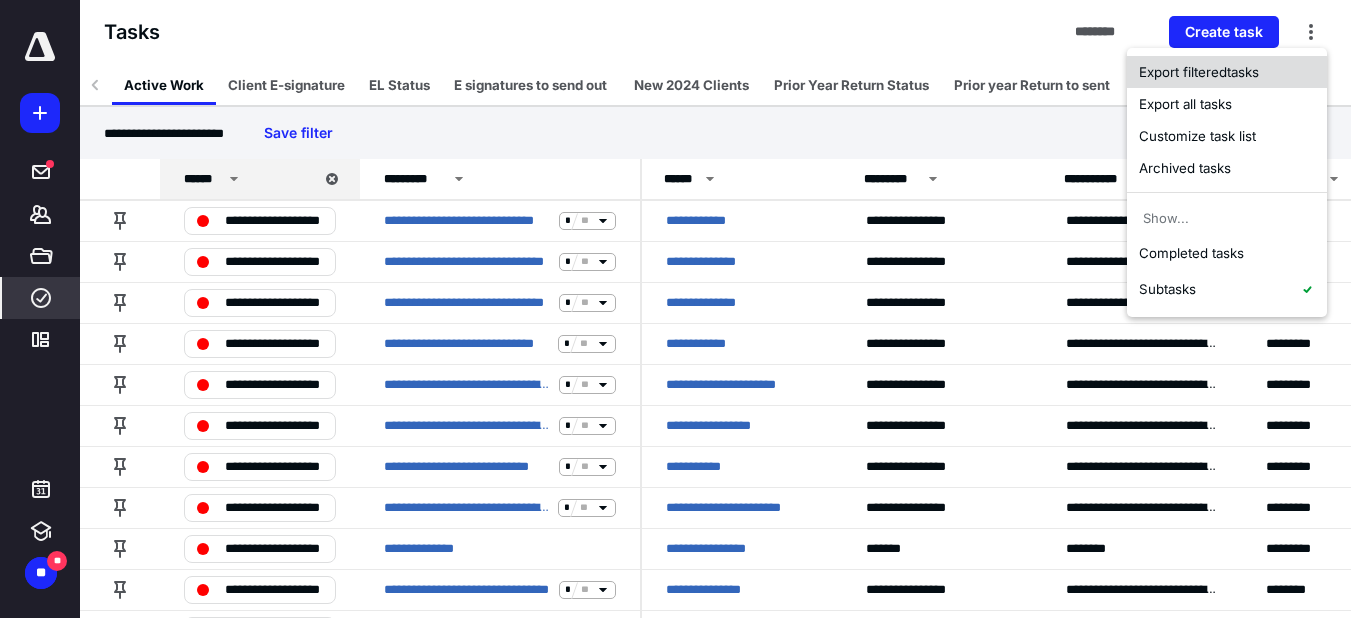 click on "Export filtered  tasks" at bounding box center (1227, 72) 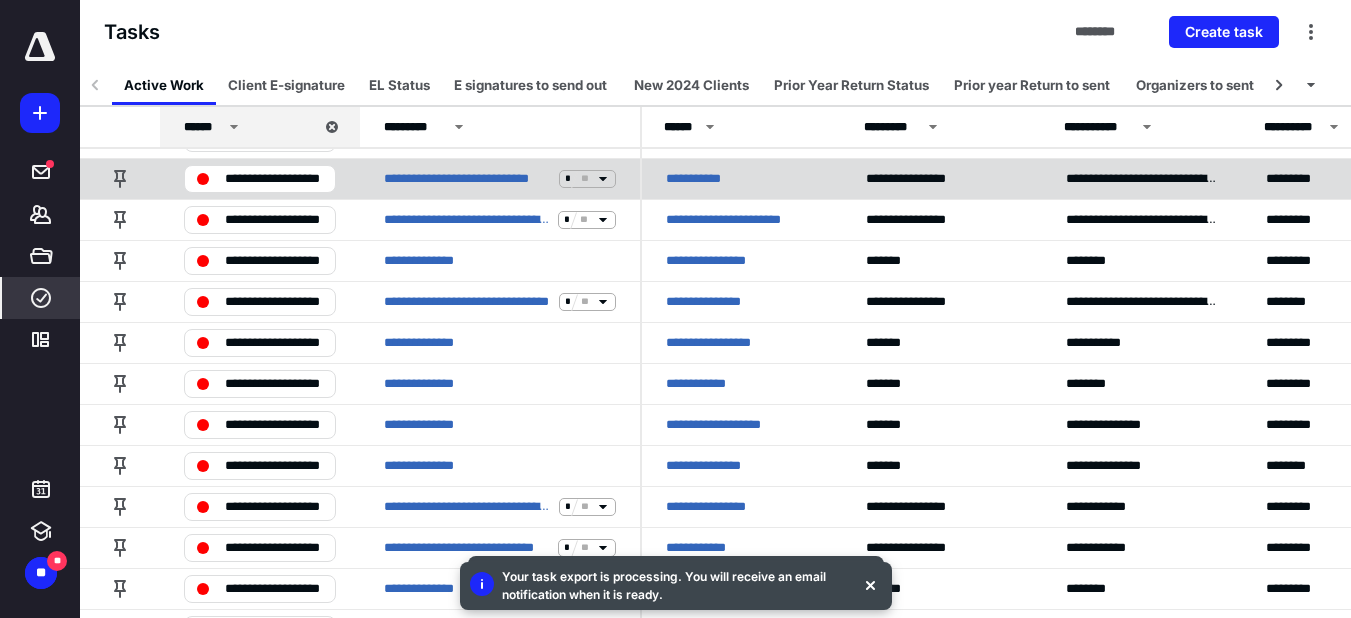 scroll, scrollTop: 300, scrollLeft: 0, axis: vertical 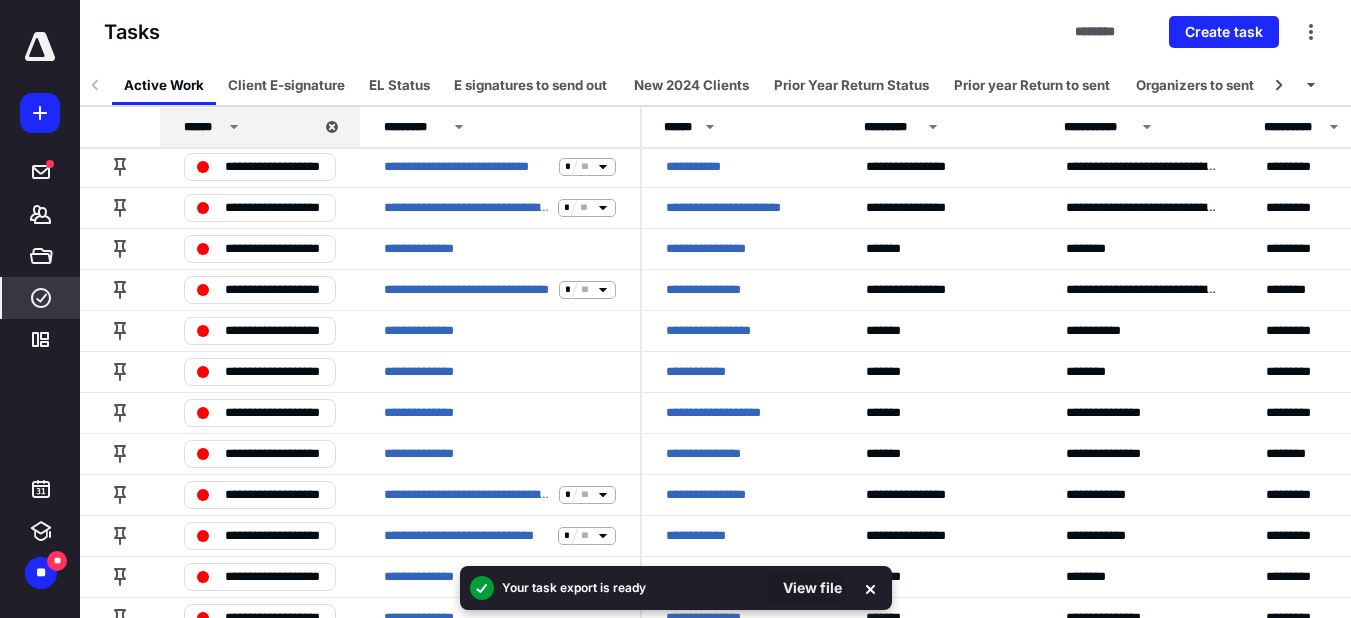 click on "View file" at bounding box center (806, 588) 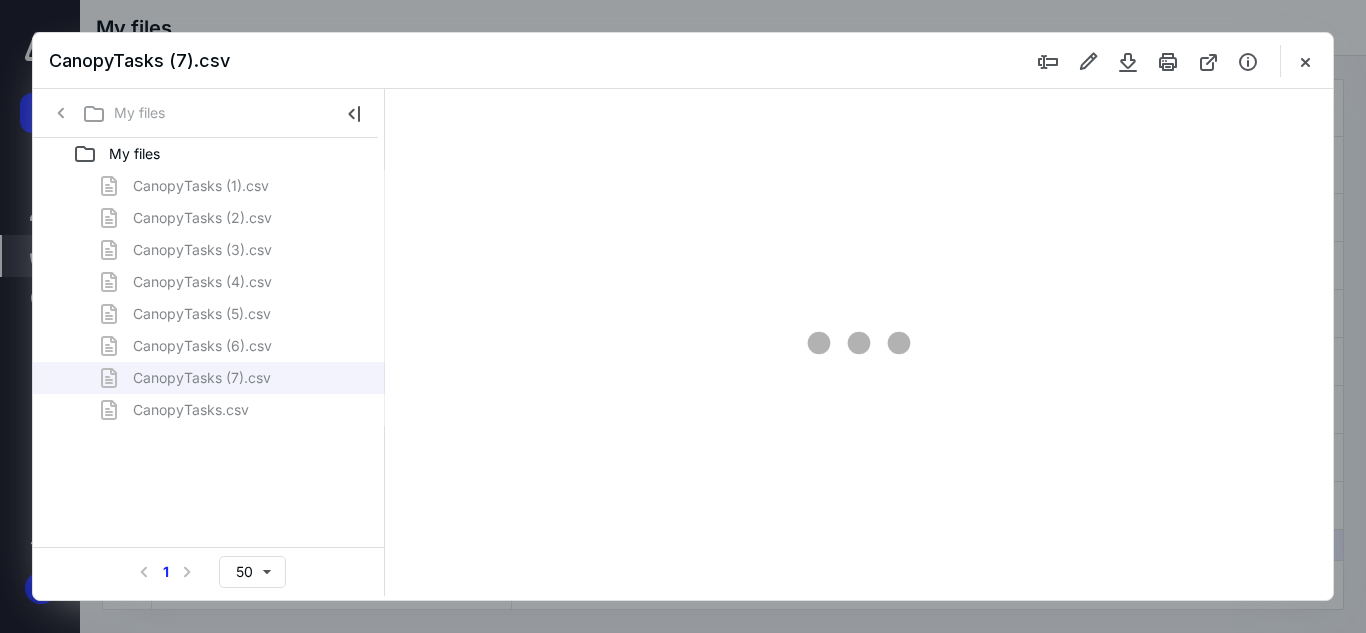 scroll, scrollTop: 0, scrollLeft: 0, axis: both 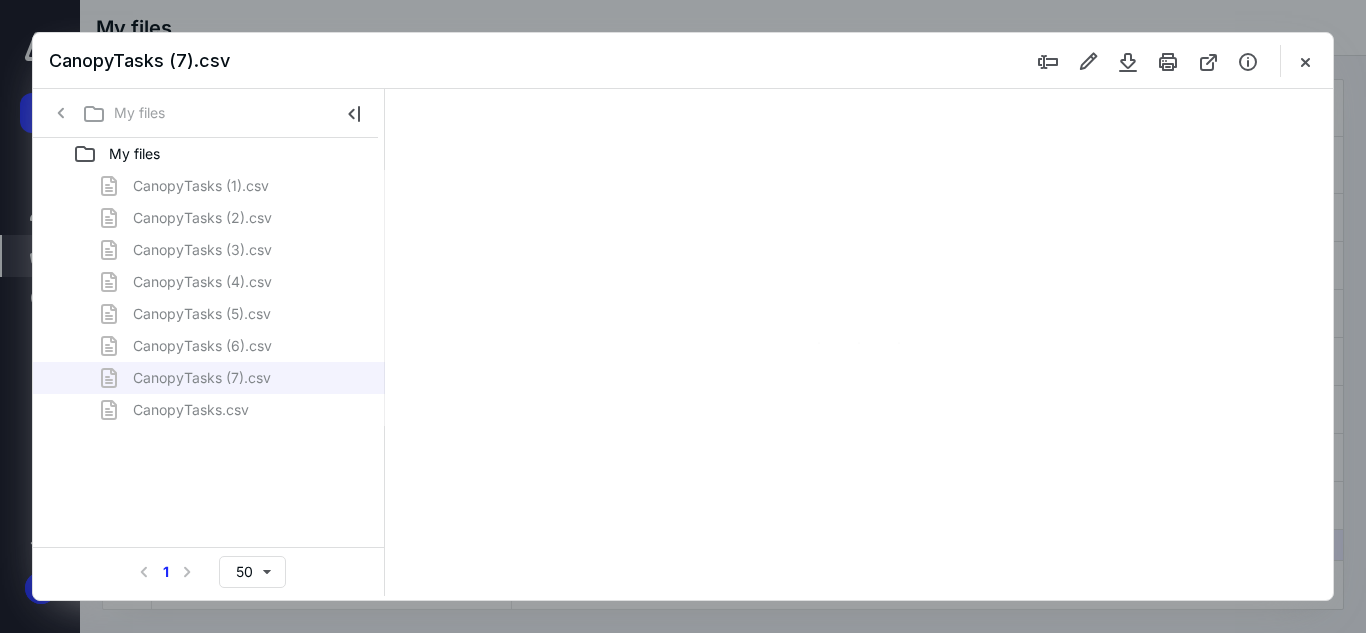 type on "152" 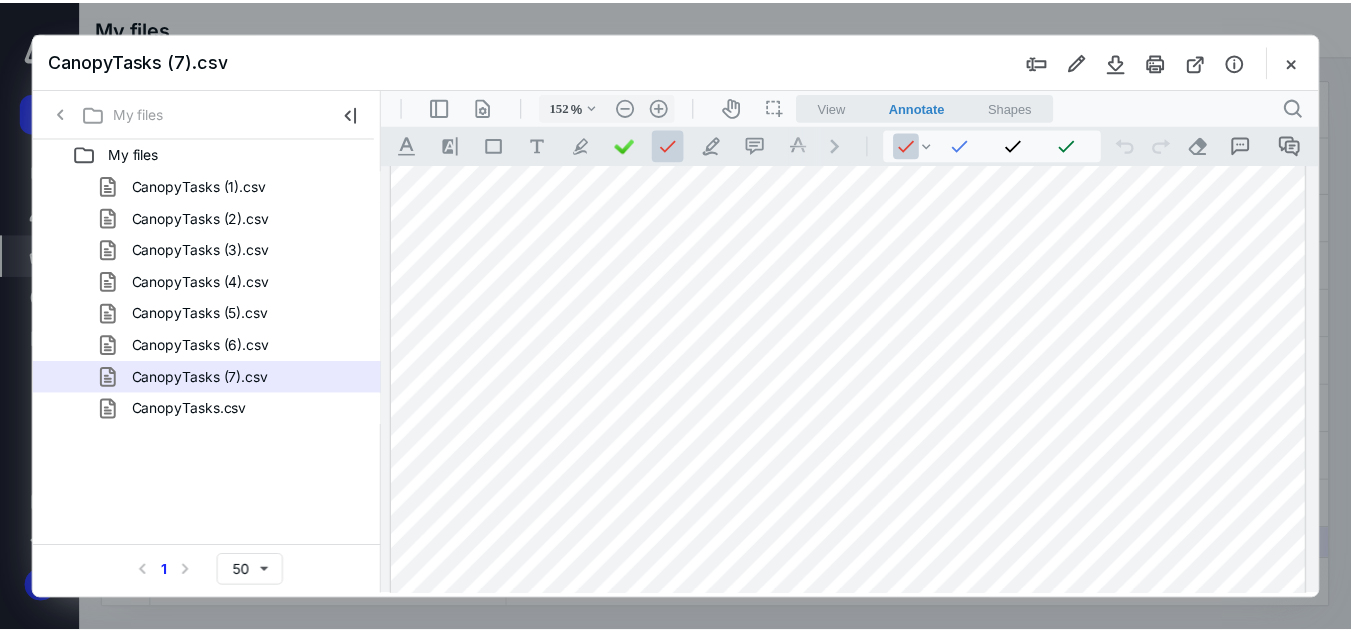 scroll, scrollTop: 0, scrollLeft: 0, axis: both 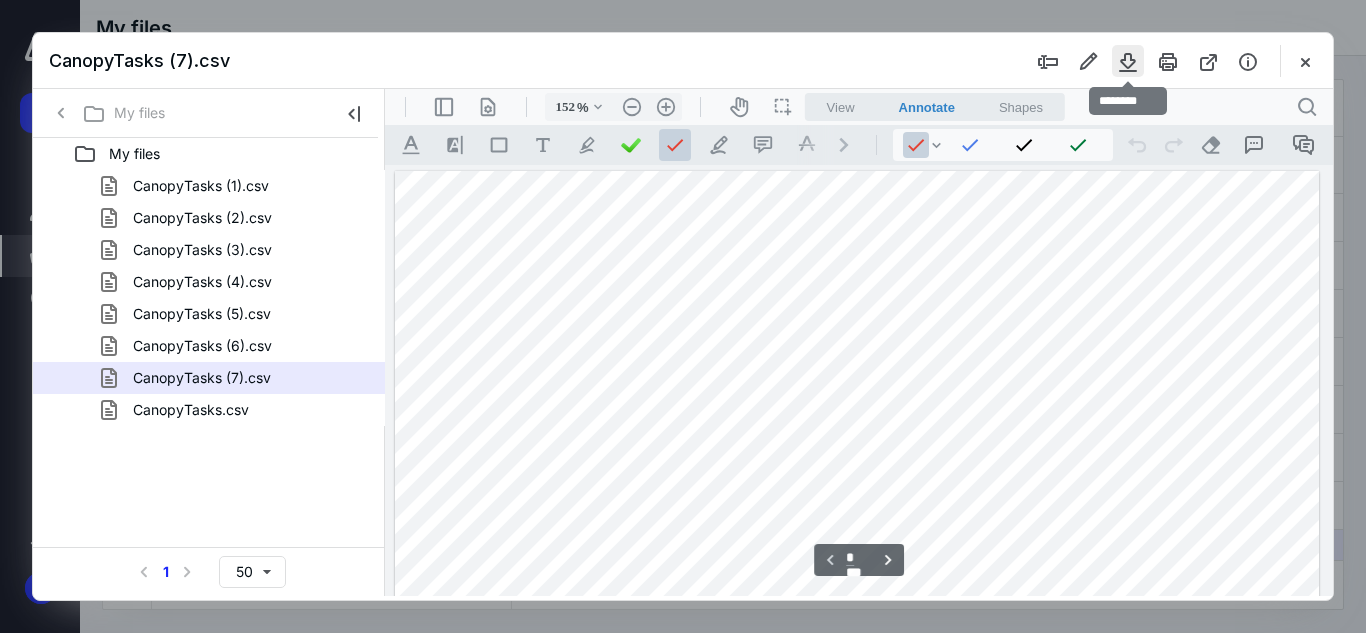 click at bounding box center (1128, 61) 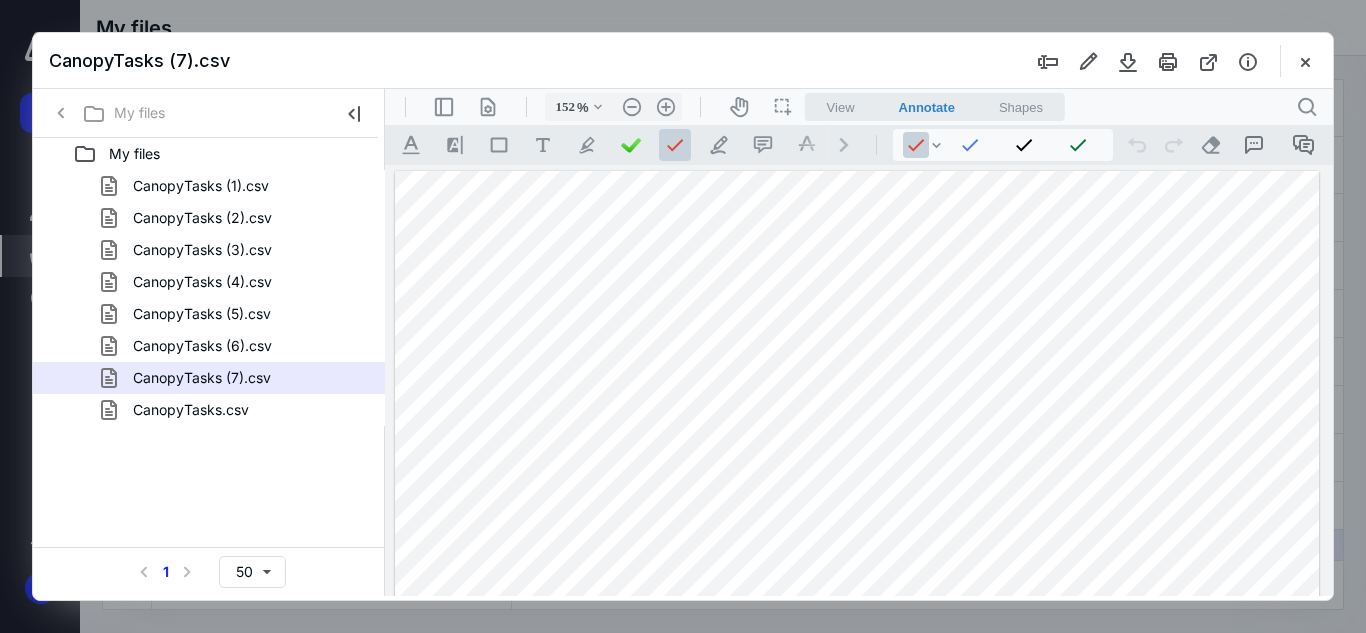 type 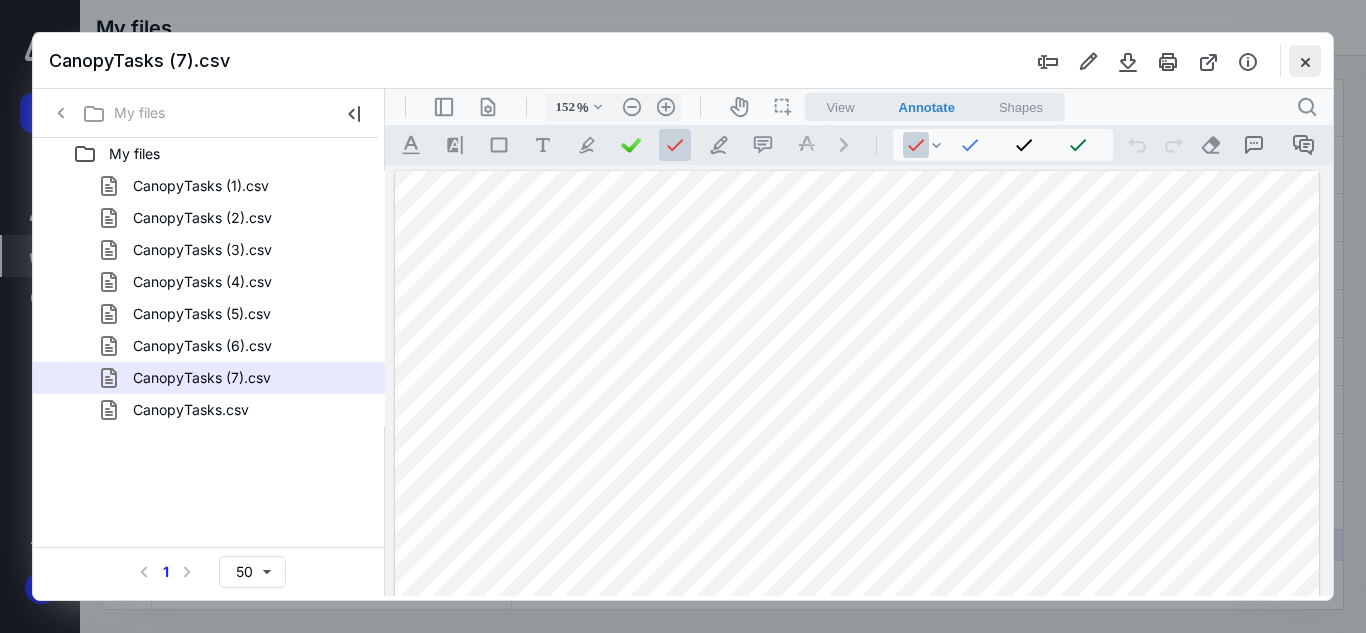 click at bounding box center (1305, 61) 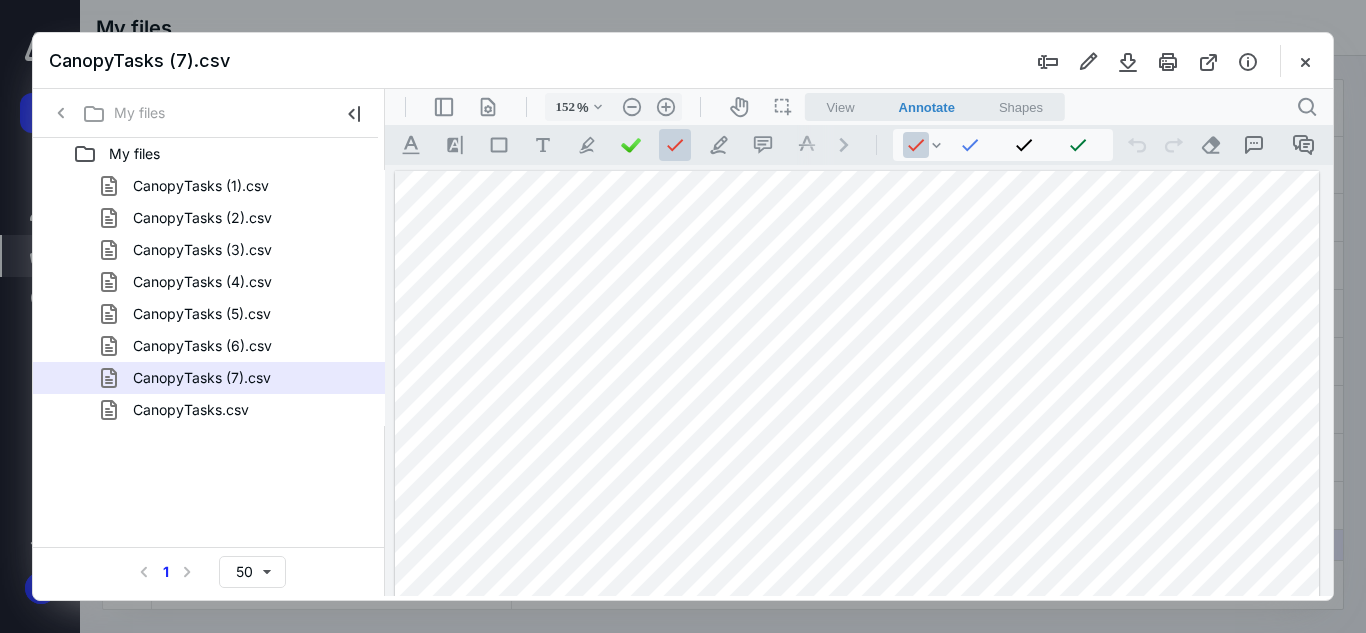 checkbox on "false" 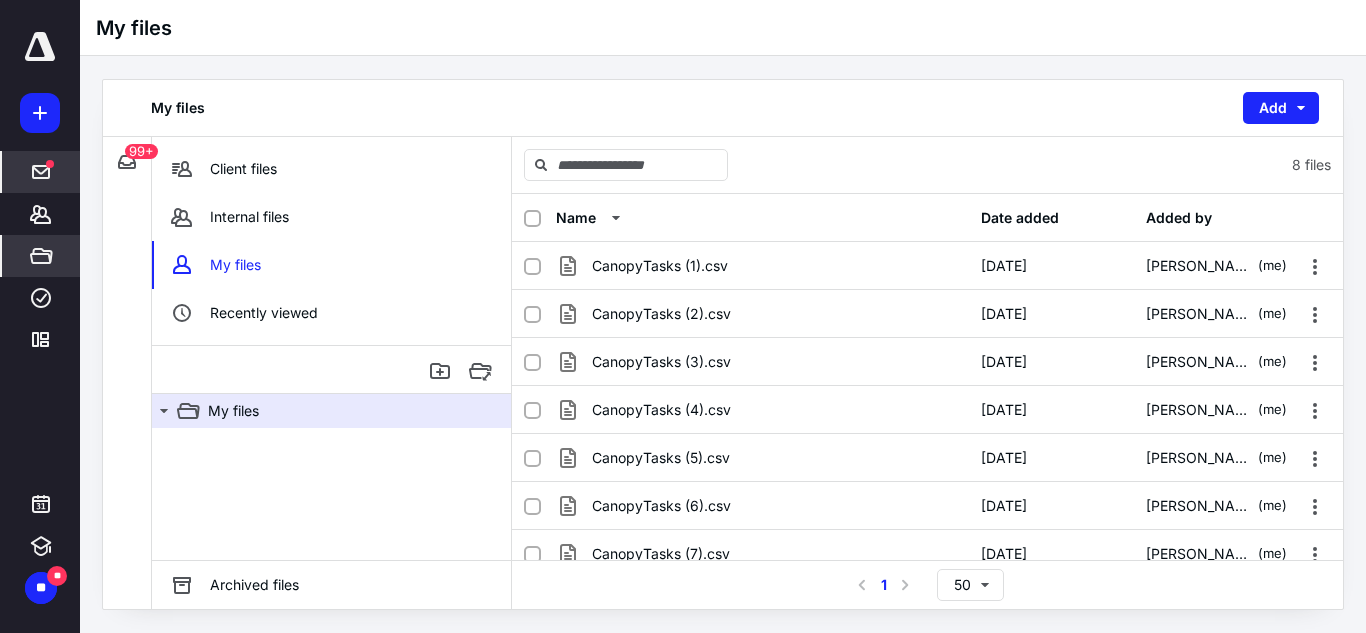 click on "*****" at bounding box center [41, 172] 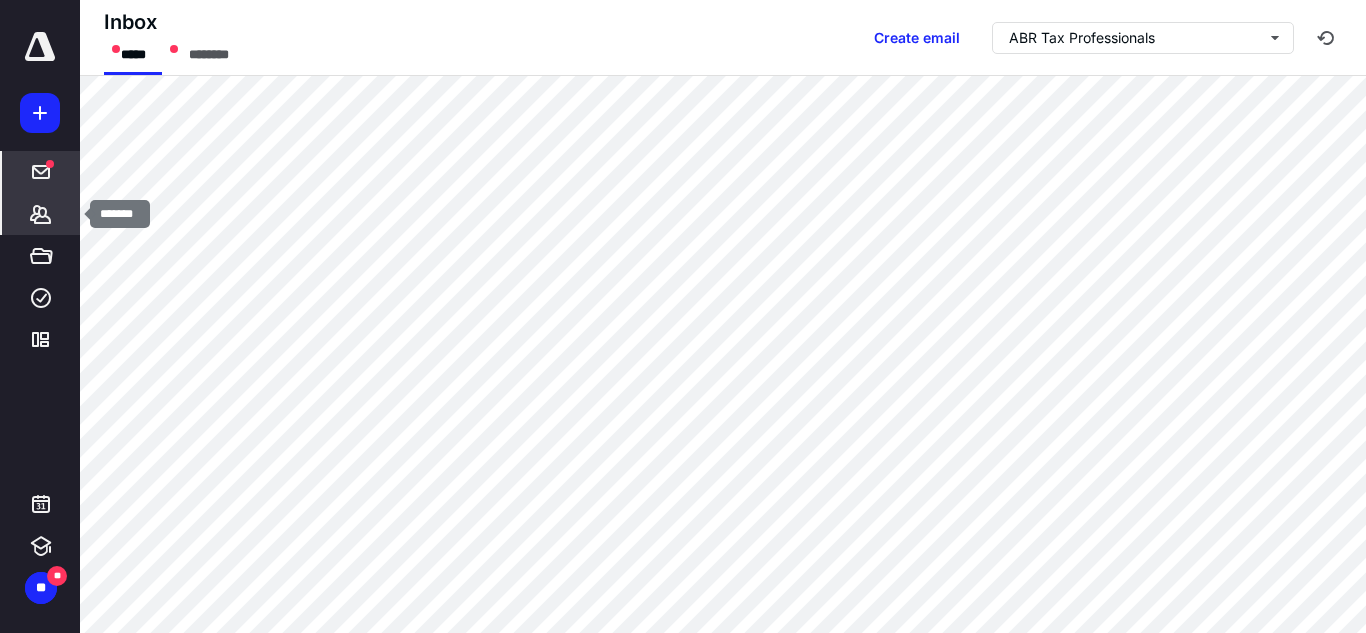click on "*******" at bounding box center [41, 214] 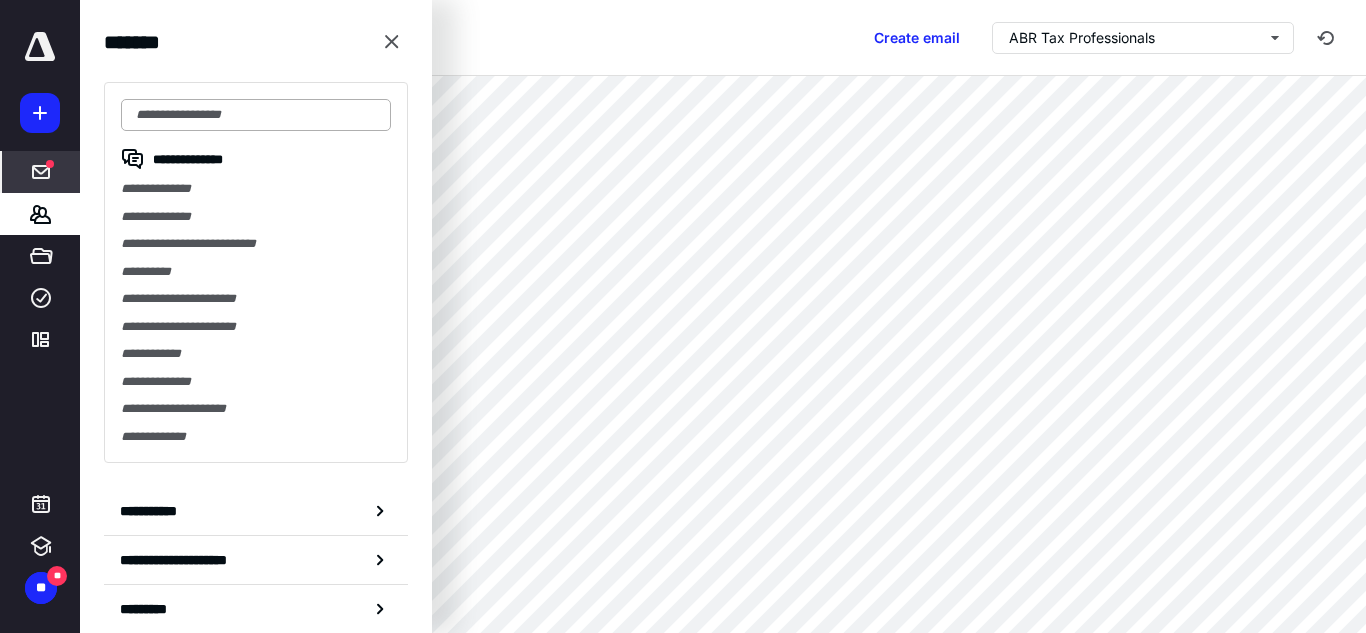 click at bounding box center [256, 115] 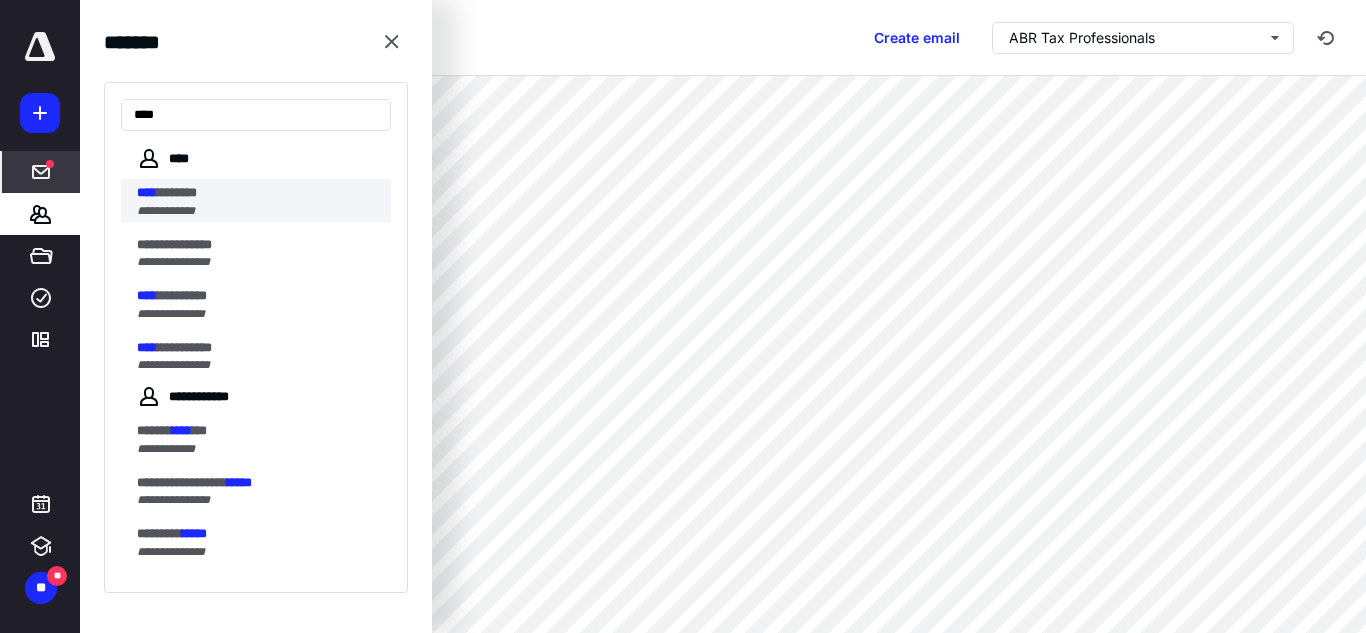 type on "****" 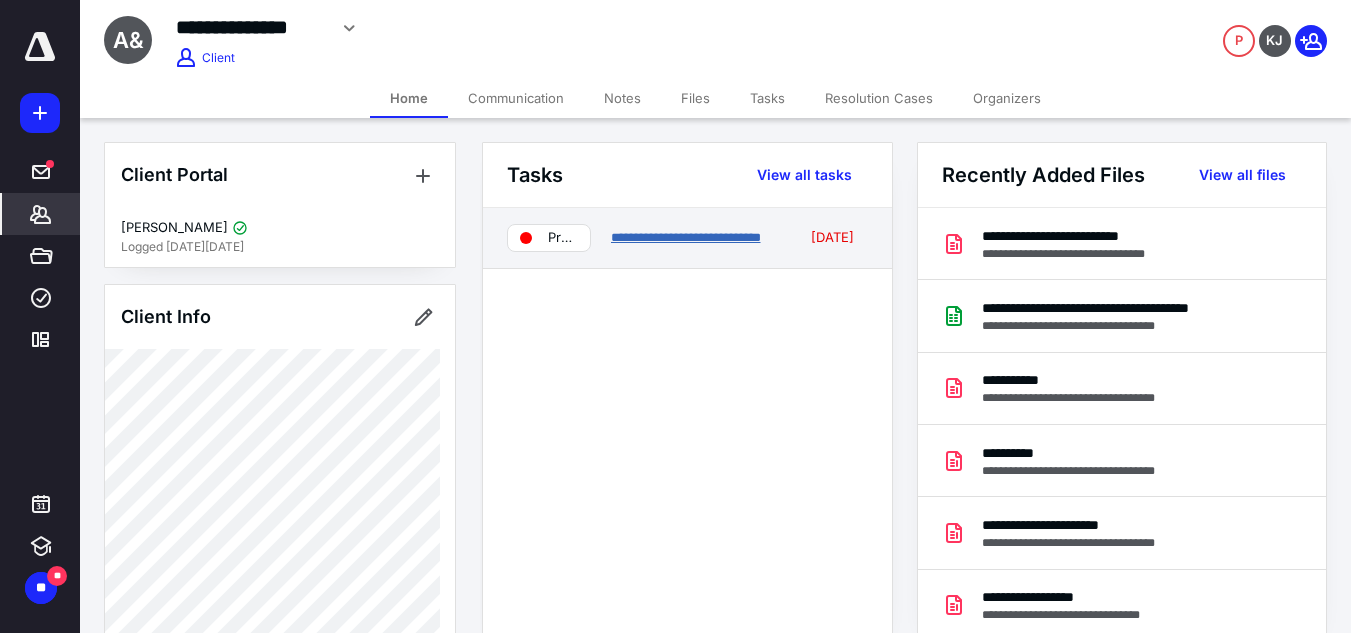 click on "**********" at bounding box center (686, 237) 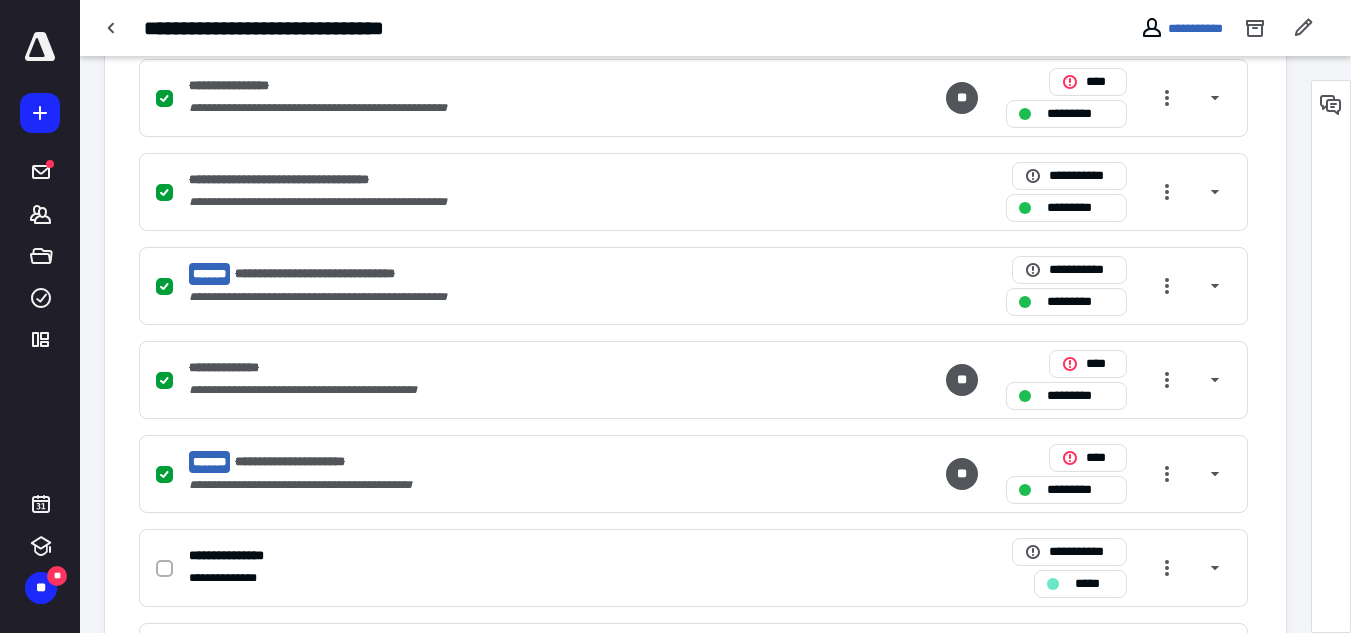 scroll, scrollTop: 800, scrollLeft: 0, axis: vertical 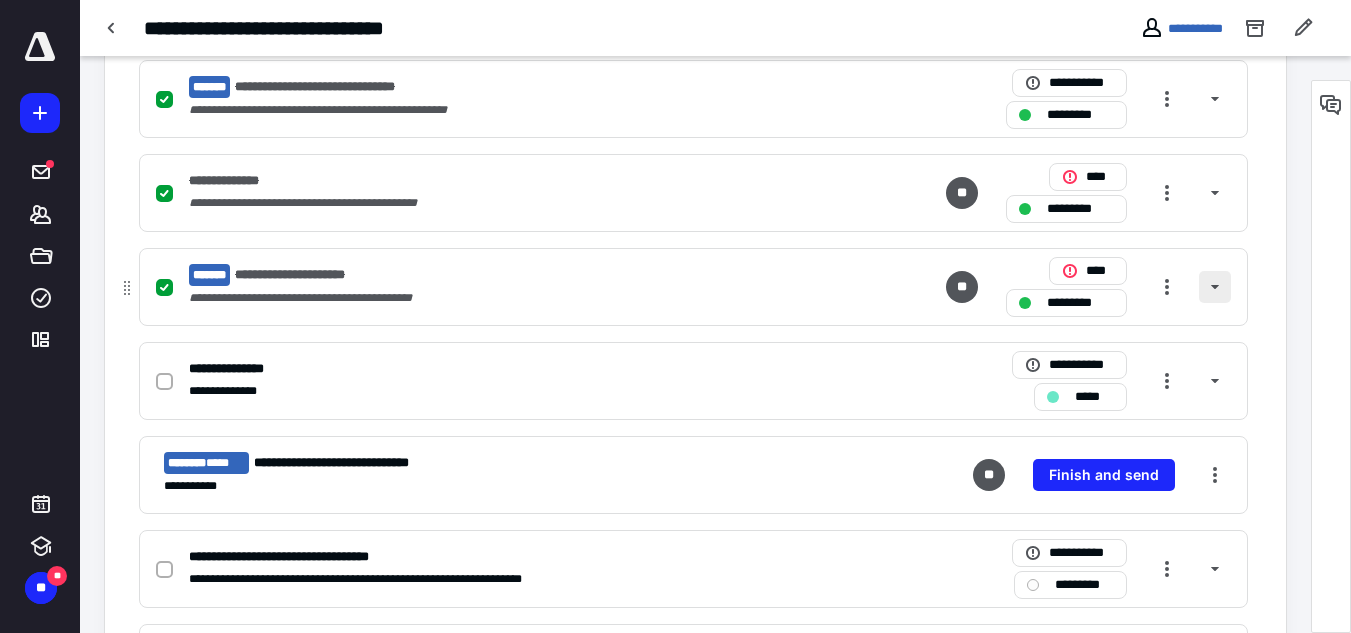click at bounding box center (1215, 287) 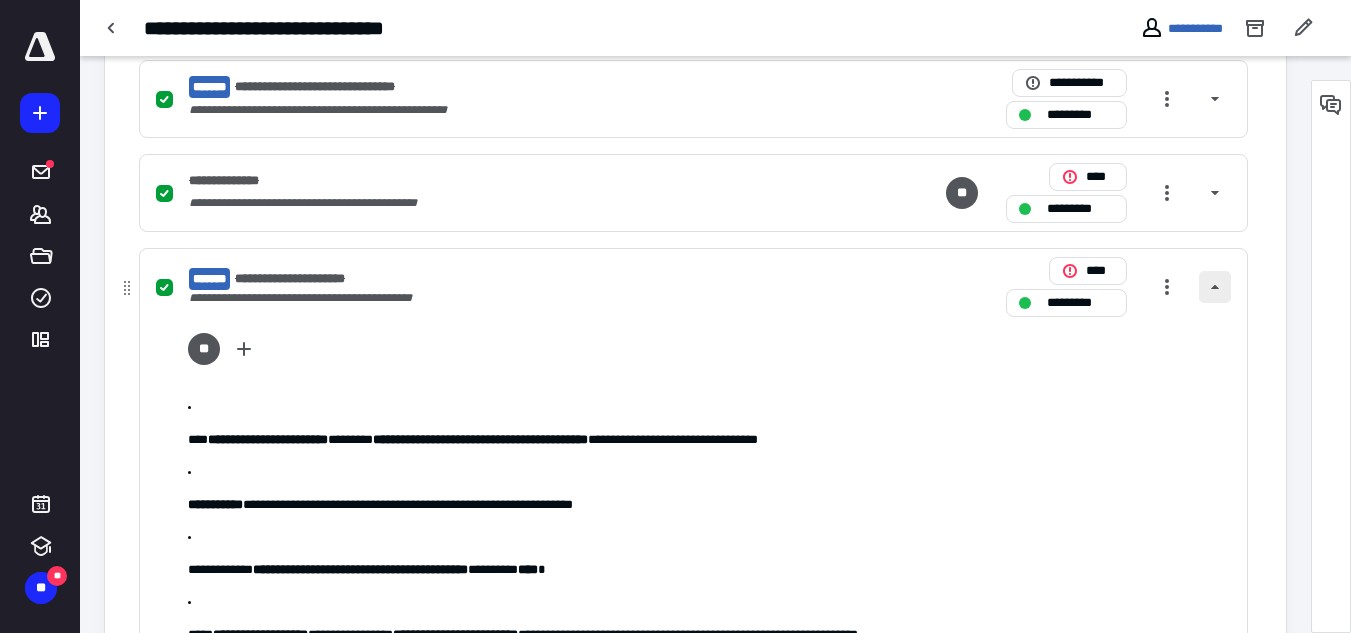 scroll, scrollTop: 368, scrollLeft: 0, axis: vertical 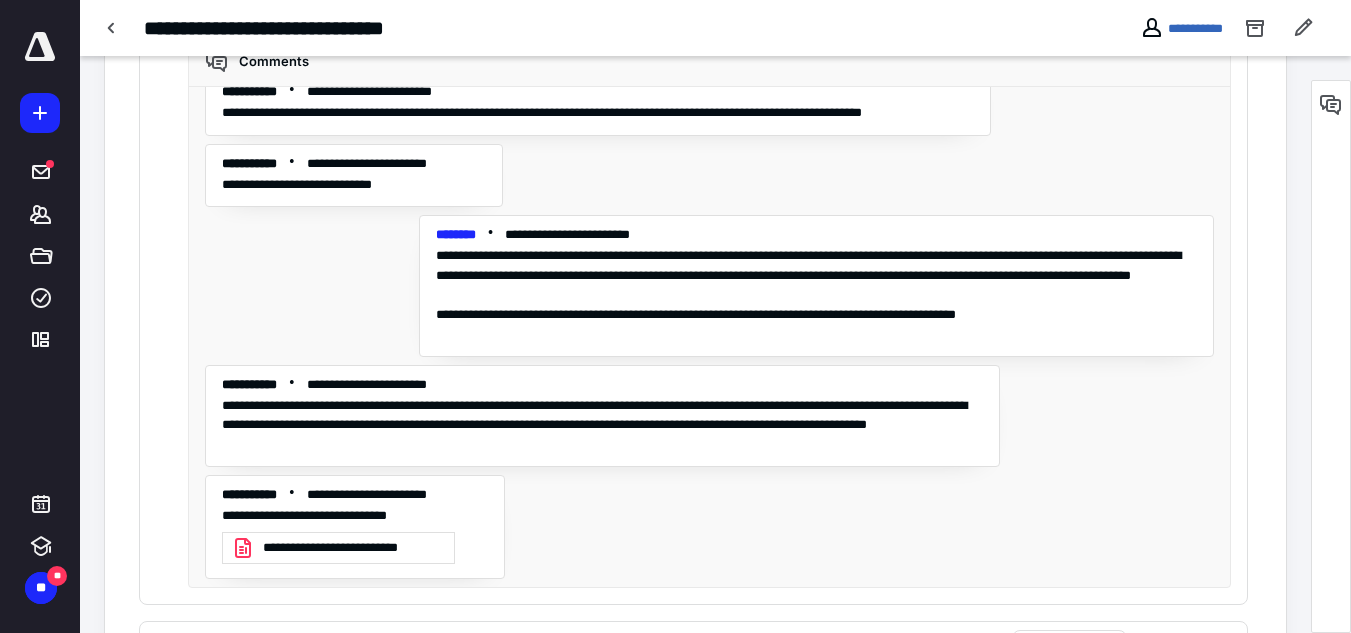 type 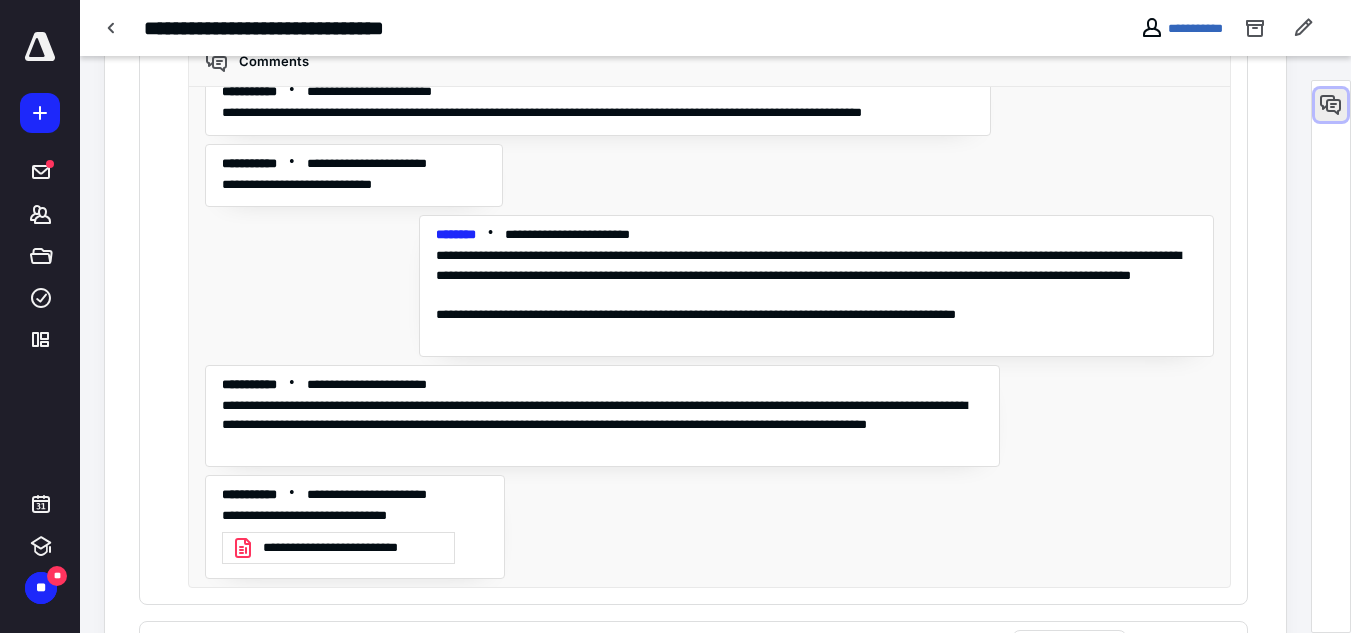 click at bounding box center [1331, 105] 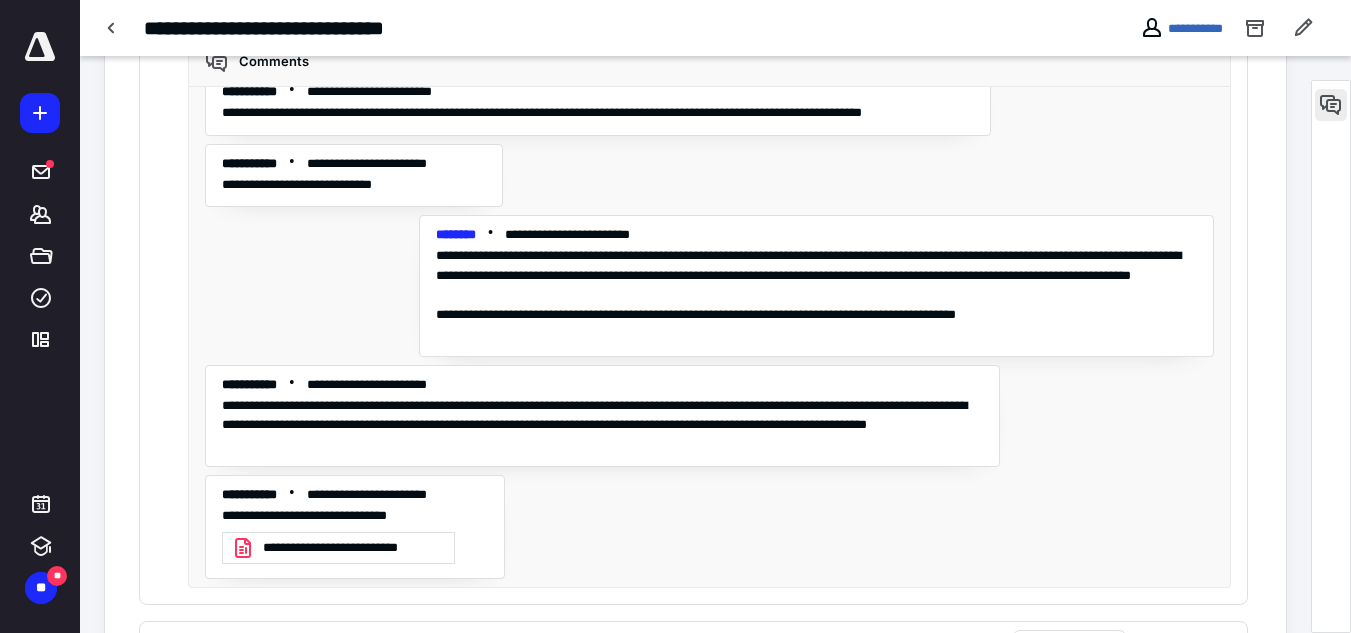 scroll, scrollTop: 407, scrollLeft: 0, axis: vertical 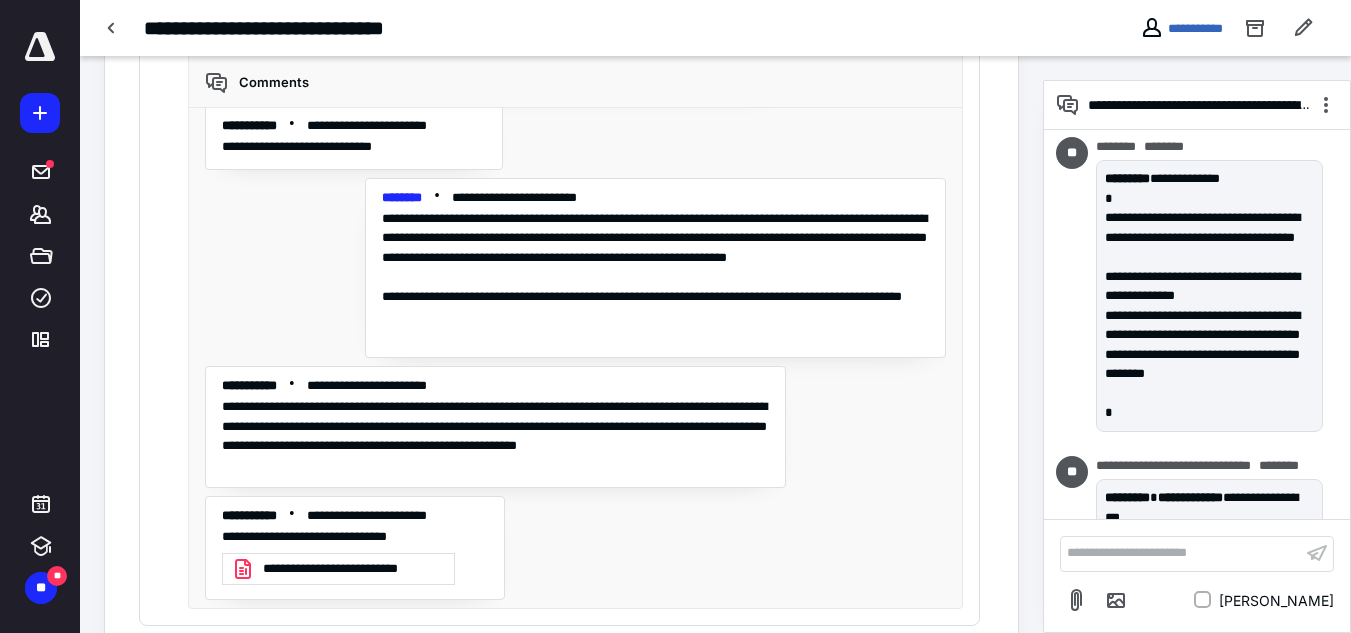 click on "**********" at bounding box center (352, 569) 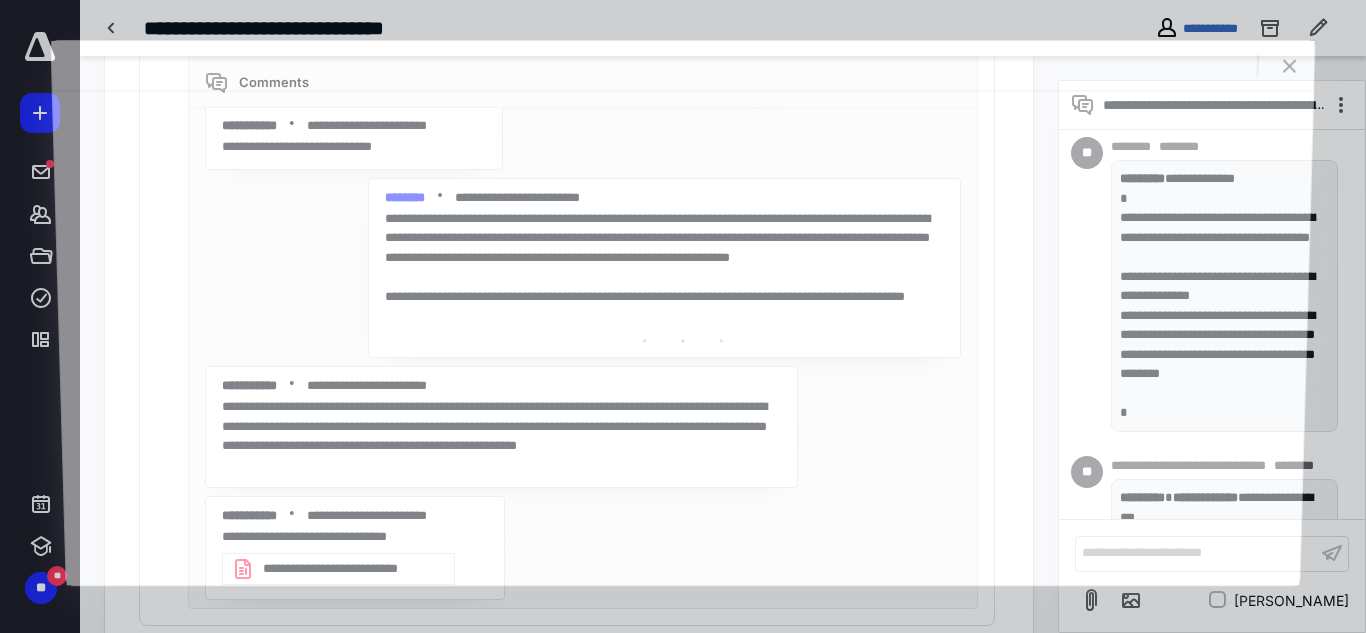click at bounding box center (683, 337) 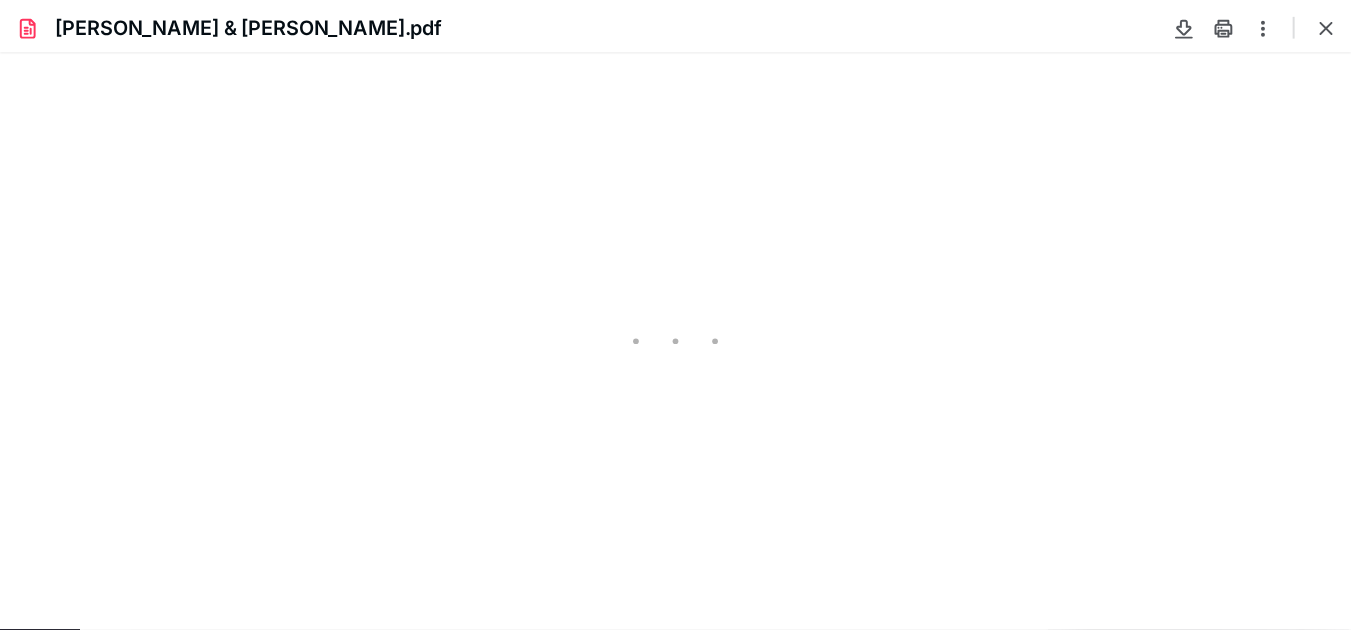 scroll, scrollTop: 0, scrollLeft: 0, axis: both 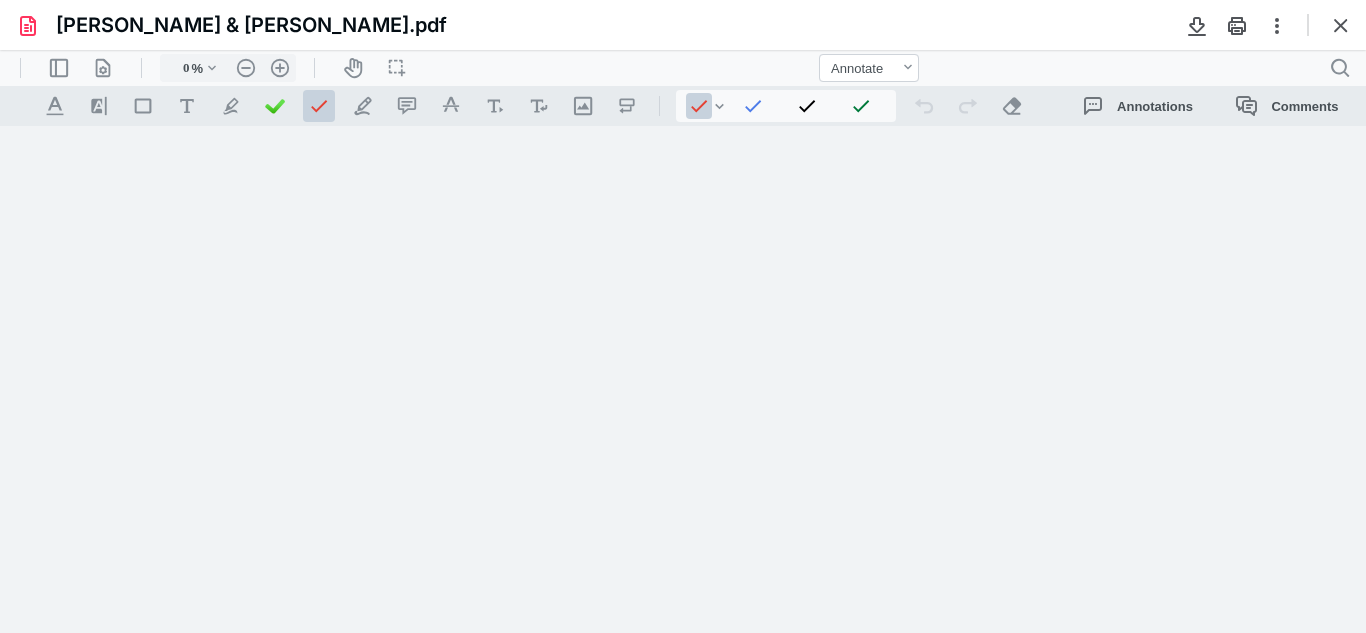 type on "74" 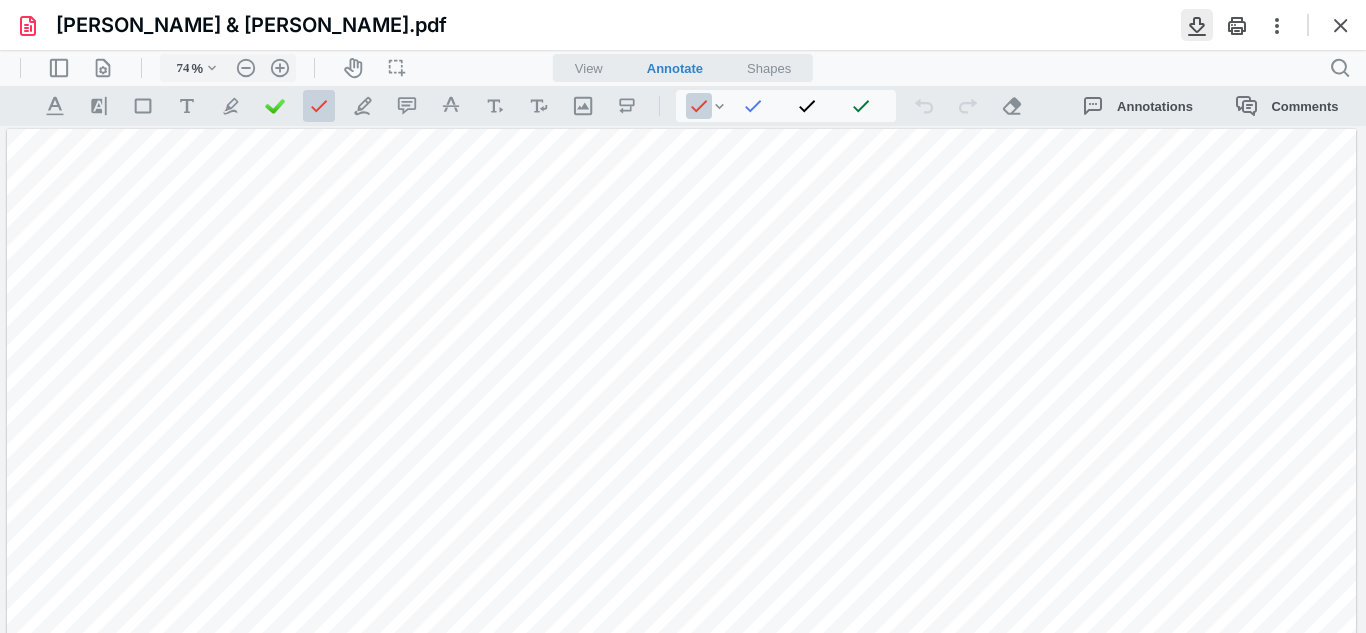 drag, startPoint x: 1216, startPoint y: 18, endPoint x: 1205, endPoint y: 24, distance: 12.529964 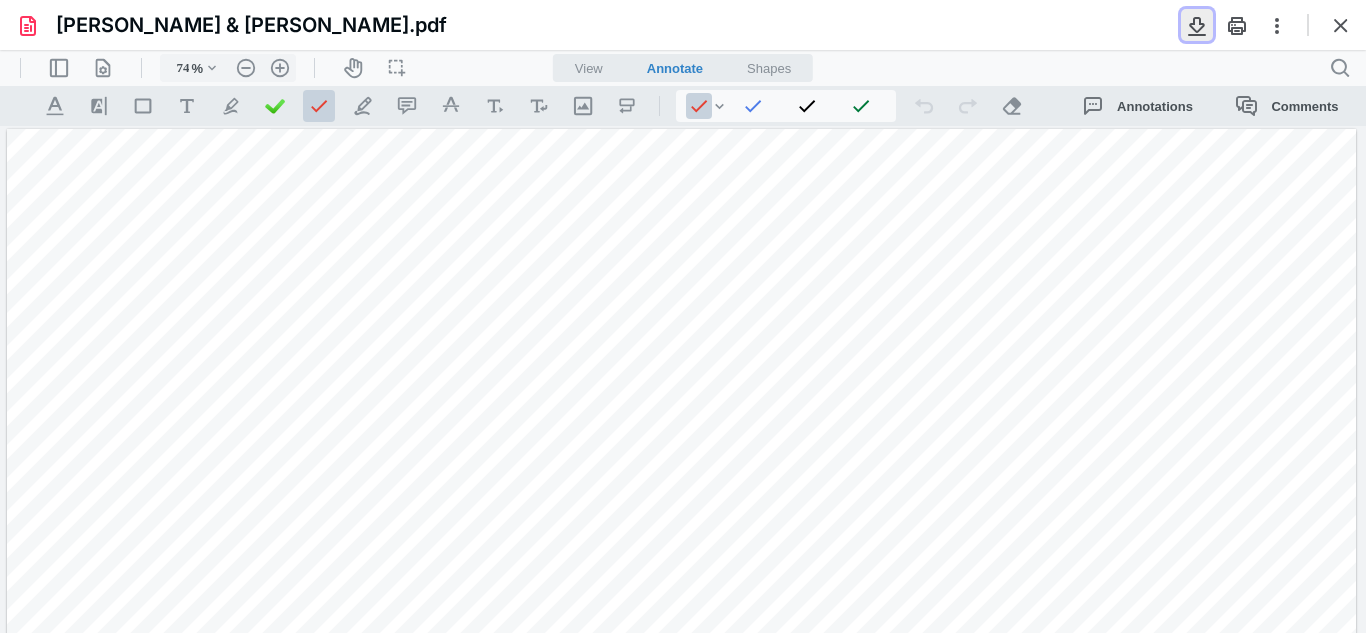 click at bounding box center [1197, 25] 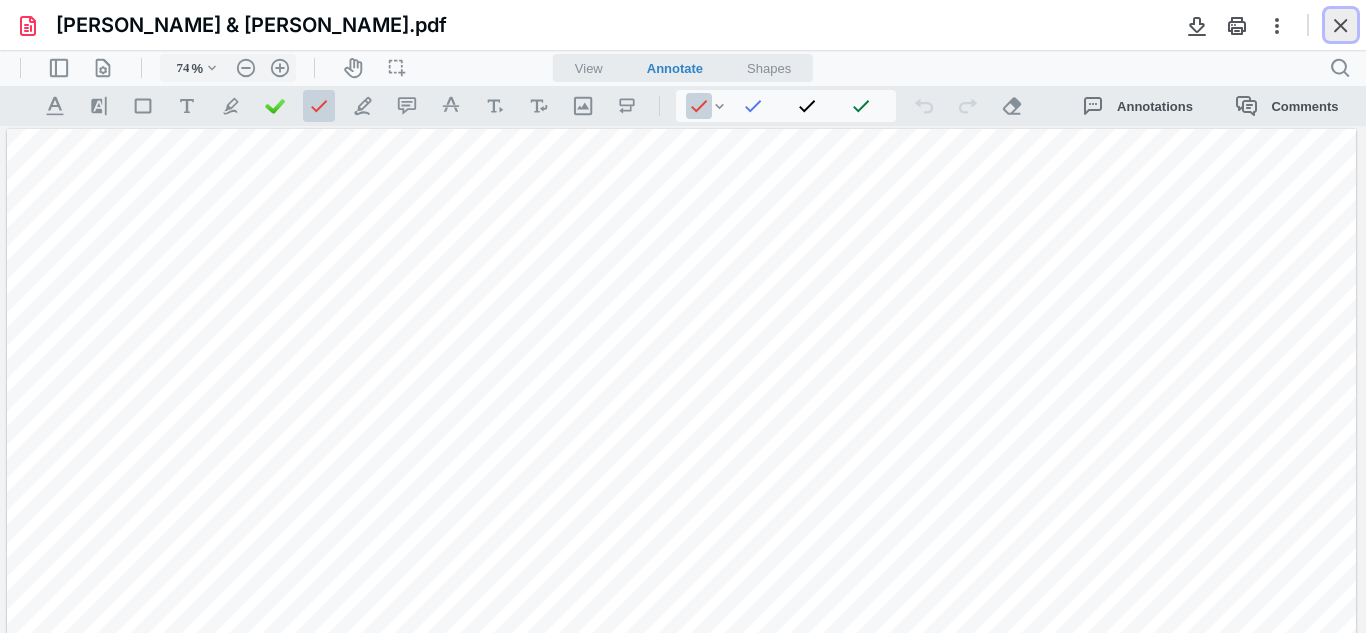 click at bounding box center (1341, 25) 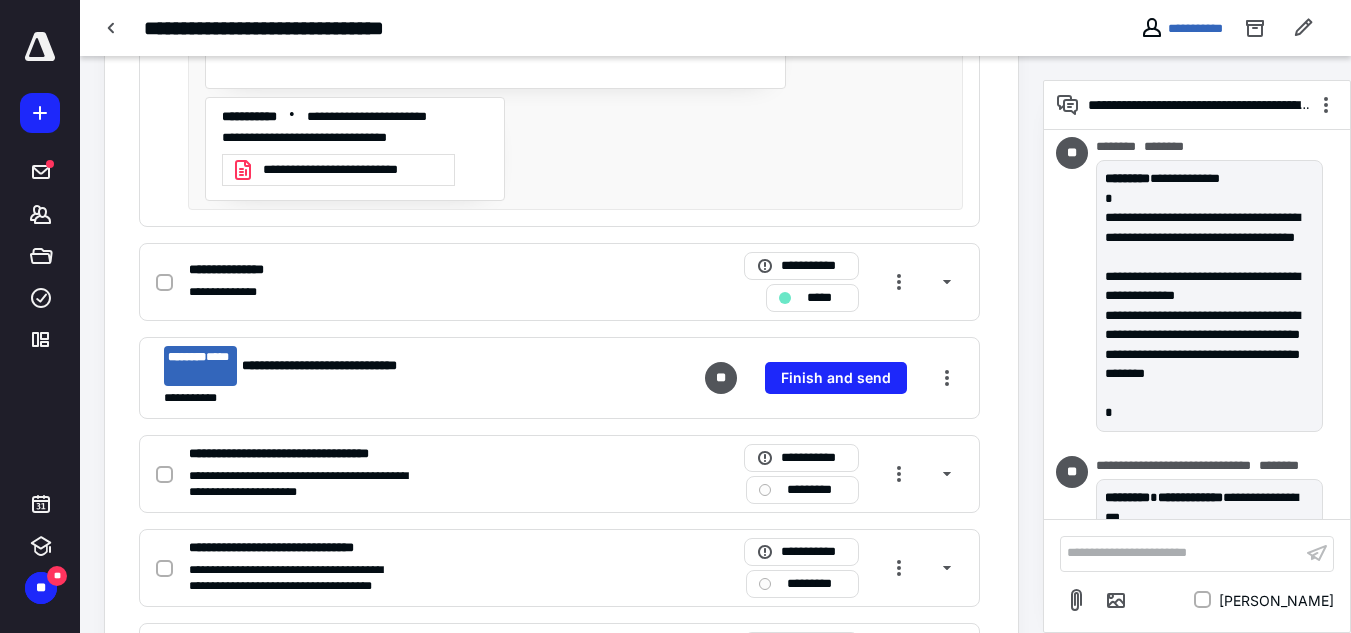 scroll, scrollTop: 2300, scrollLeft: 0, axis: vertical 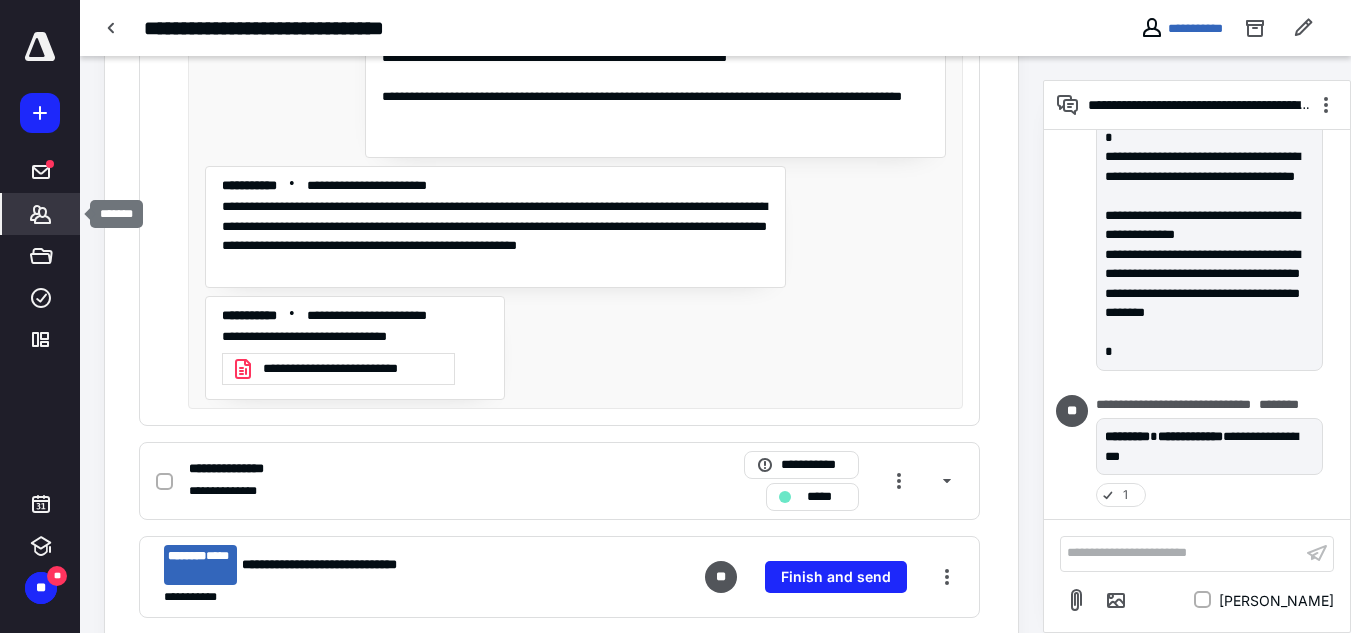 click on "*******" at bounding box center (41, 214) 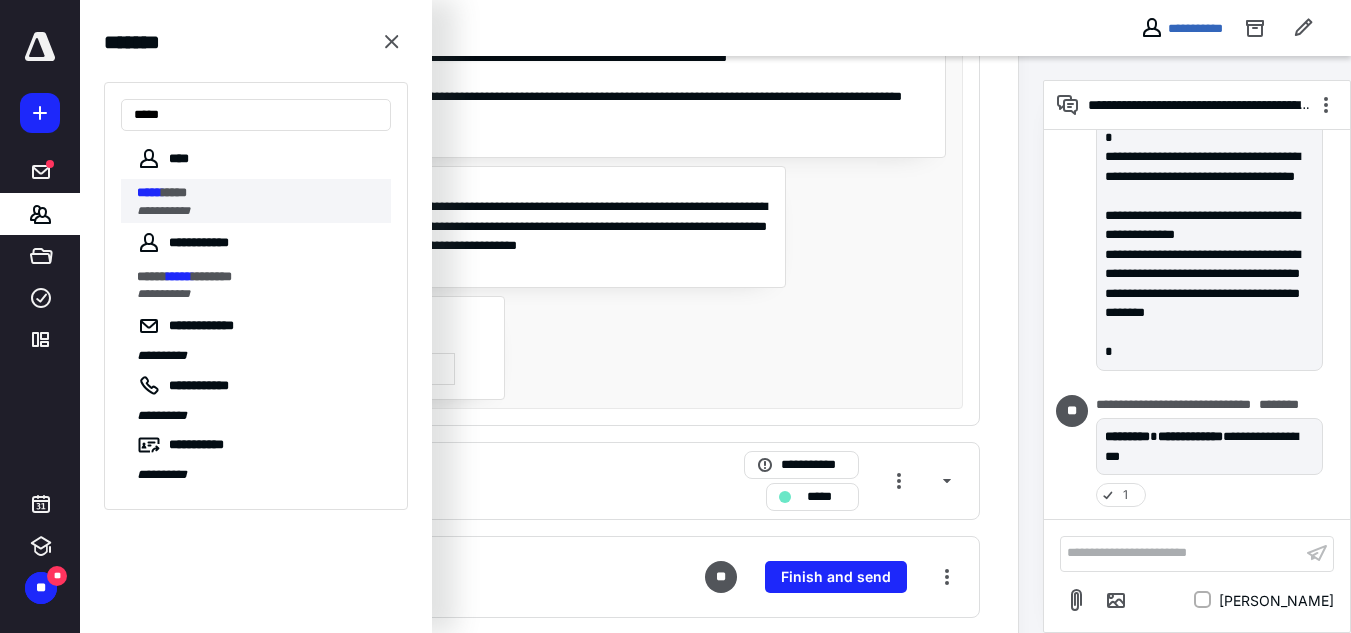 type on "*****" 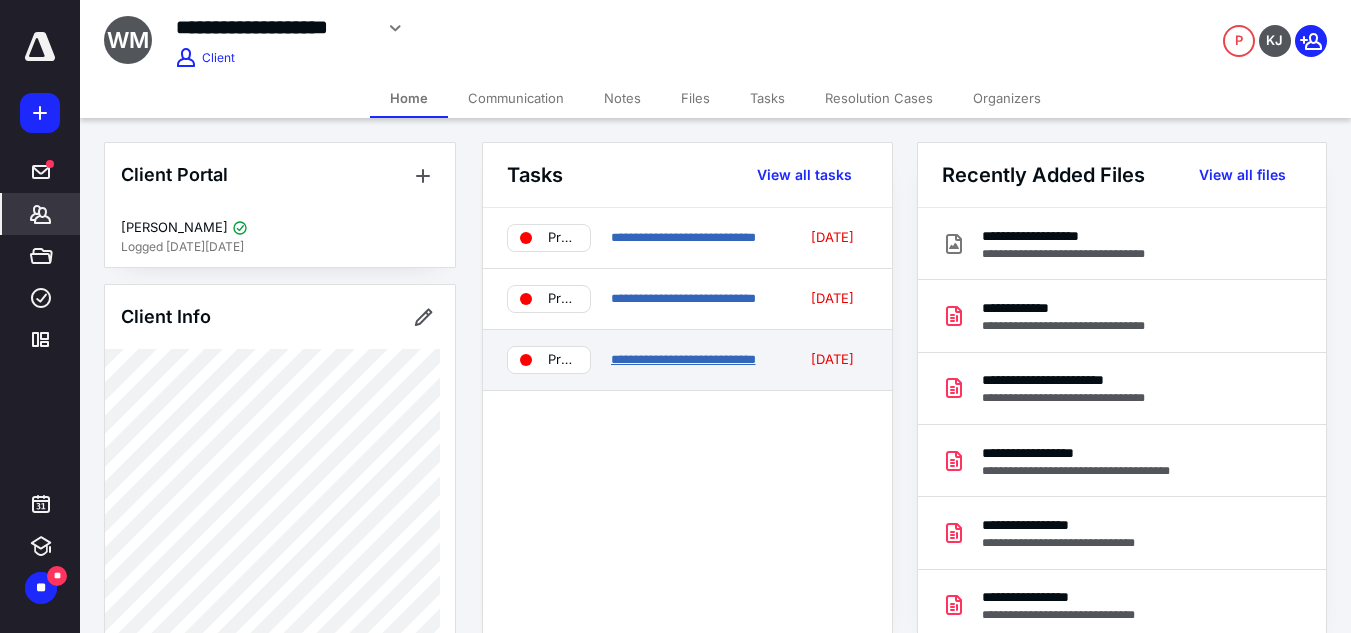 click on "**********" at bounding box center [683, 359] 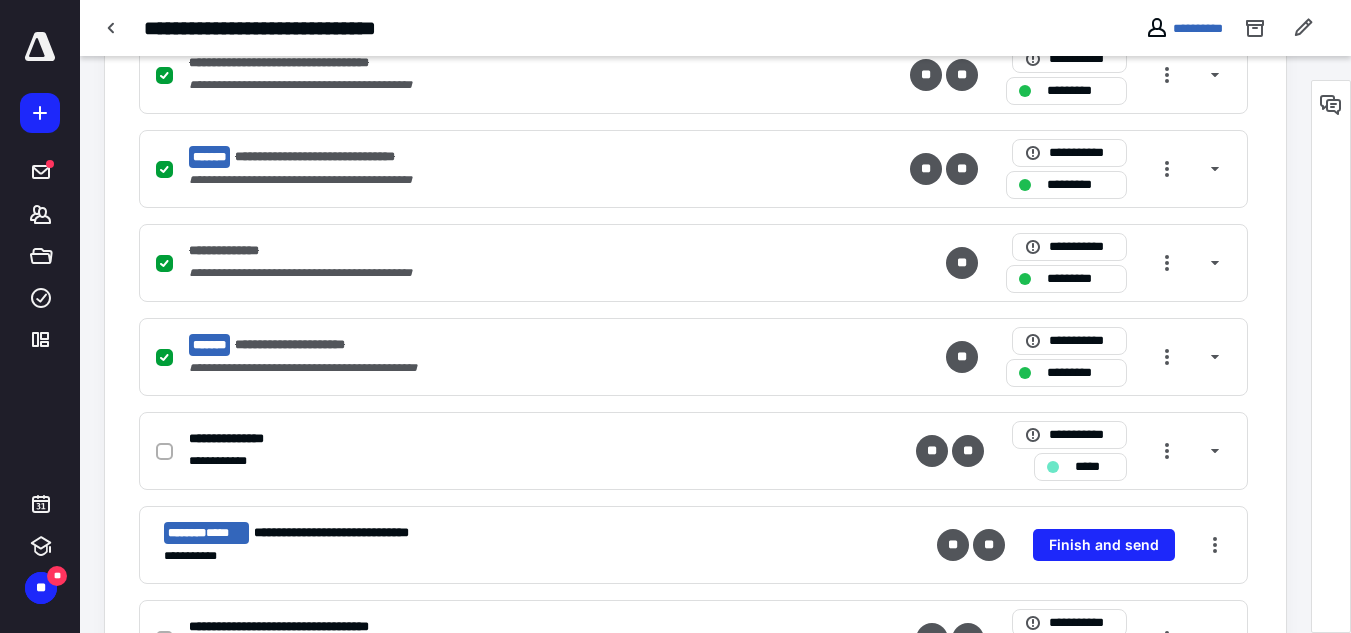 scroll, scrollTop: 900, scrollLeft: 0, axis: vertical 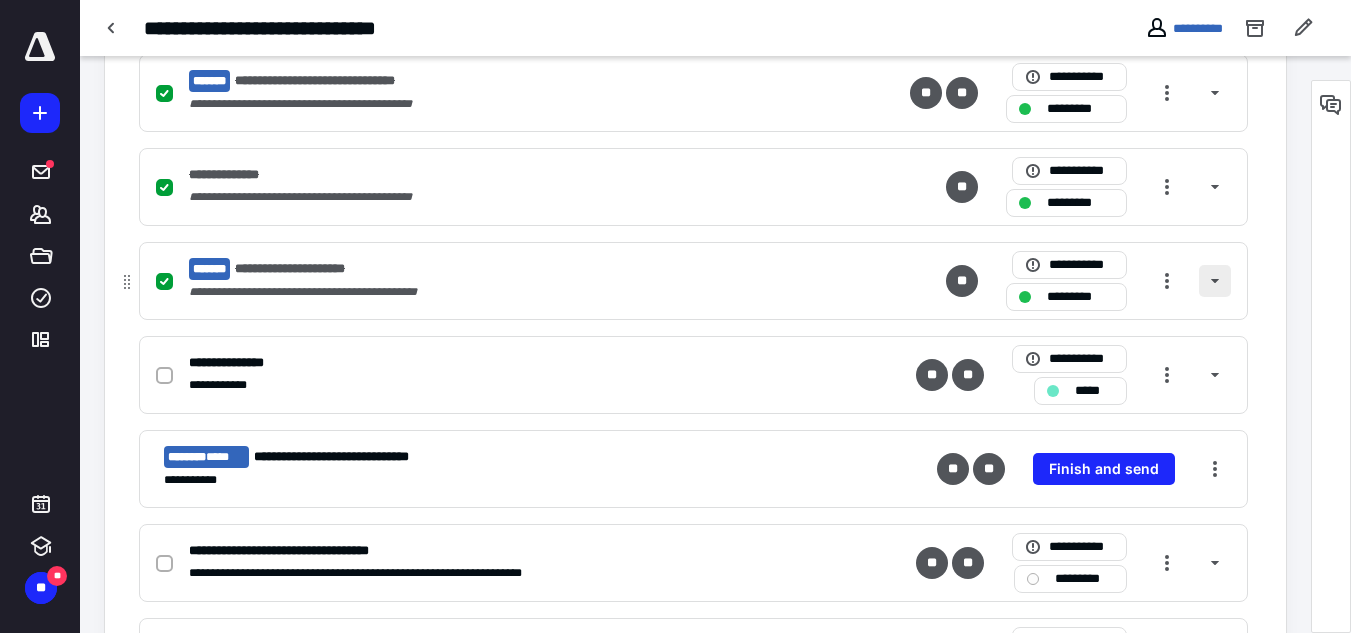 click at bounding box center (1215, 281) 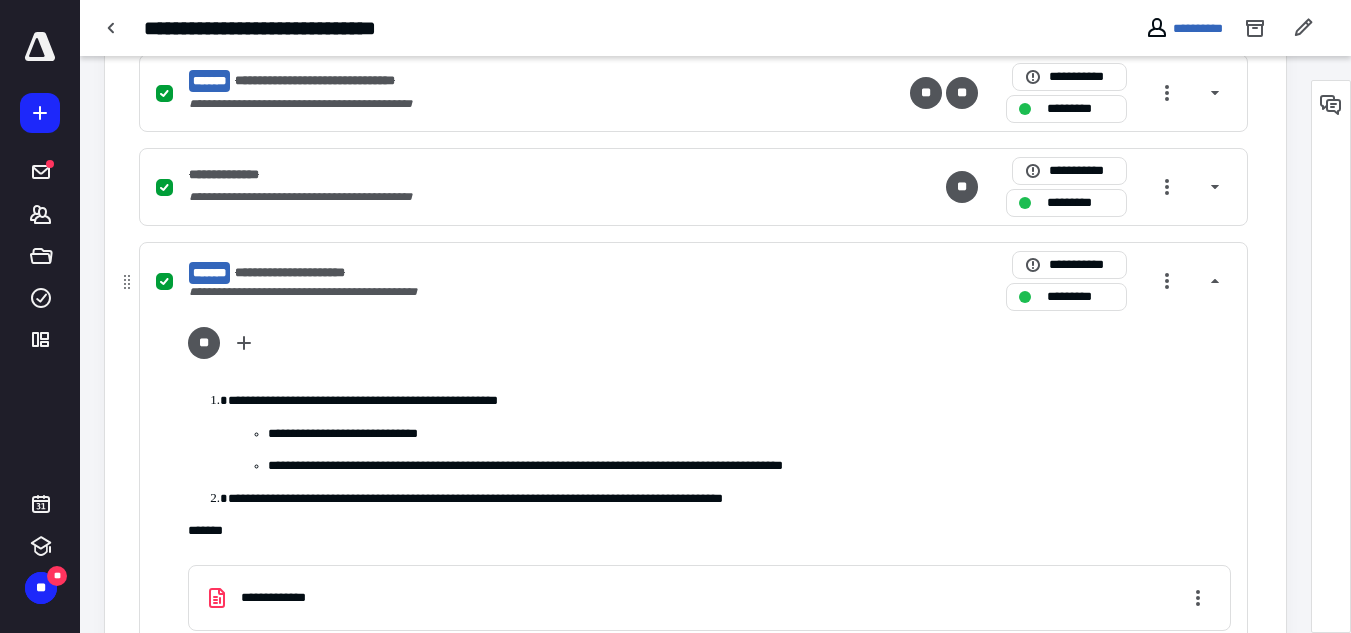 scroll, scrollTop: 3, scrollLeft: 0, axis: vertical 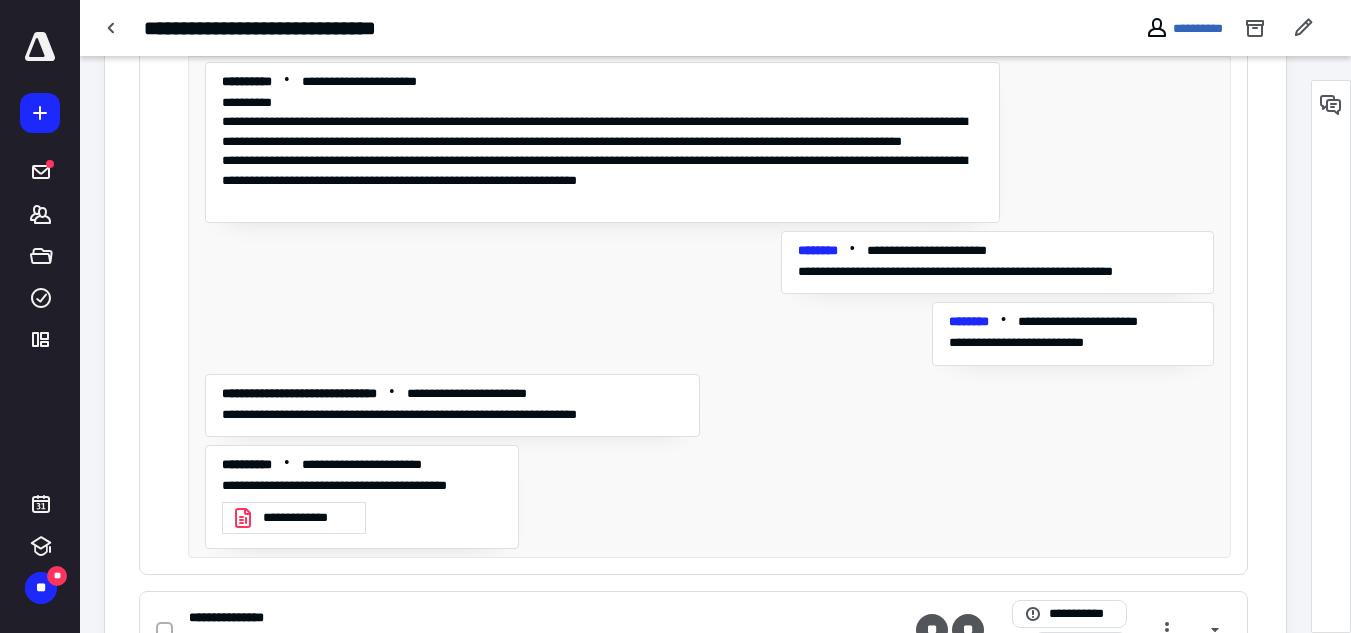 type 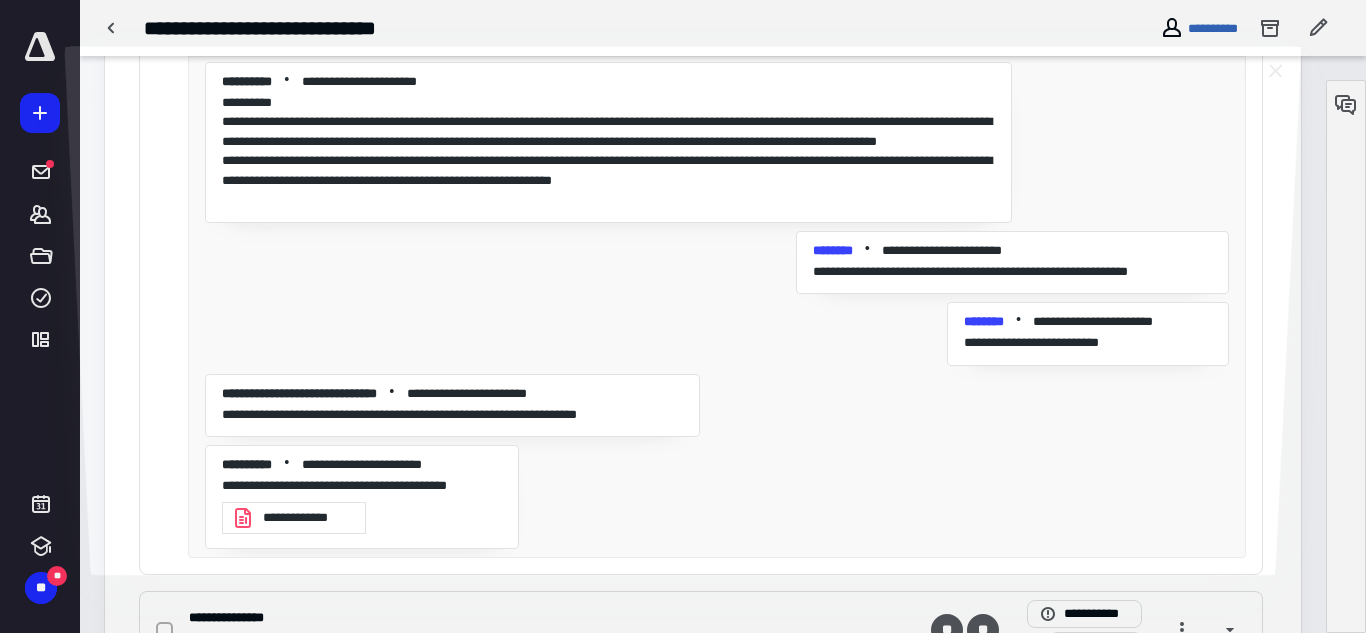 click at bounding box center (683, 334) 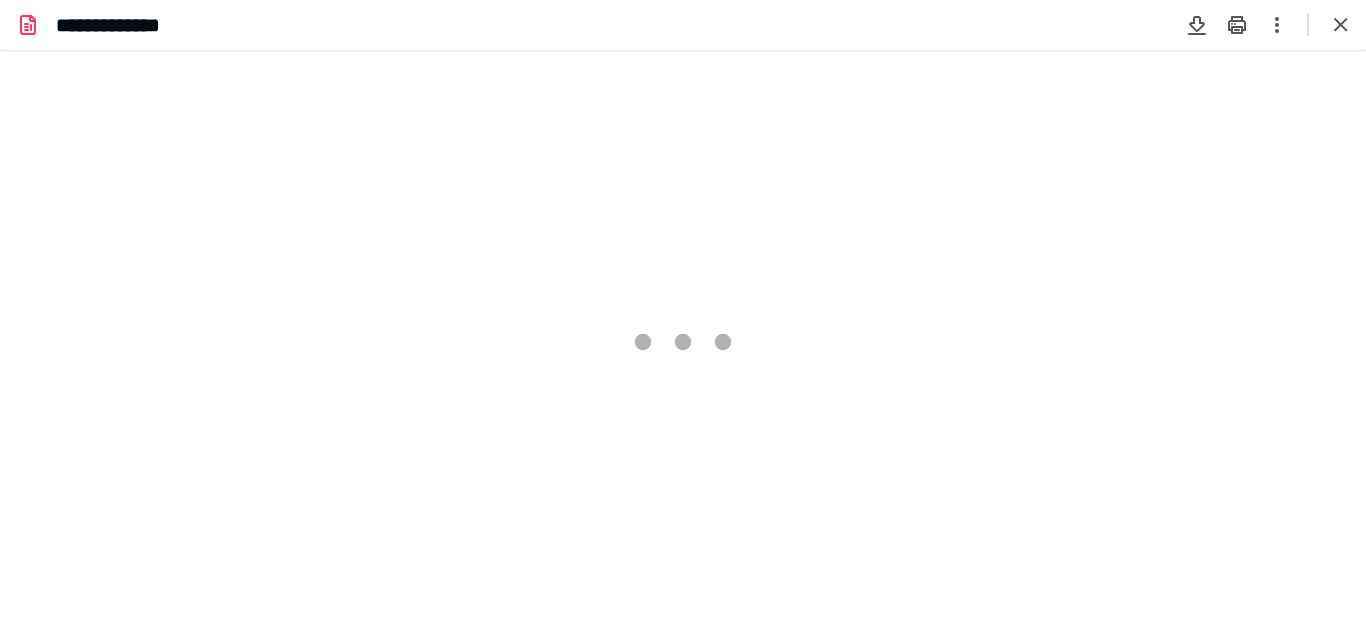 scroll, scrollTop: 0, scrollLeft: 0, axis: both 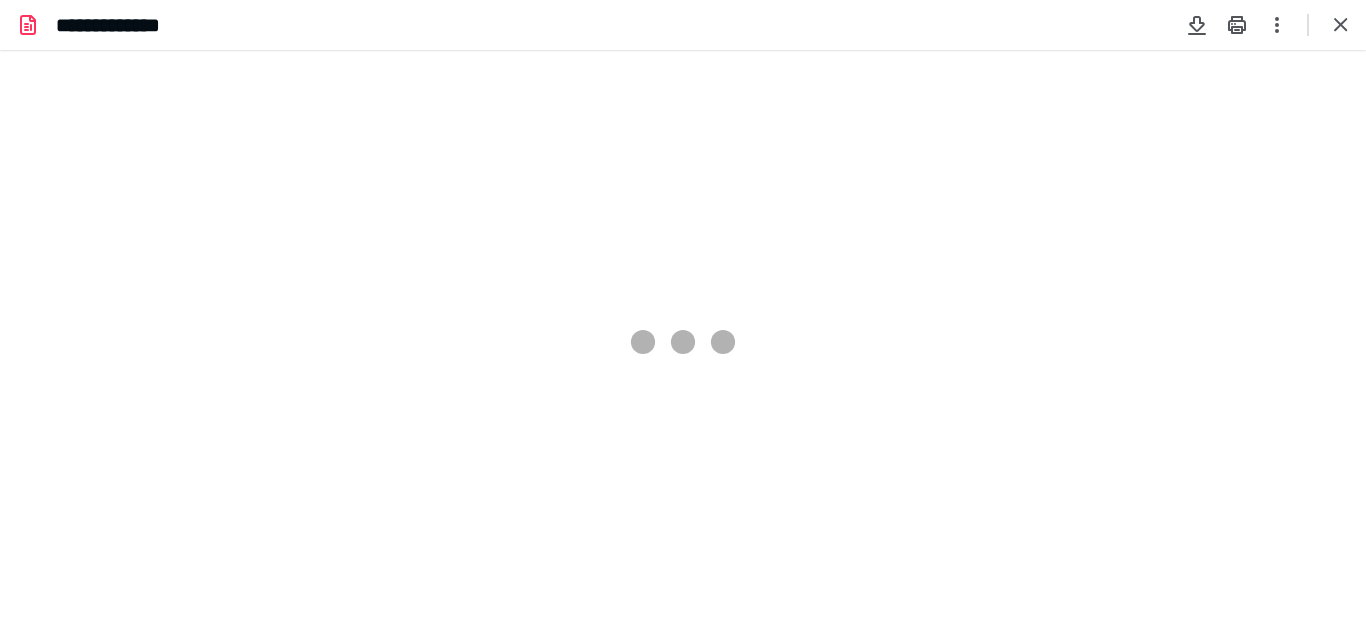 type on "219" 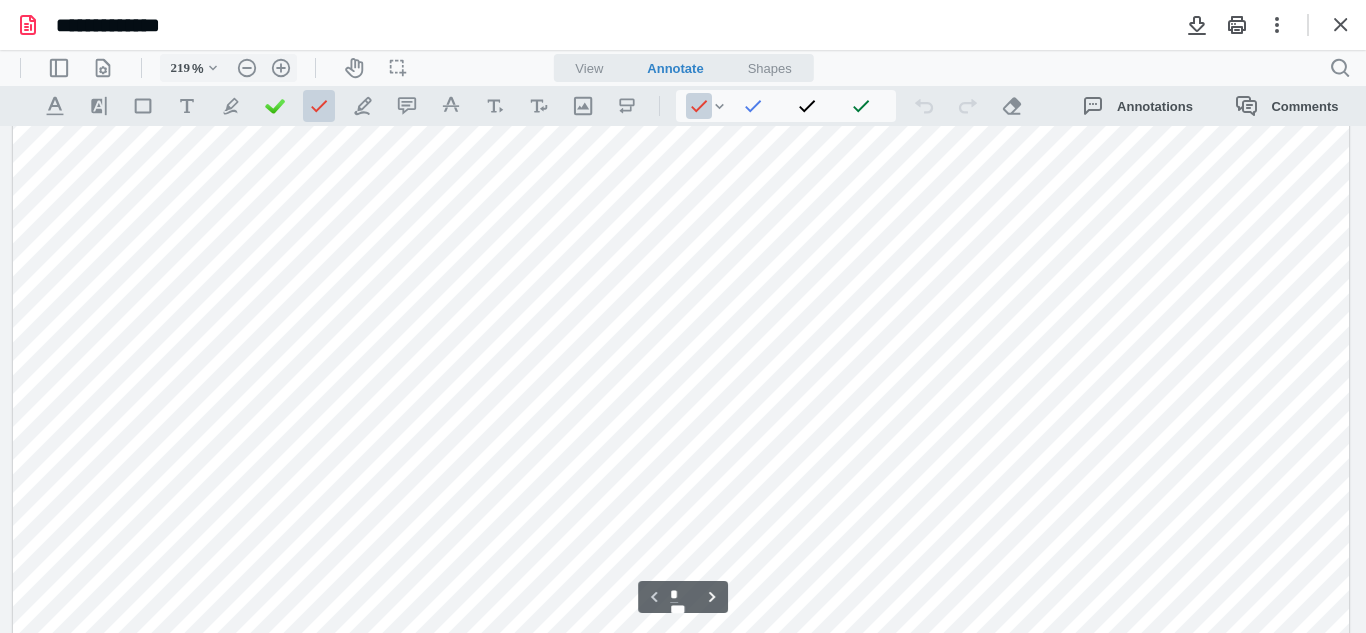 scroll, scrollTop: 200, scrollLeft: 0, axis: vertical 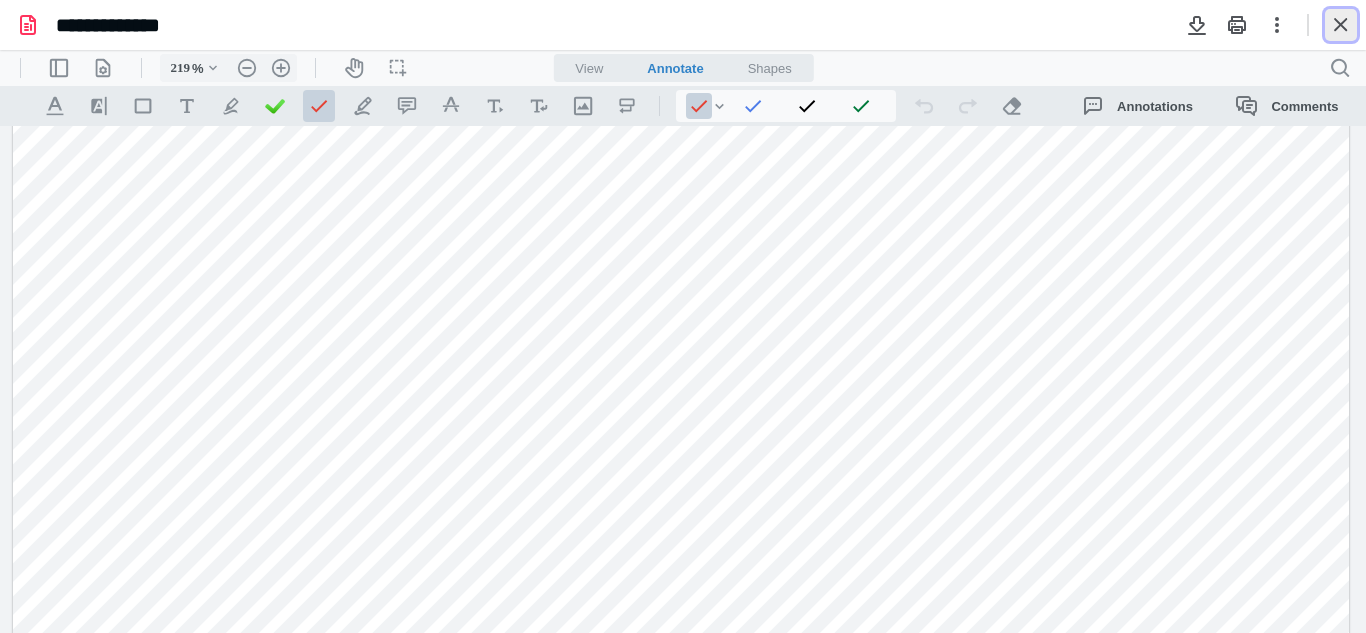 drag, startPoint x: 1347, startPoint y: 24, endPoint x: 794, endPoint y: 124, distance: 561.9689 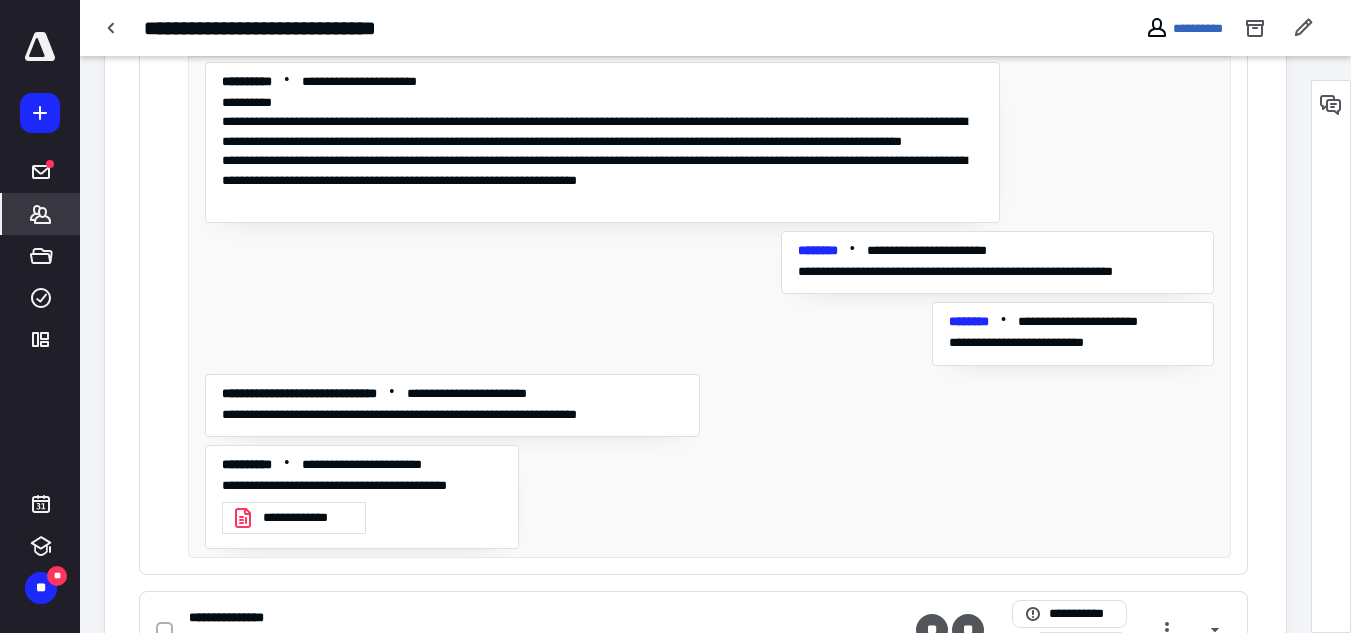 click 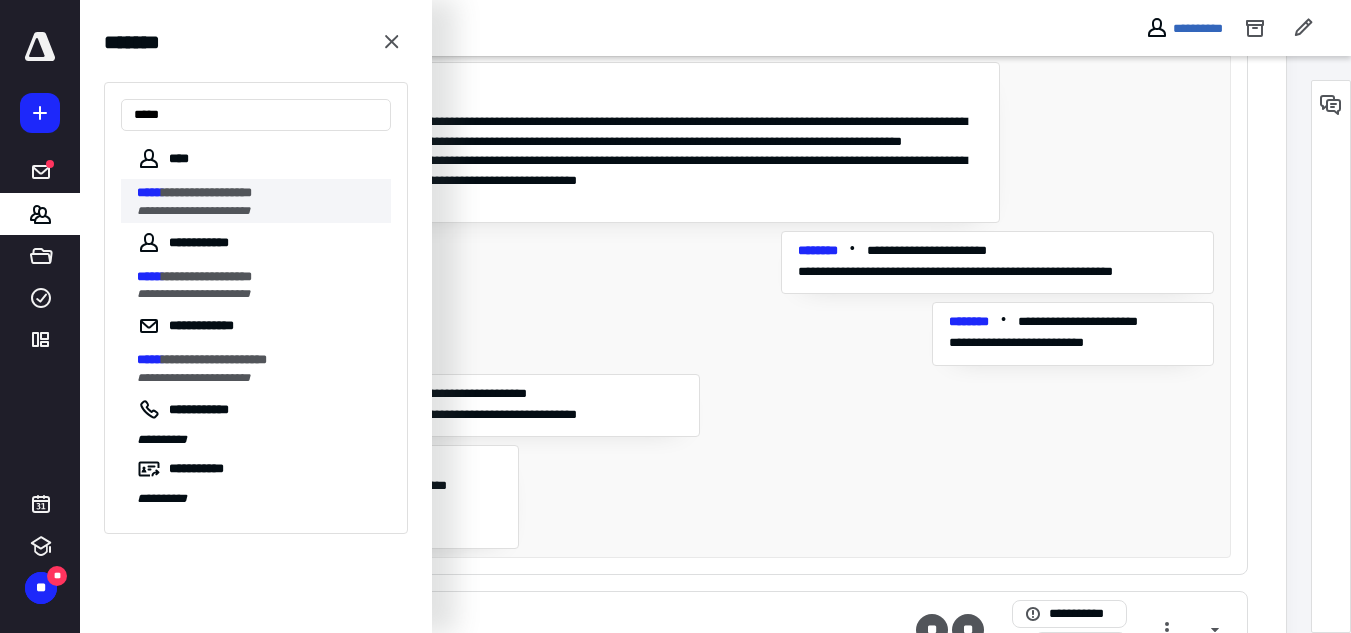 type on "*****" 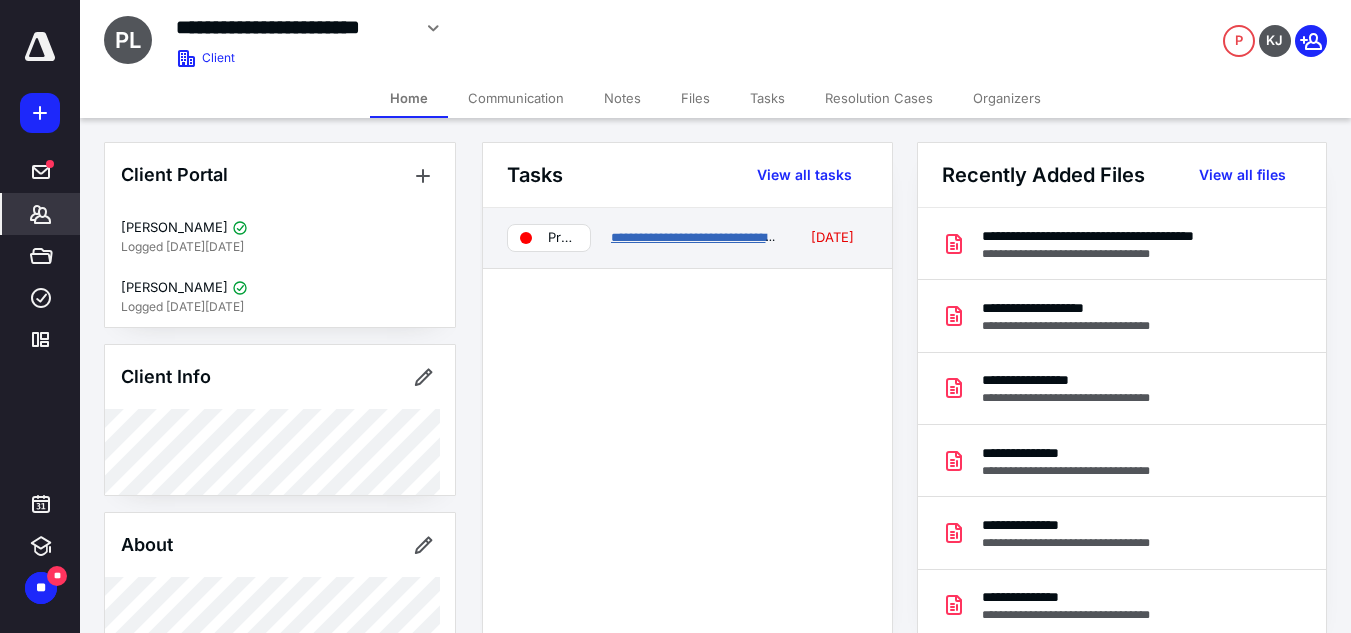 click on "**********" at bounding box center [728, 237] 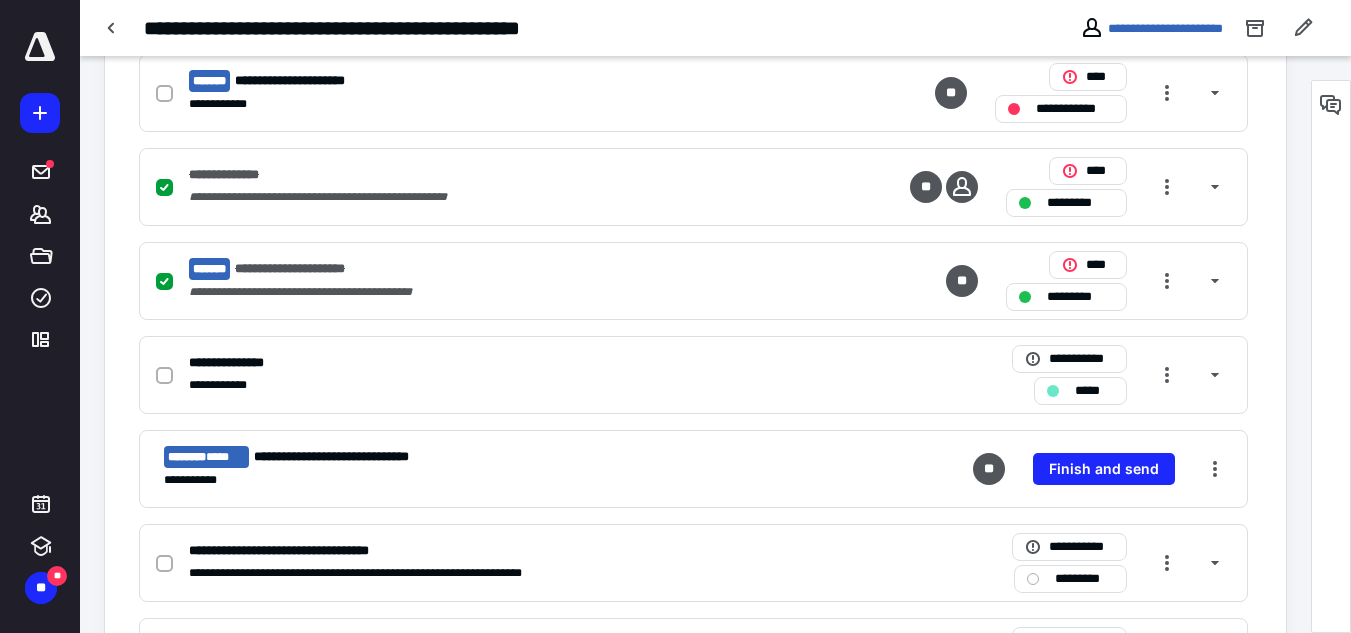 scroll, scrollTop: 700, scrollLeft: 0, axis: vertical 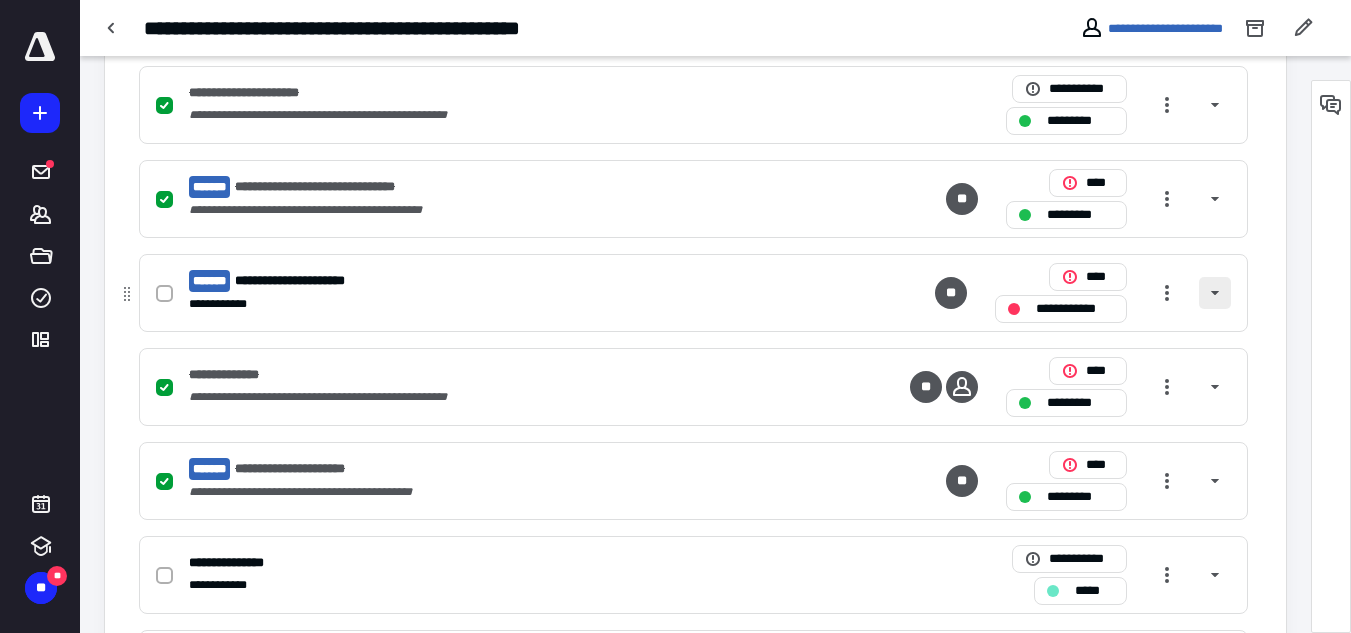 click at bounding box center (1215, 293) 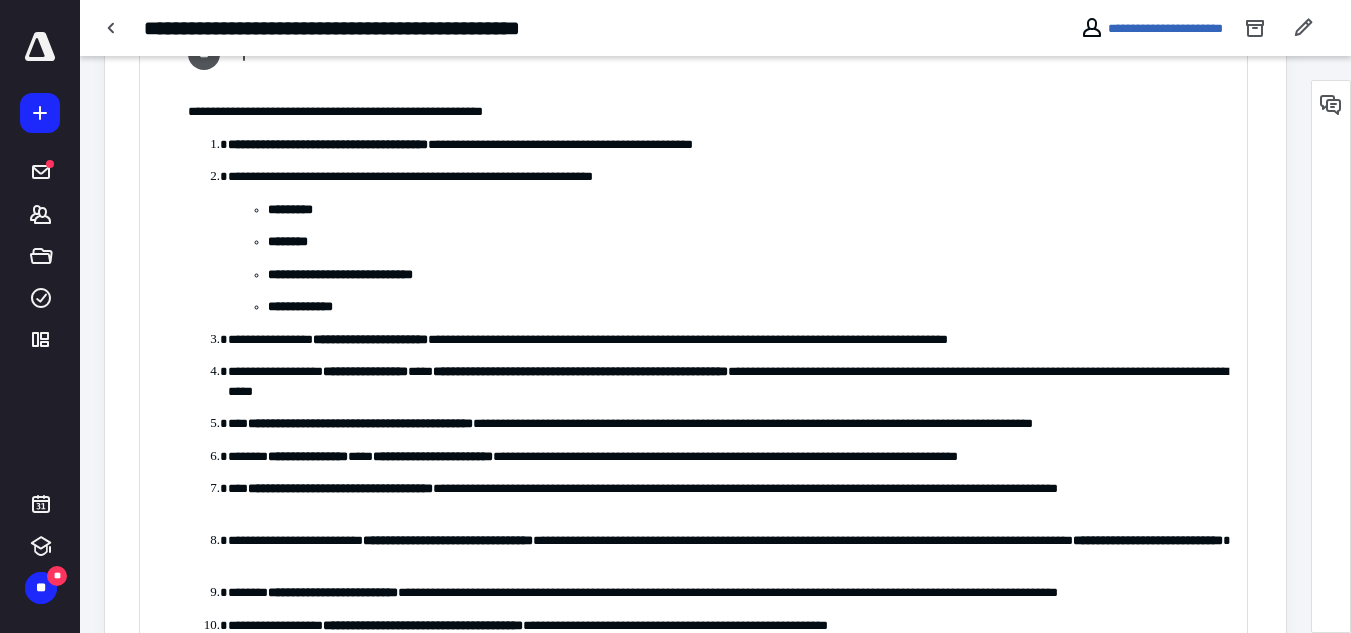 scroll, scrollTop: 1000, scrollLeft: 0, axis: vertical 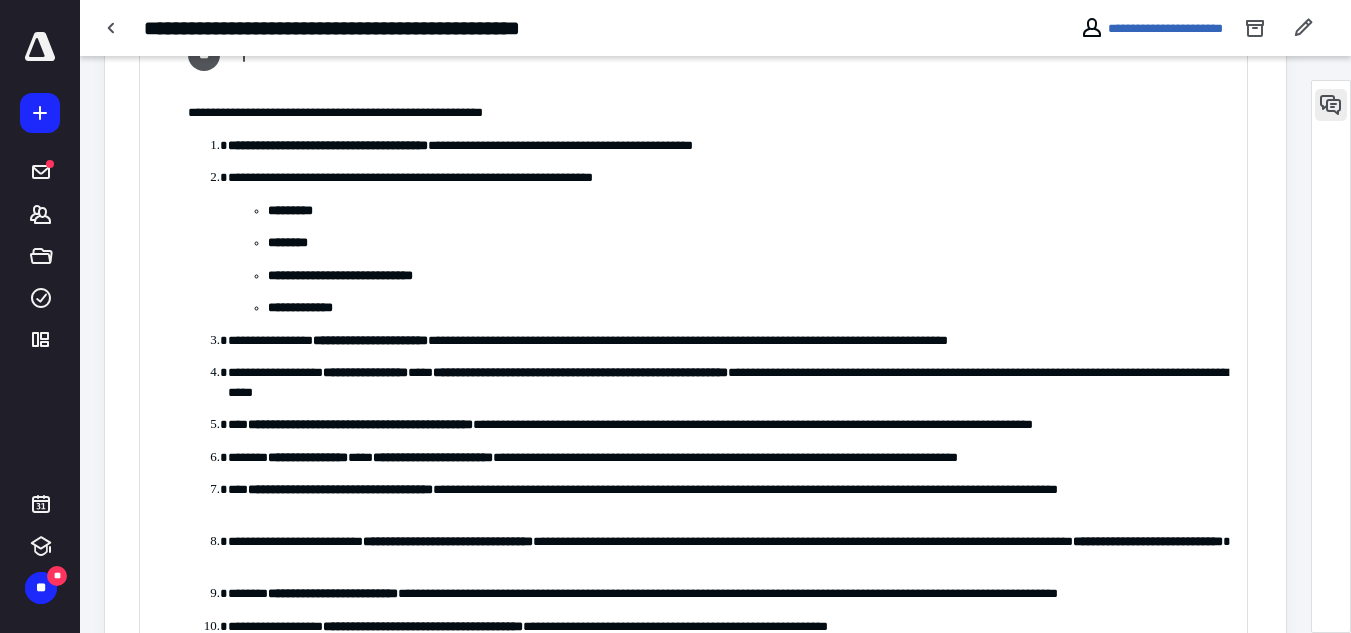 click at bounding box center (1331, 105) 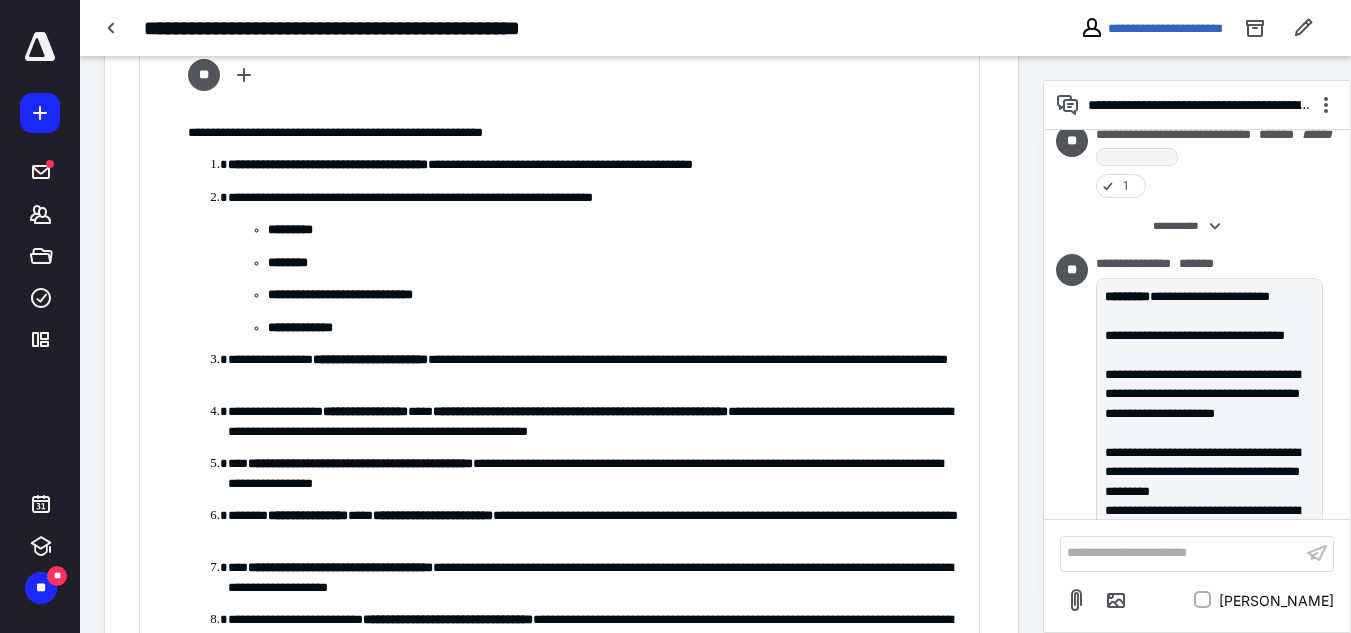 scroll, scrollTop: 3134, scrollLeft: 0, axis: vertical 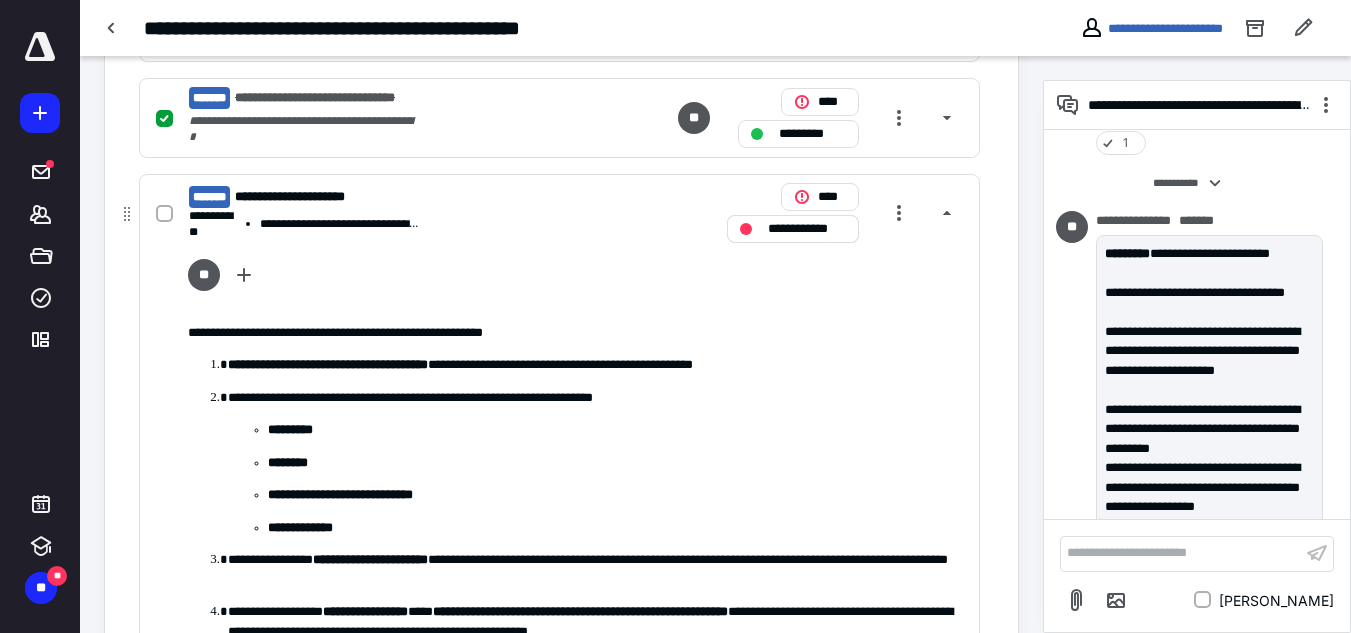 click on "**********" at bounding box center [807, 229] 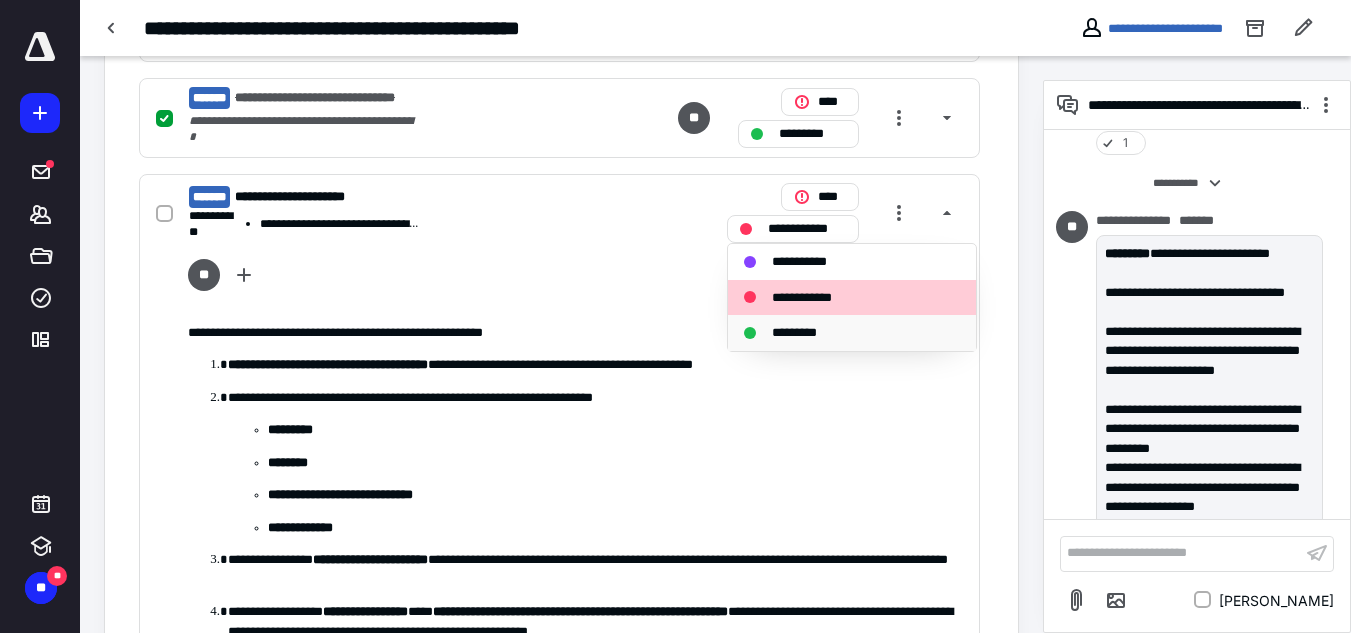 click on "*********" at bounding box center (805, 333) 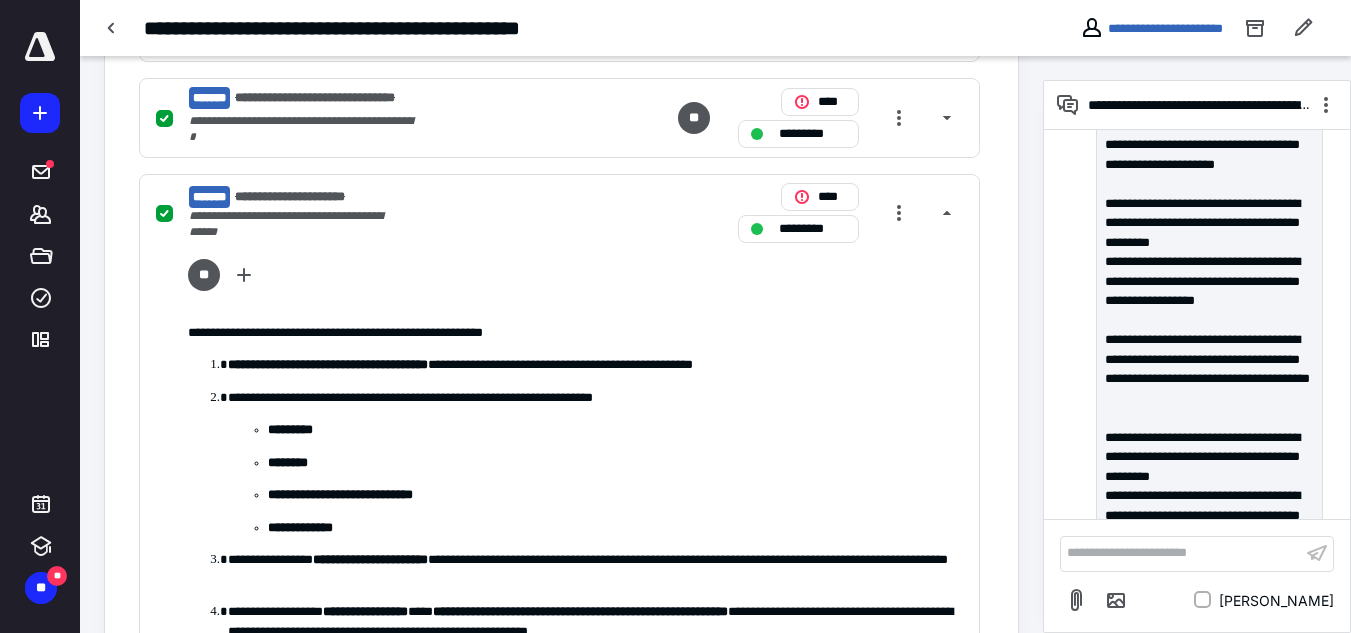 scroll, scrollTop: 3534, scrollLeft: 0, axis: vertical 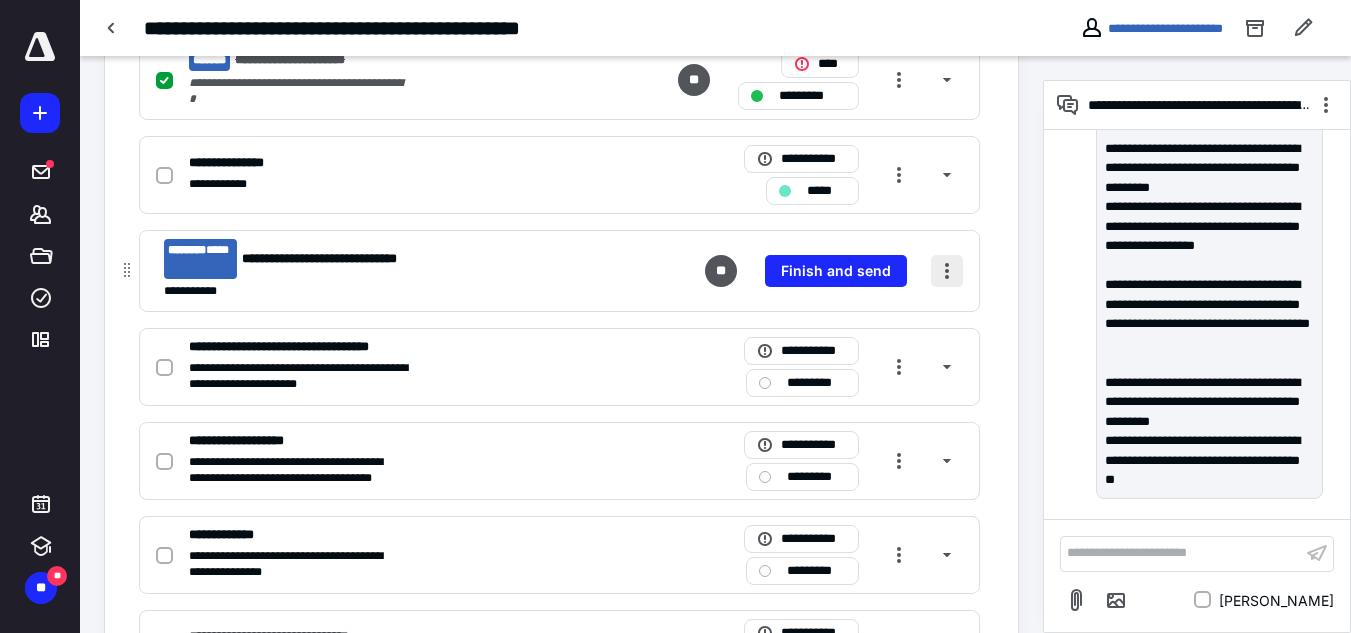 click at bounding box center [947, 271] 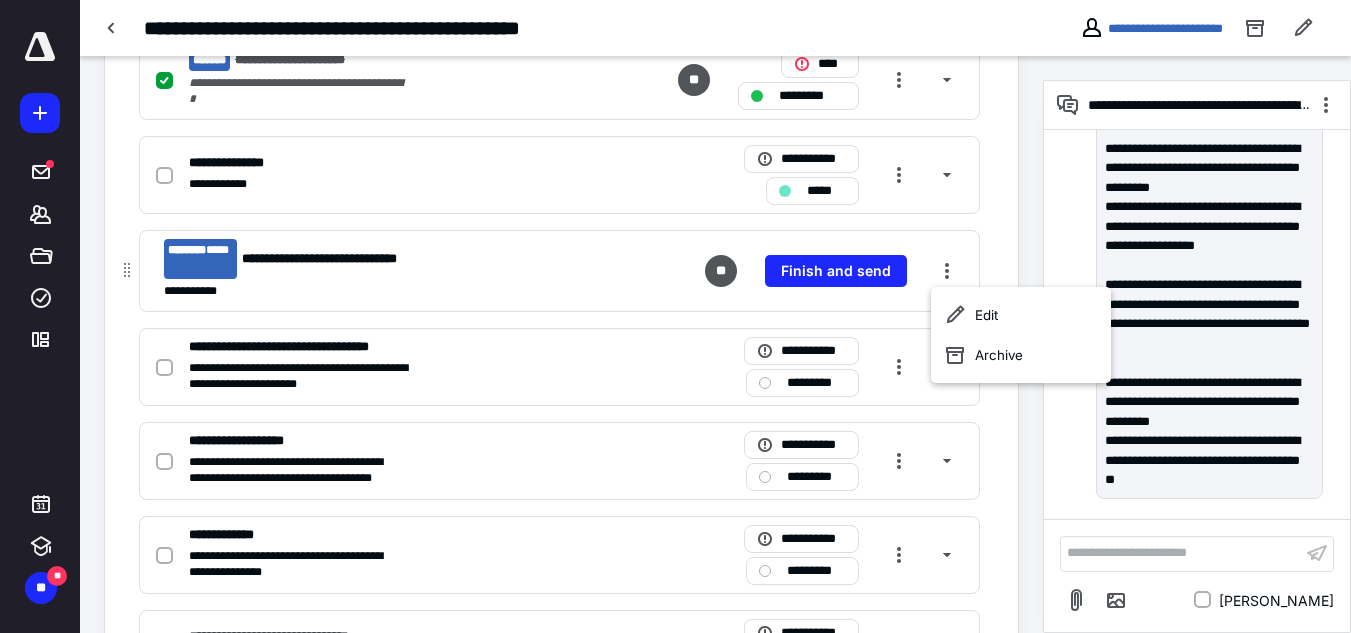 type 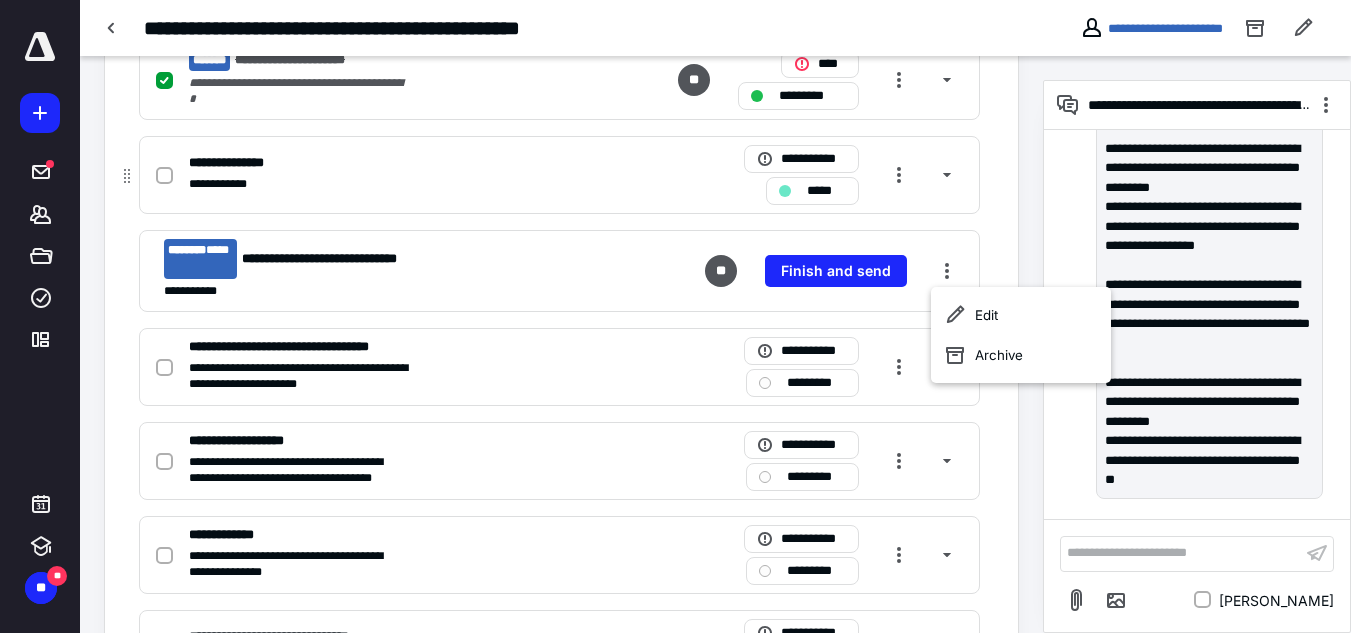 click on "*****" at bounding box center (826, 191) 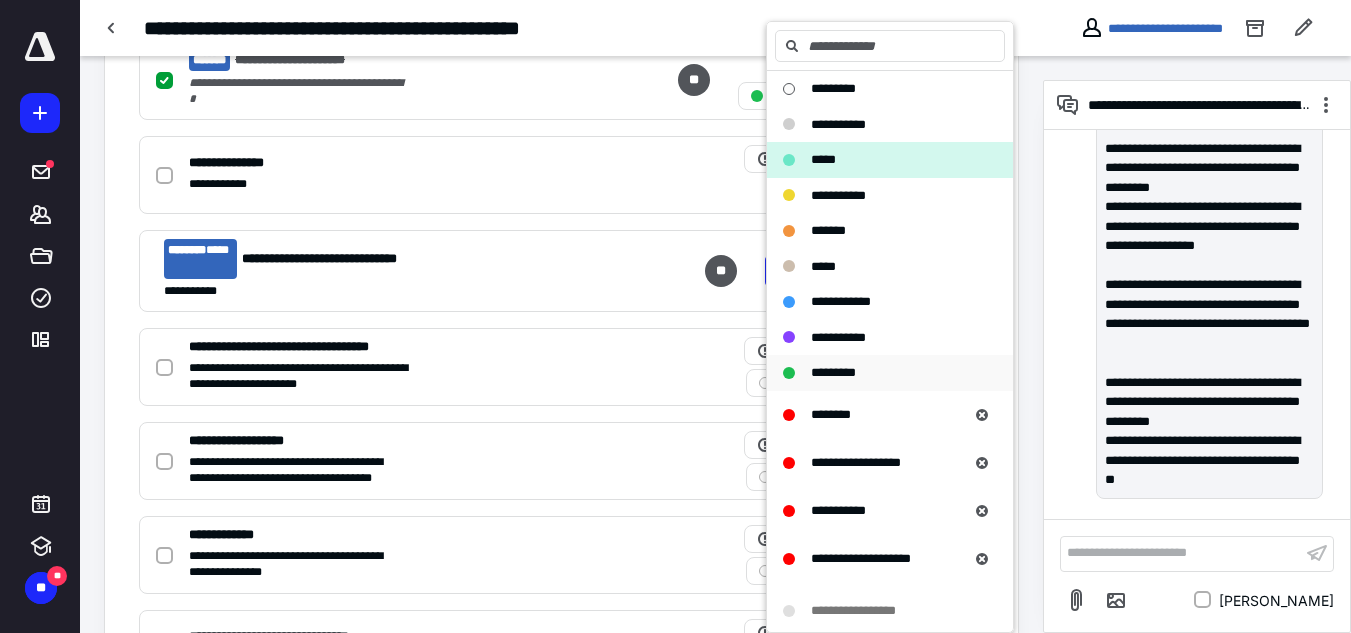 click on "*********" at bounding box center [833, 372] 